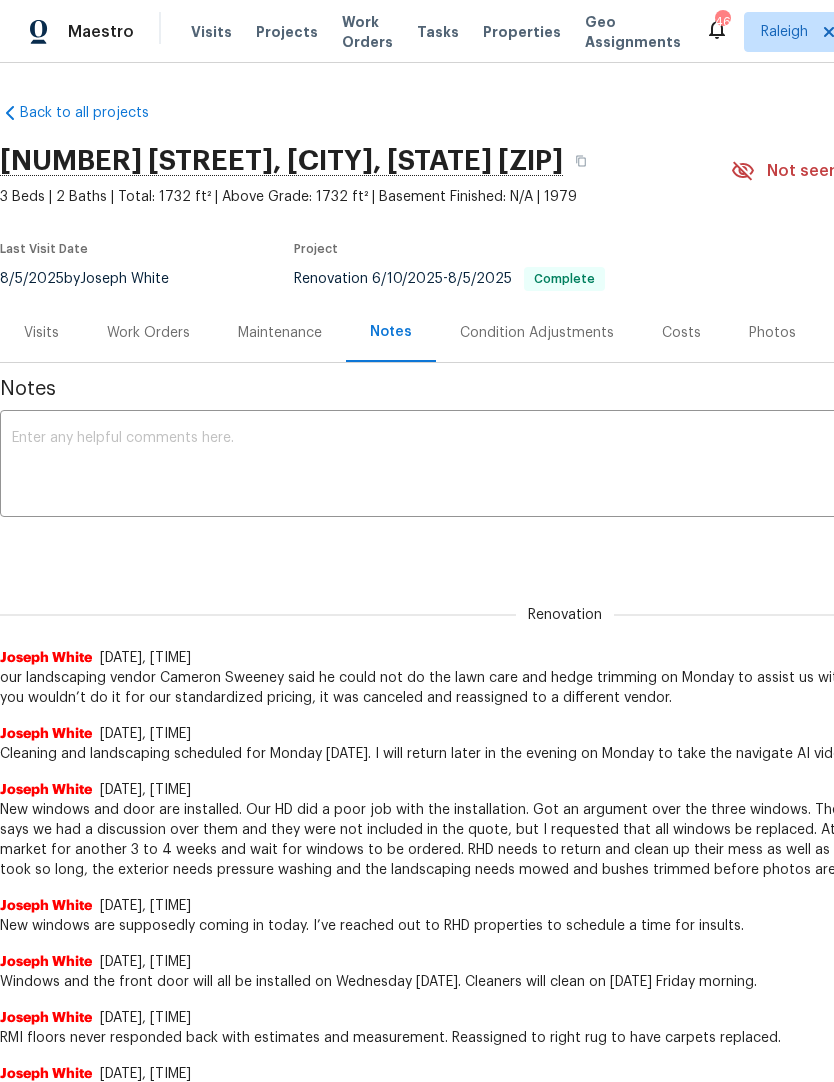 scroll, scrollTop: 0, scrollLeft: 0, axis: both 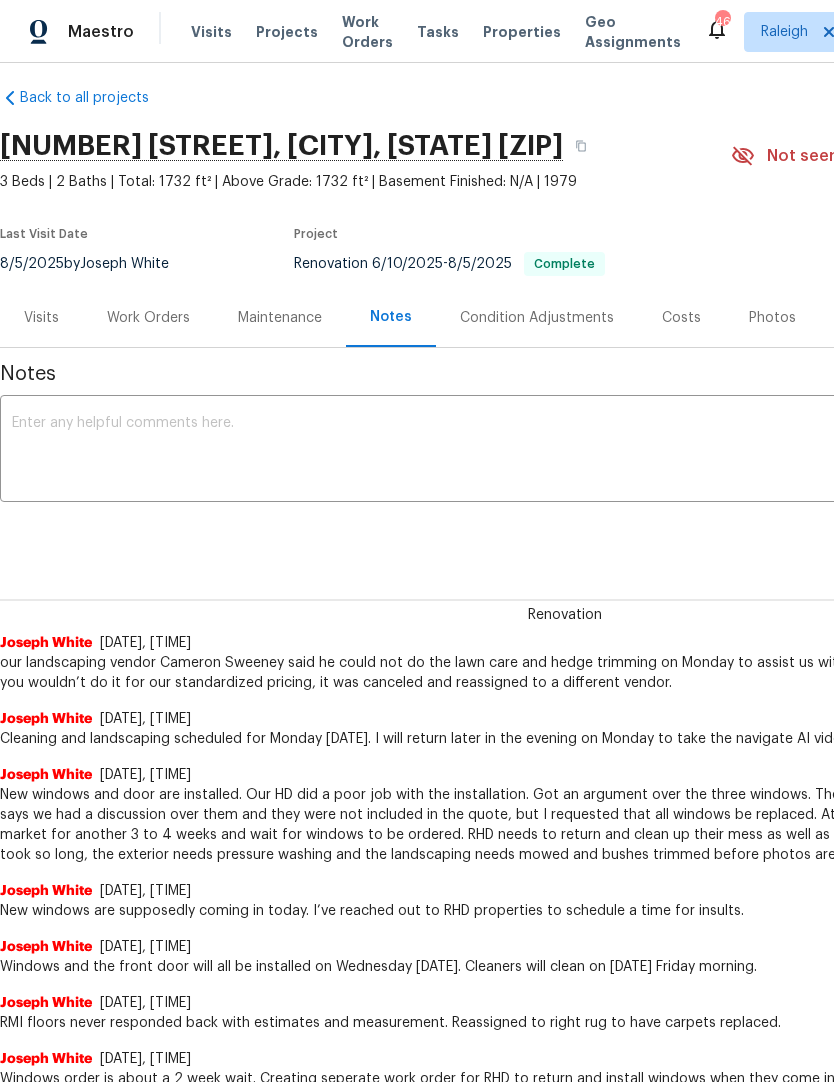click on "Work Orders" at bounding box center (148, 318) 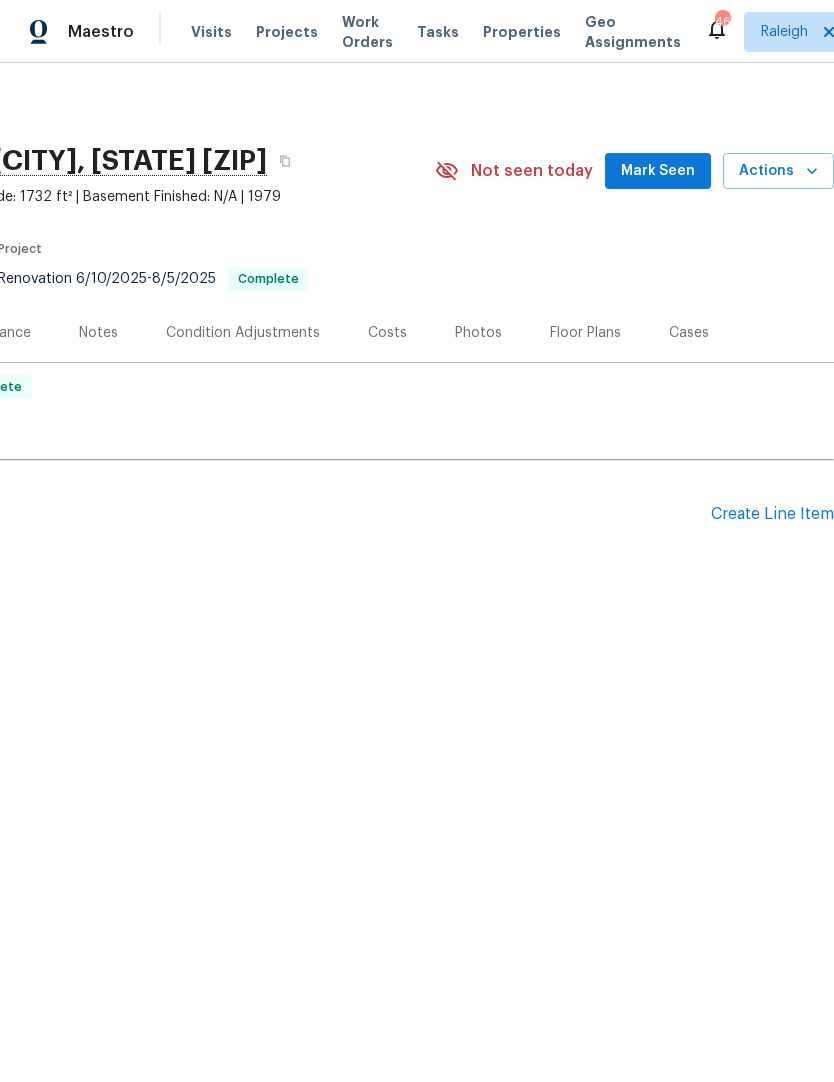scroll, scrollTop: 0, scrollLeft: 296, axis: horizontal 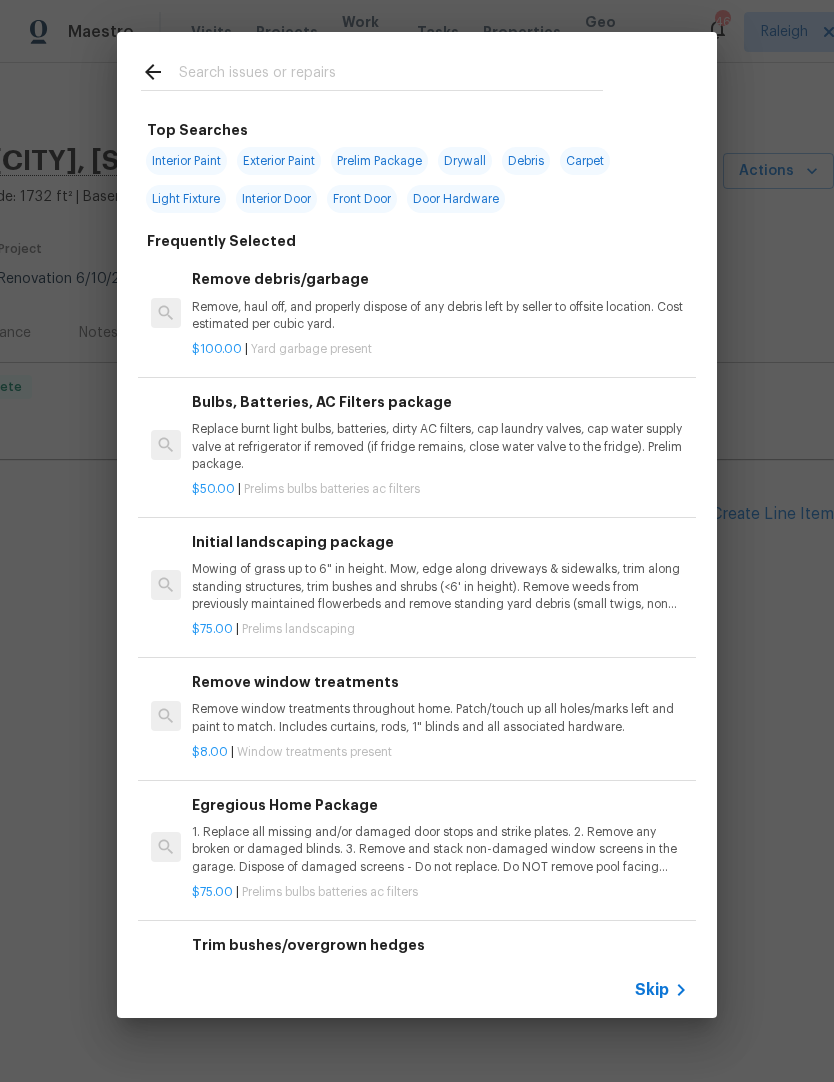 click at bounding box center (391, 75) 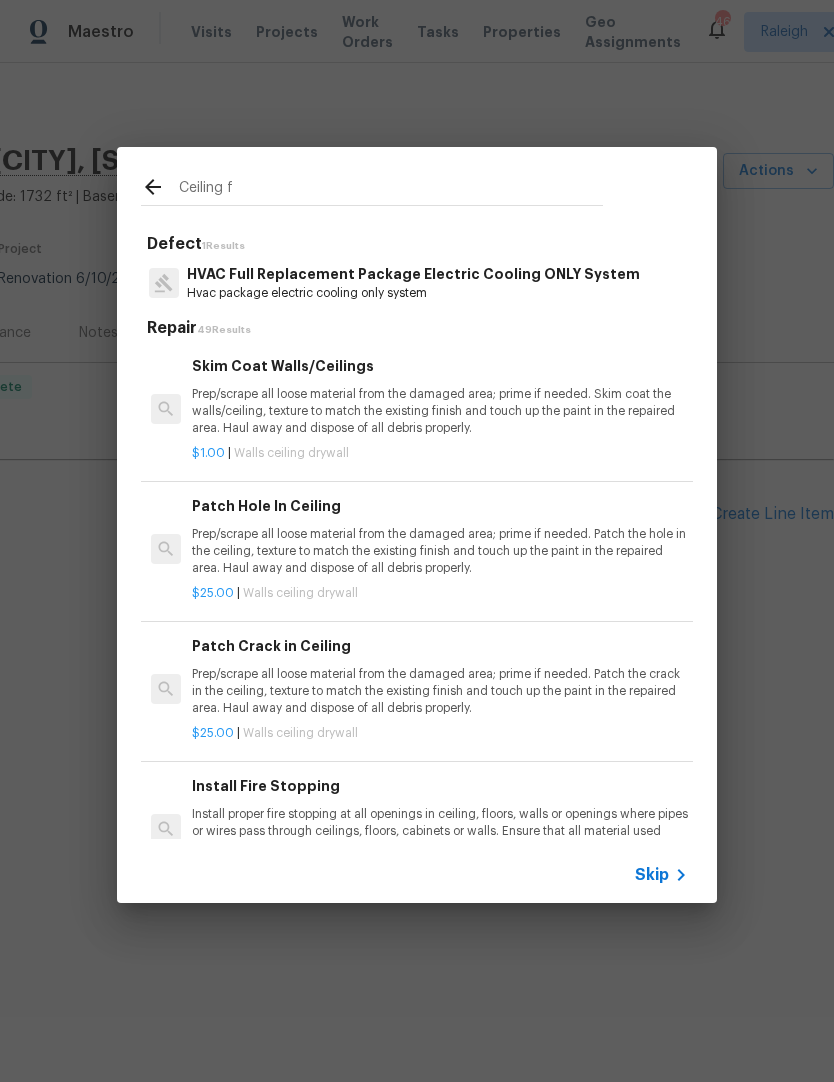 type on "Ceiling fa" 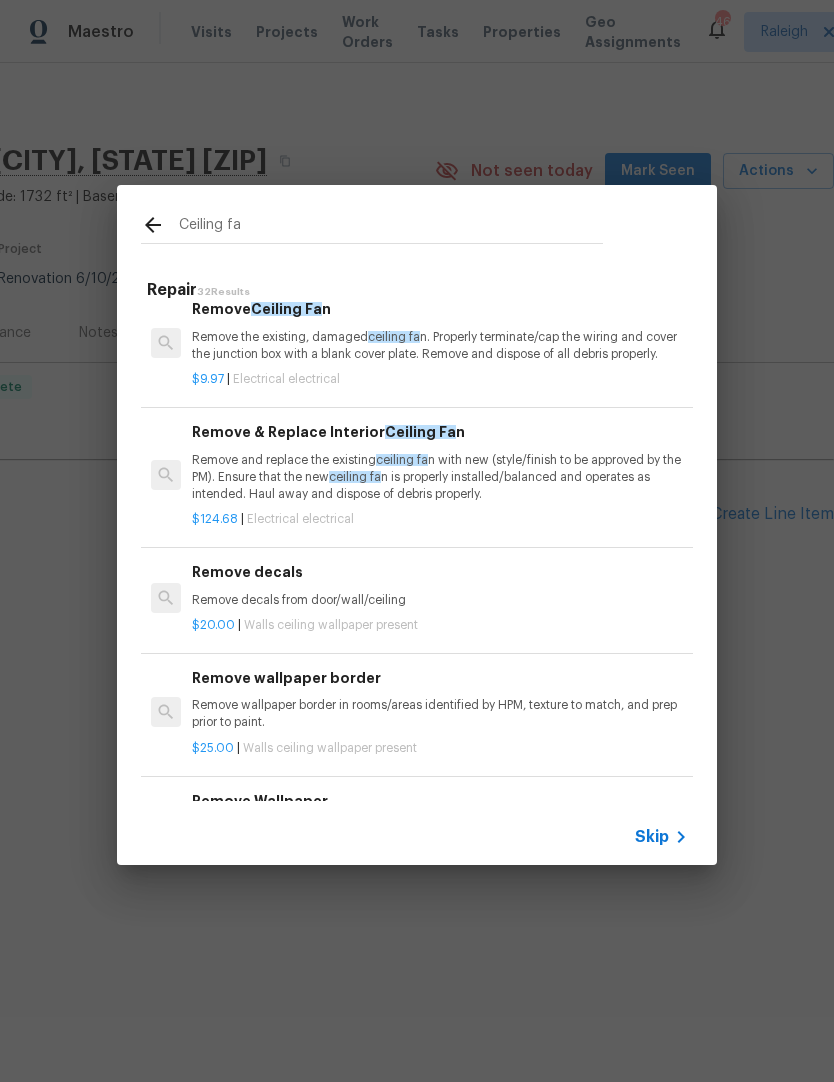 scroll, scrollTop: 56, scrollLeft: 2, axis: both 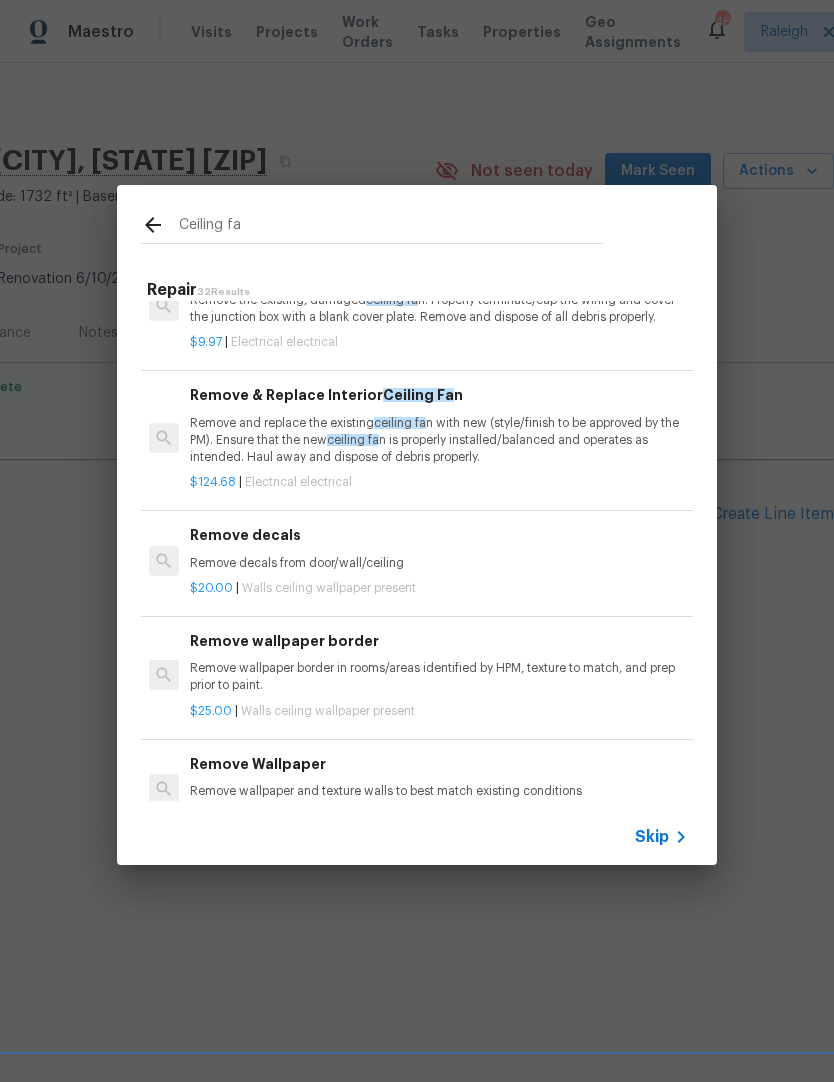 click on "ceiling fa" at bounding box center (400, 423) 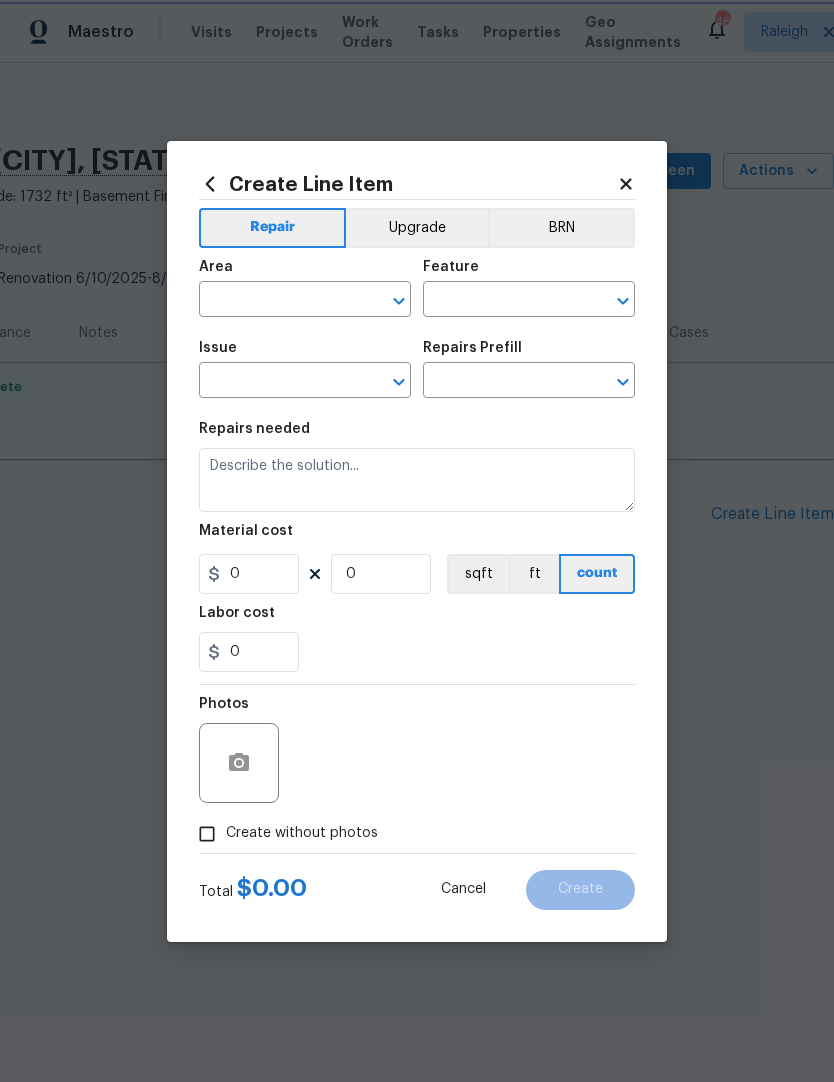 type on "Electrical" 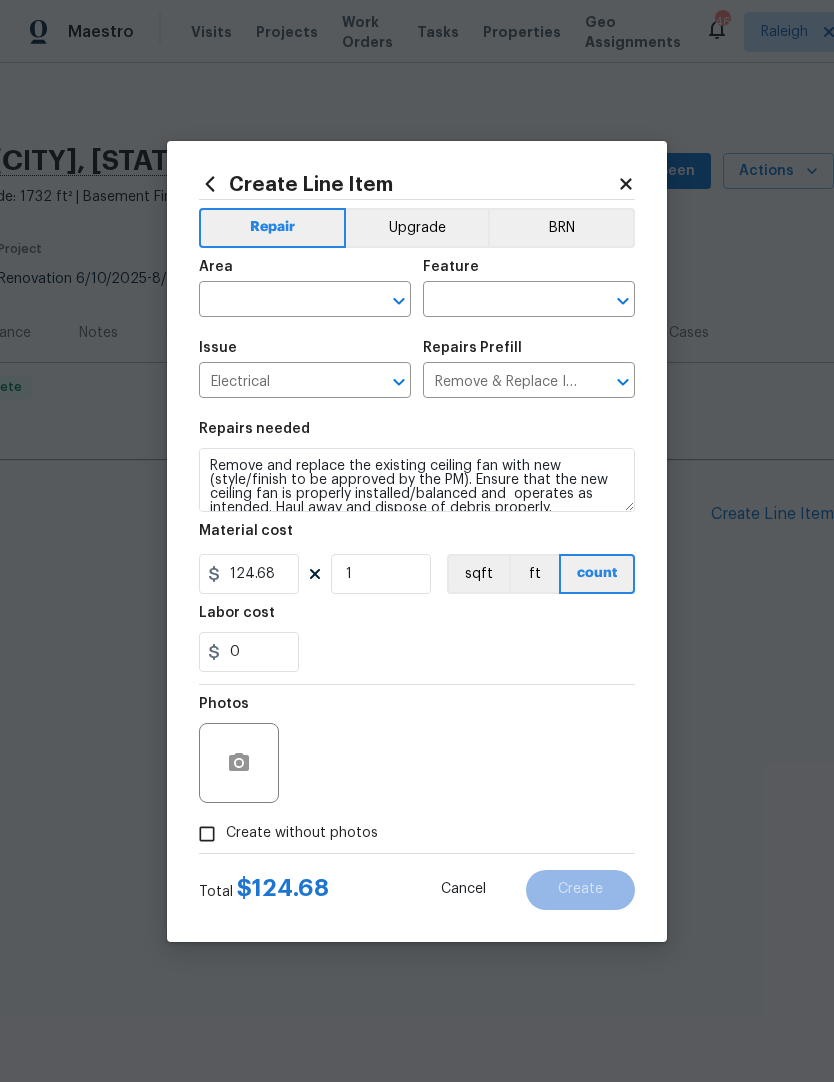 click at bounding box center (277, 301) 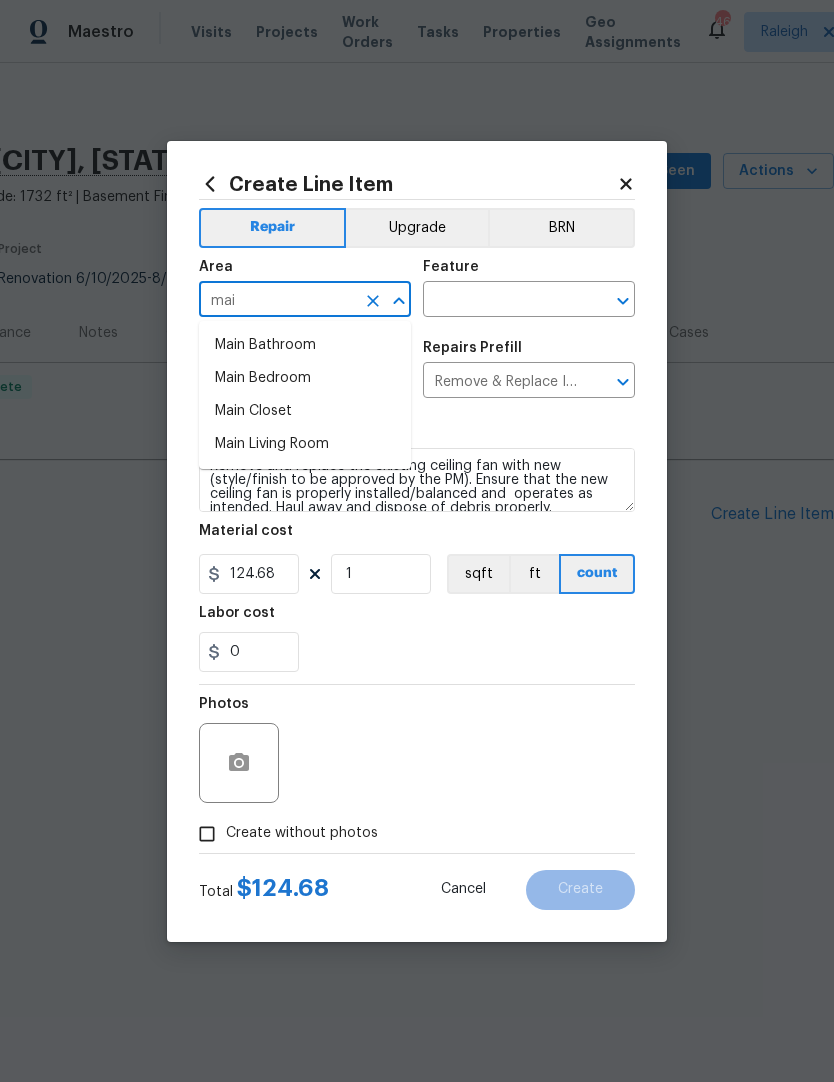 click on "Main Bedroom" at bounding box center [305, 378] 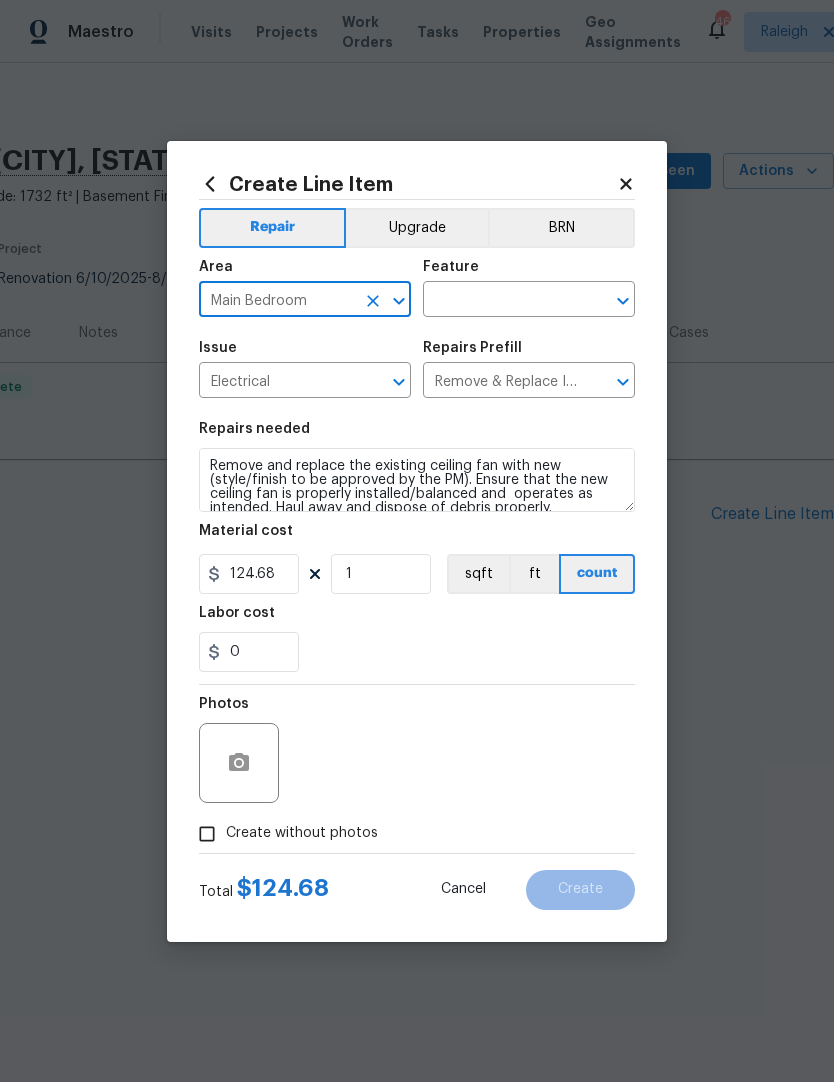 click at bounding box center (501, 301) 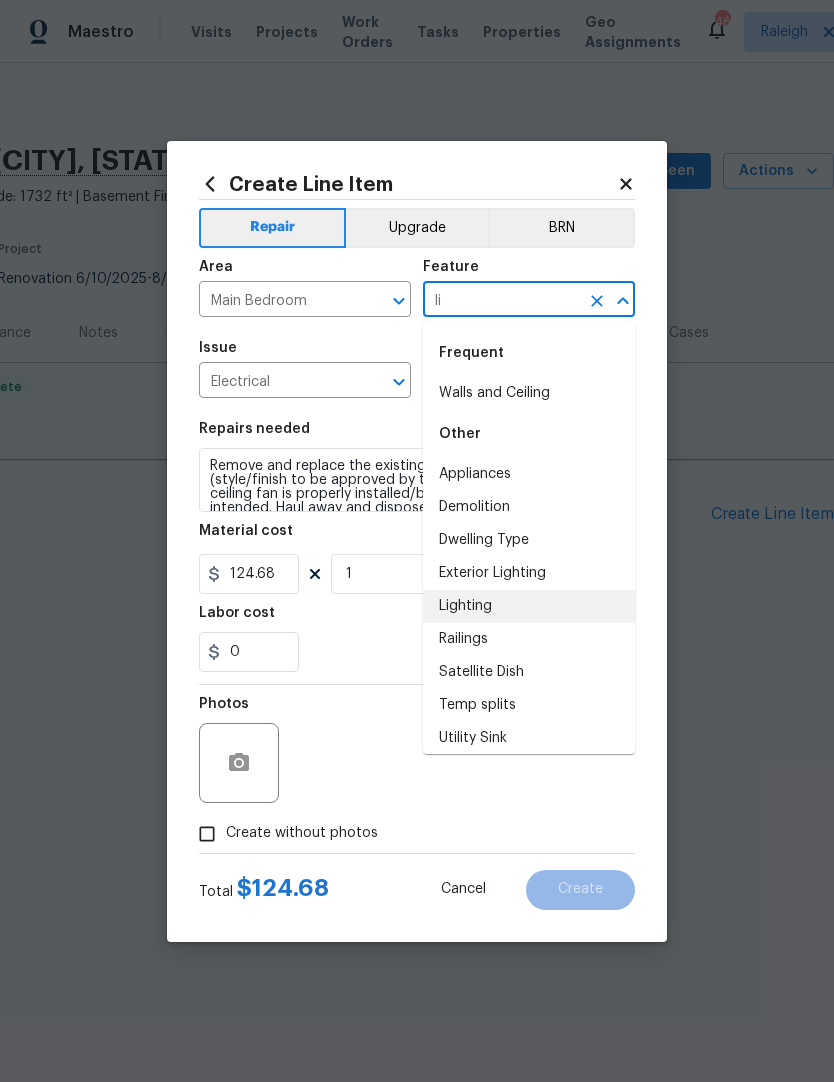 click on "Lighting" at bounding box center (529, 606) 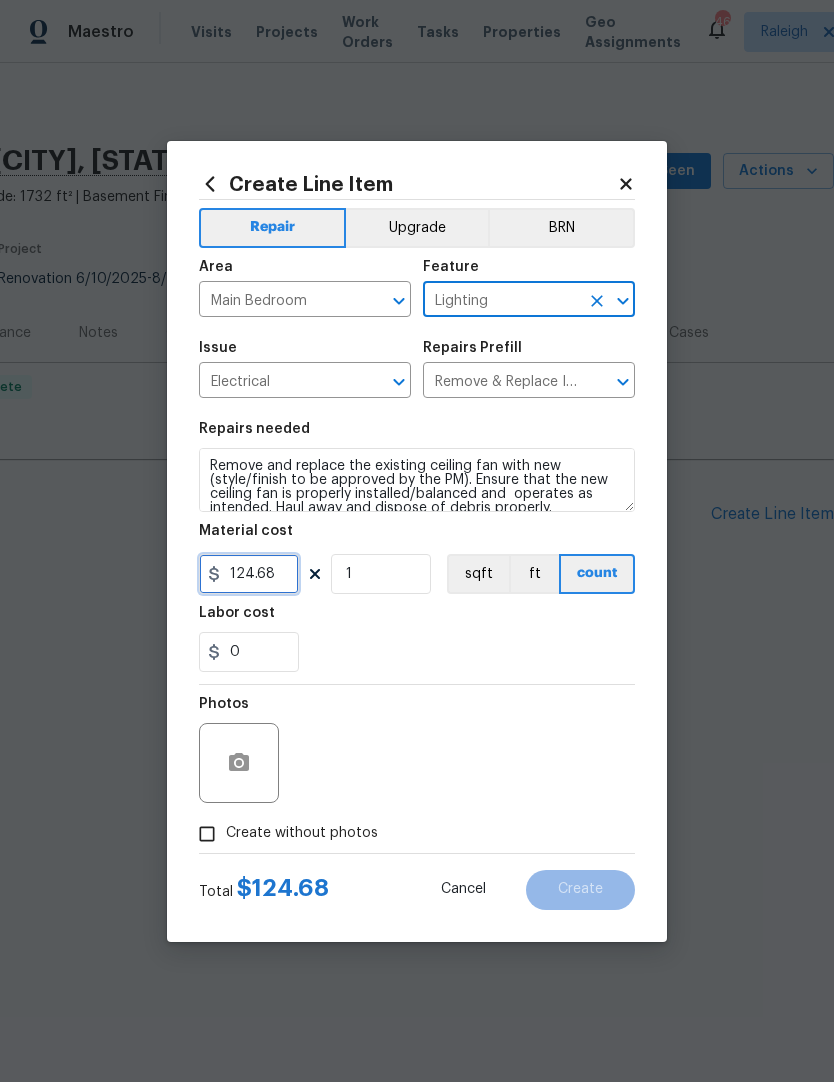 click on "124.68" at bounding box center (249, 574) 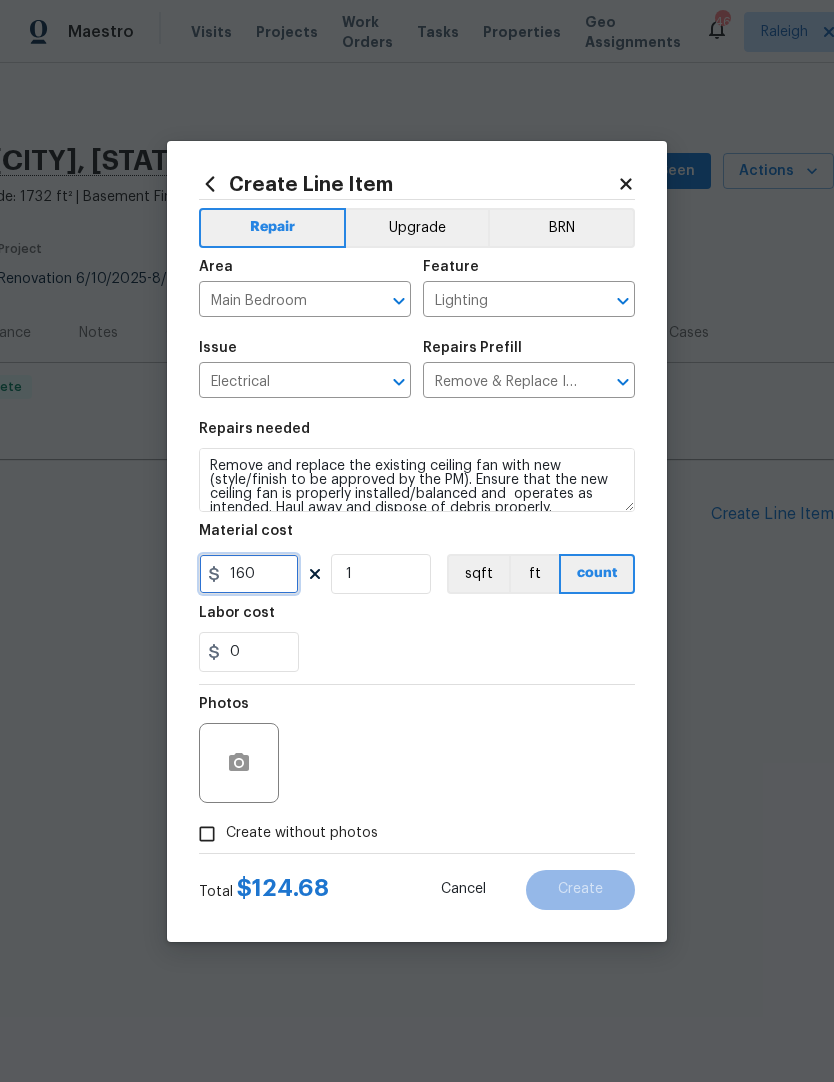 type on "160" 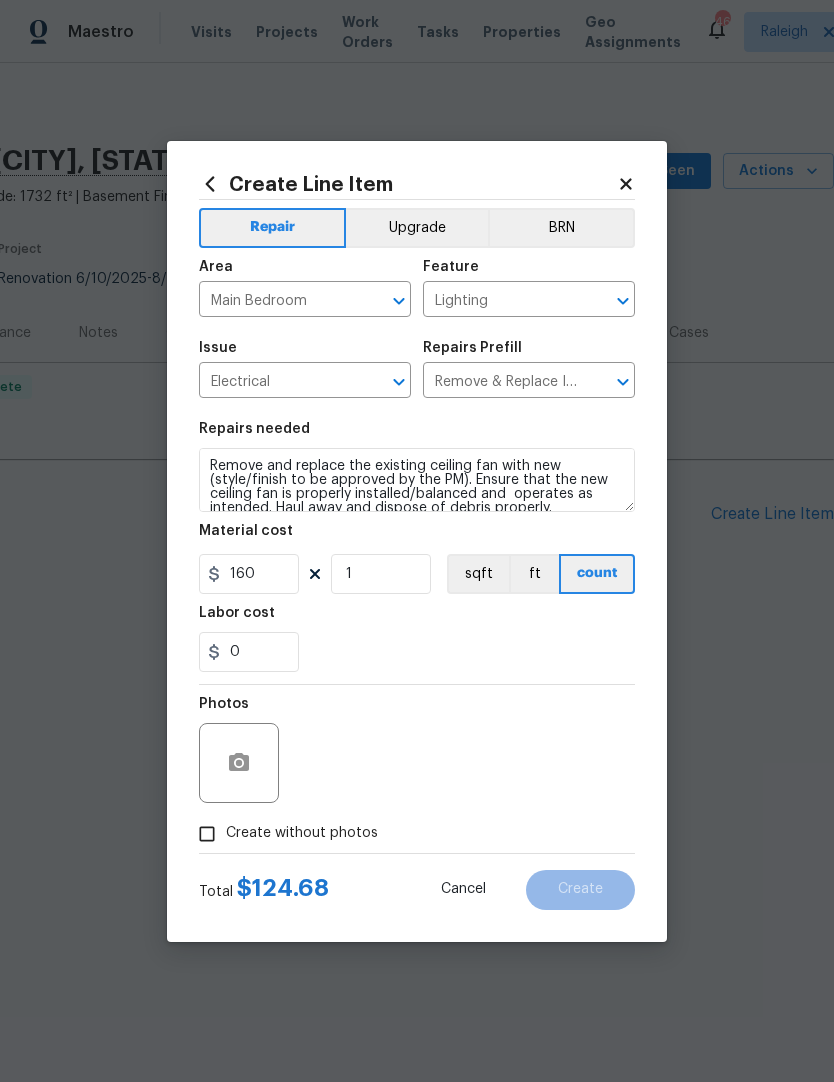 click on "0" at bounding box center (417, 652) 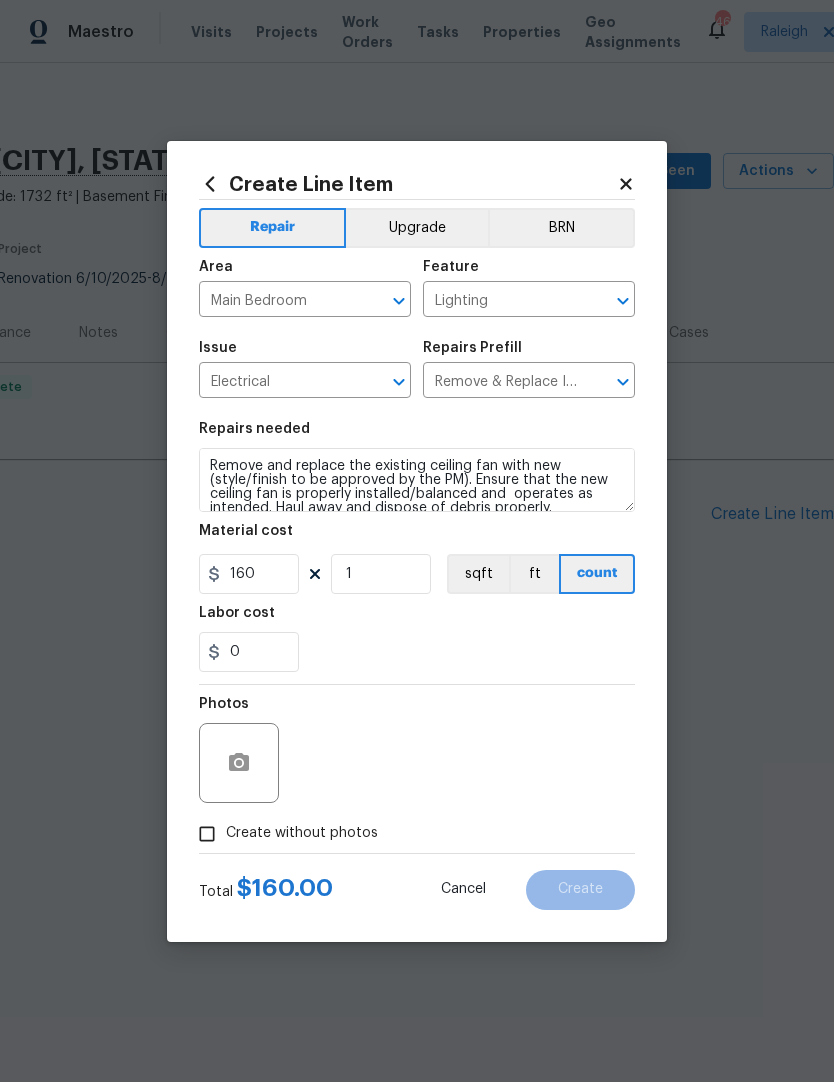 click on "Create without photos" at bounding box center (207, 834) 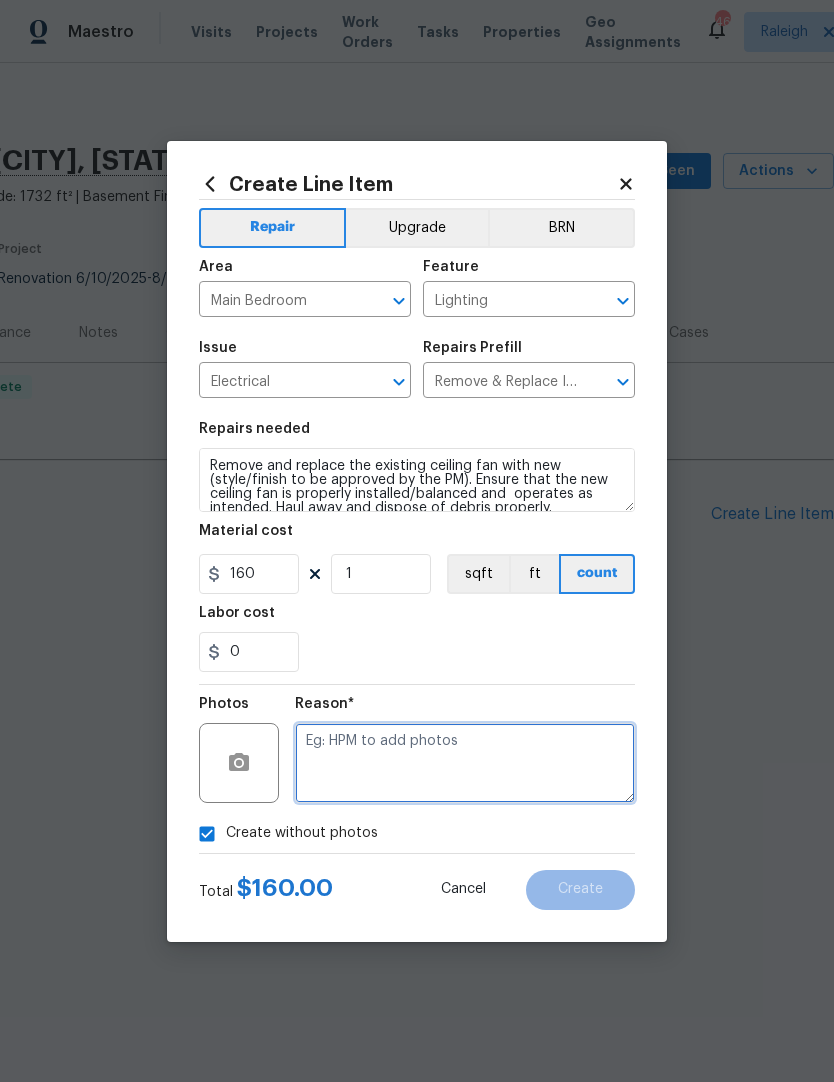 click at bounding box center (465, 763) 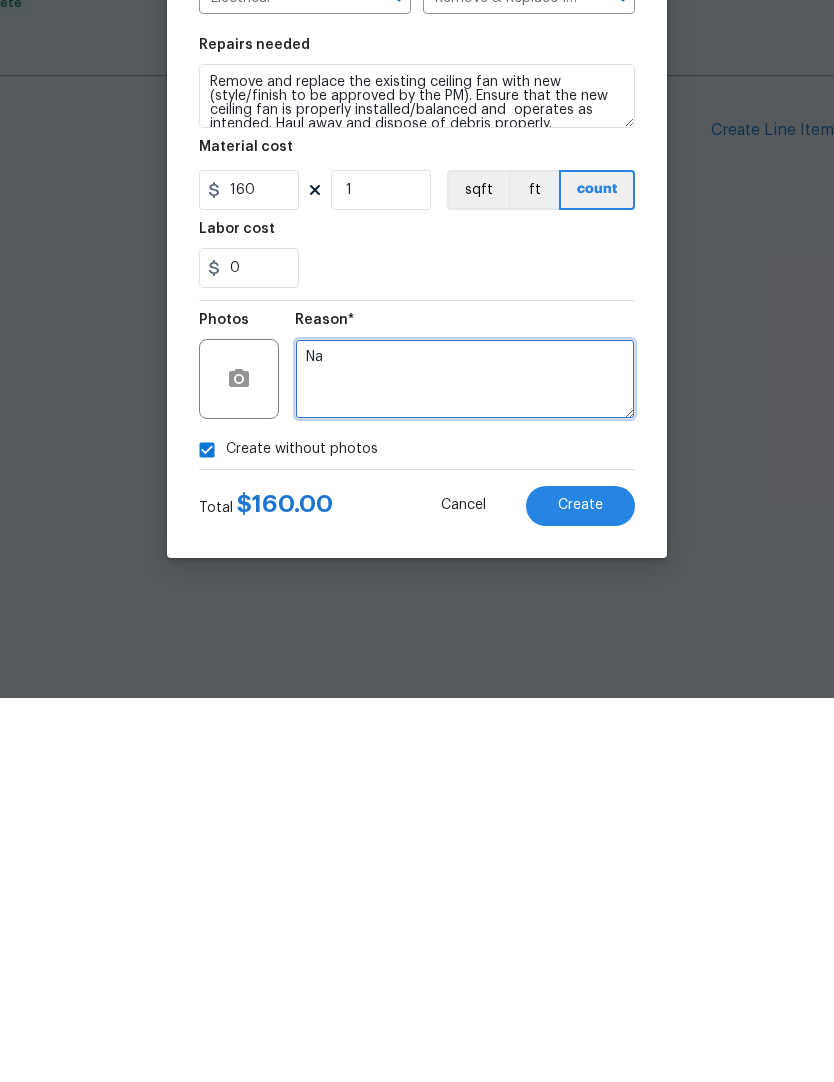 type on "Na" 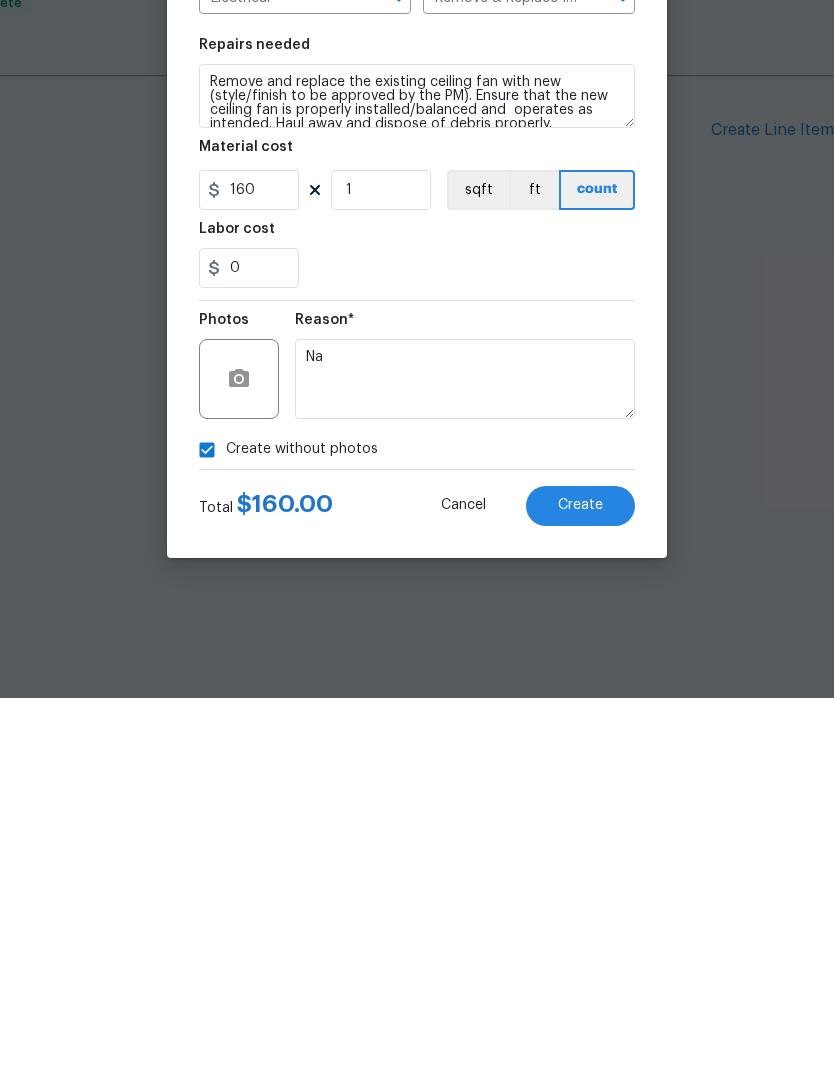 click on "Create" at bounding box center (580, 890) 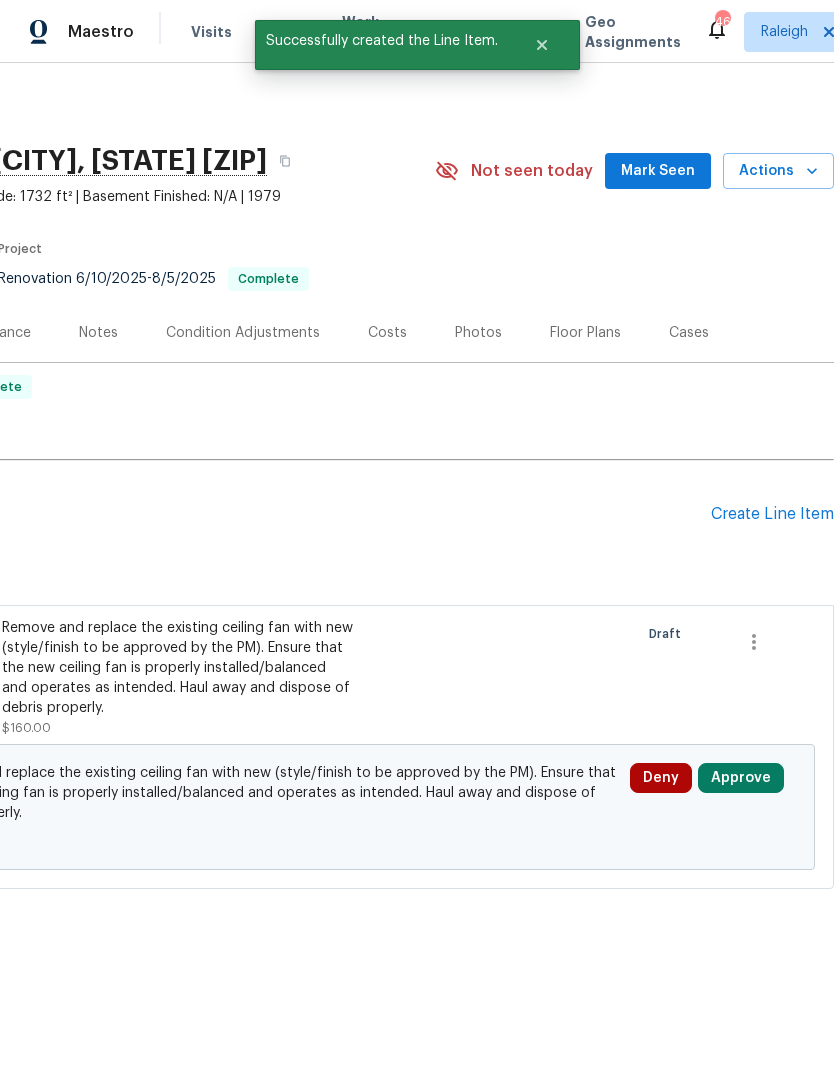 click on "Approve" at bounding box center (741, 778) 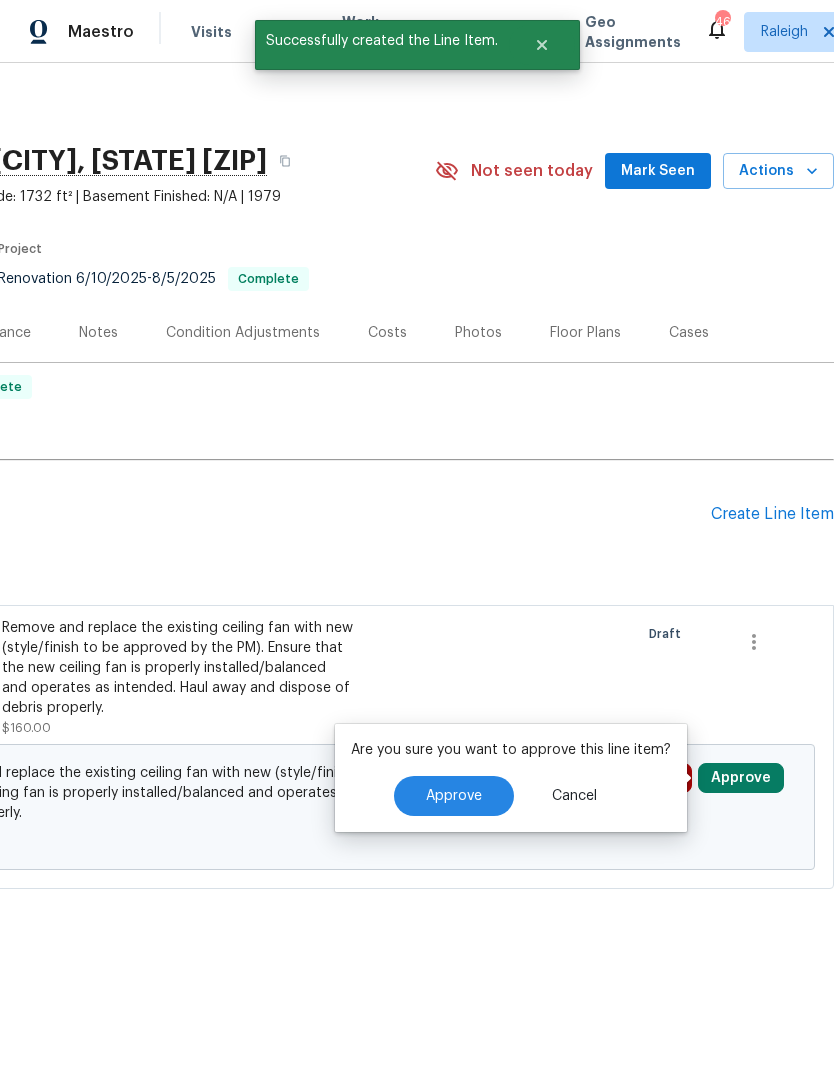 click on "Approve" at bounding box center [454, 796] 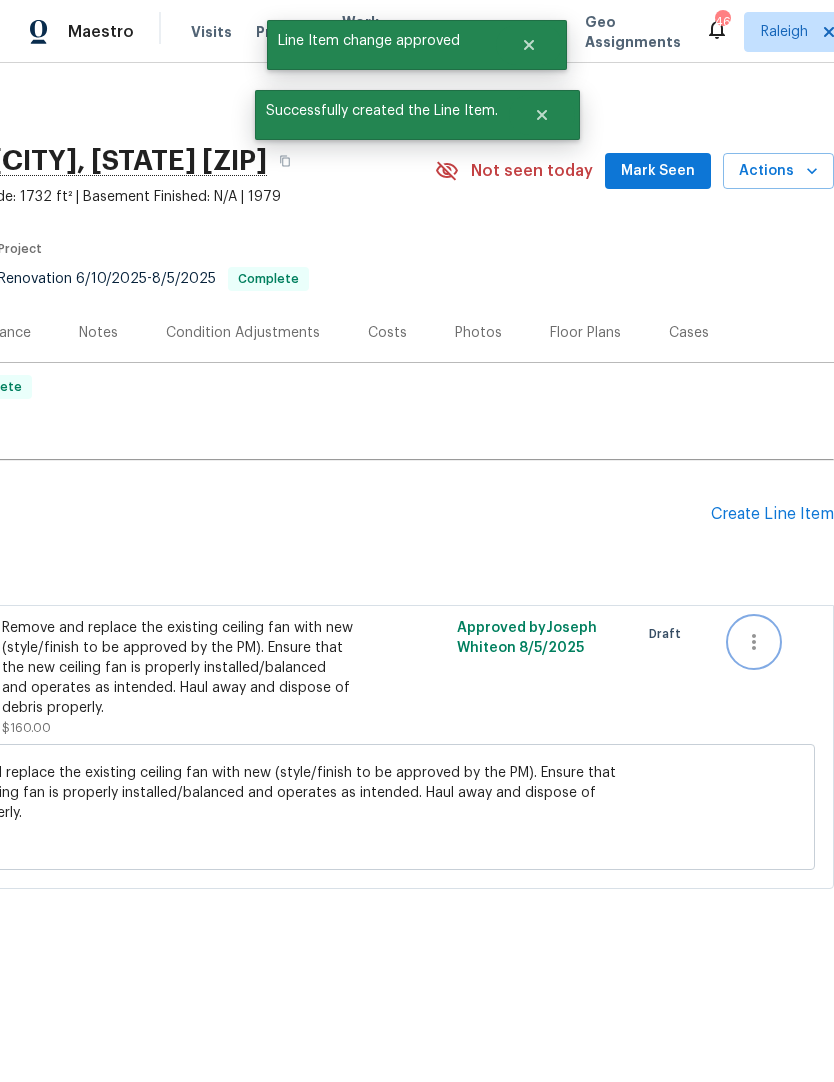 click at bounding box center [754, 642] 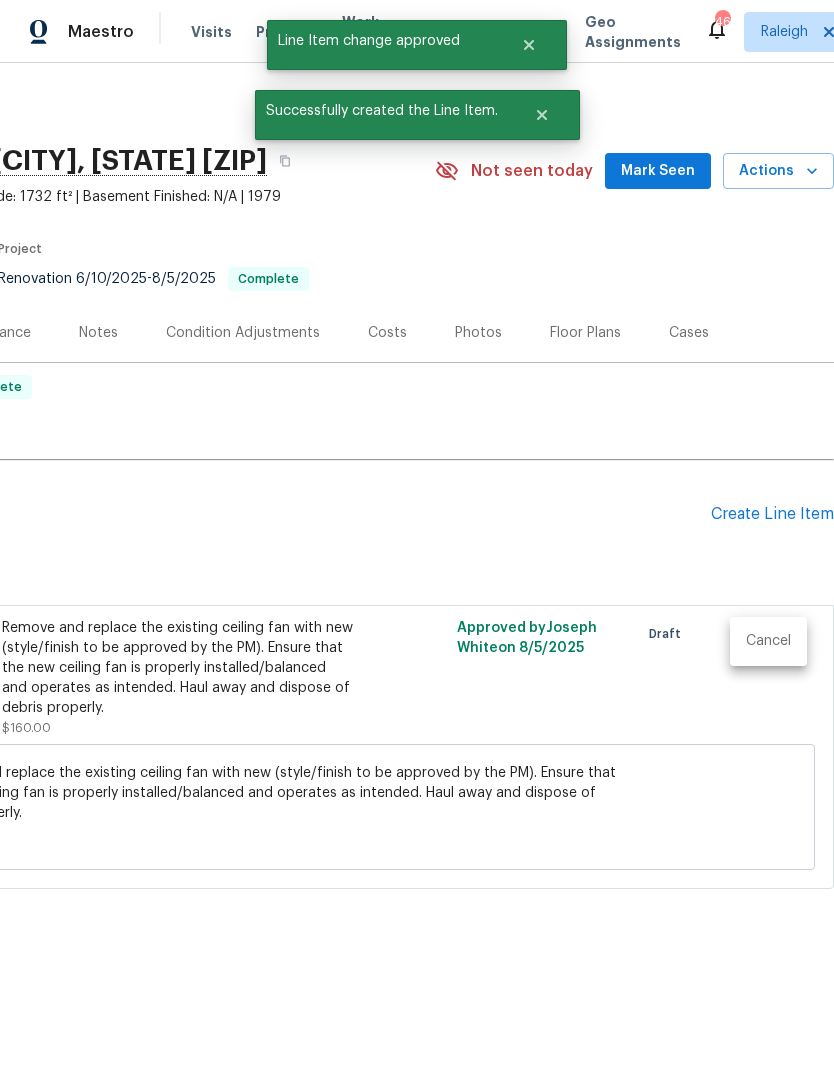 click at bounding box center [417, 541] 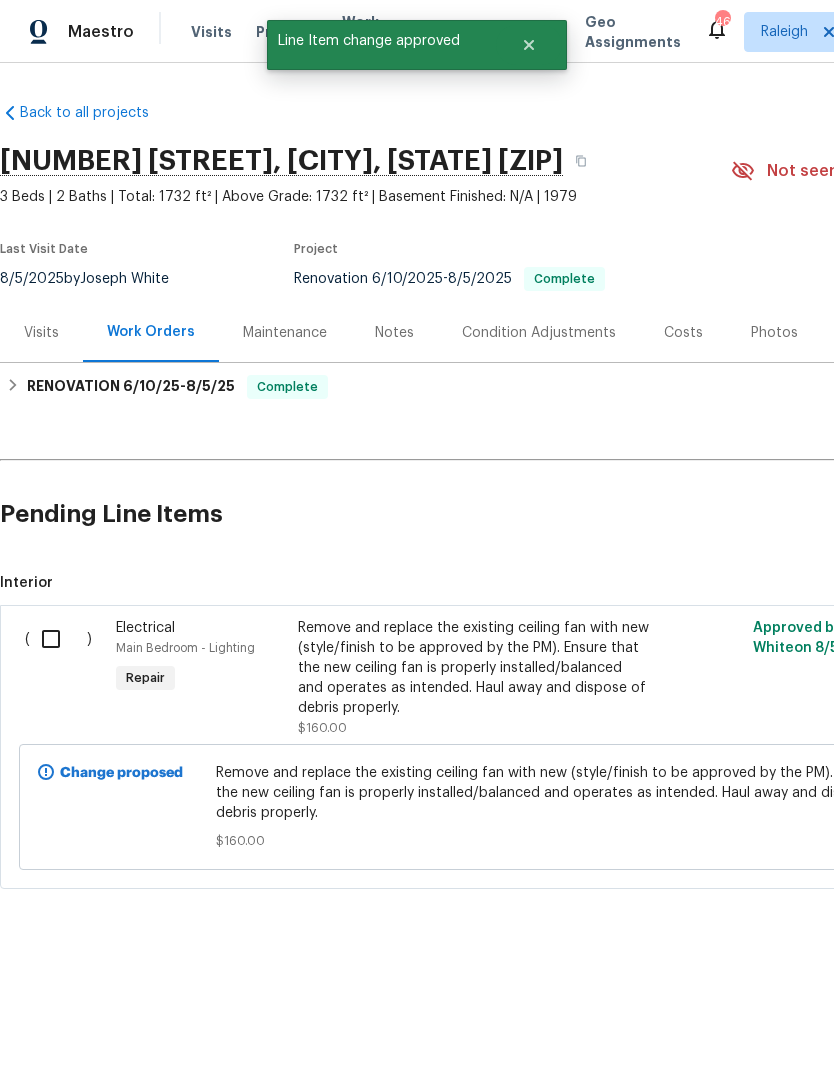 scroll, scrollTop: 0, scrollLeft: 0, axis: both 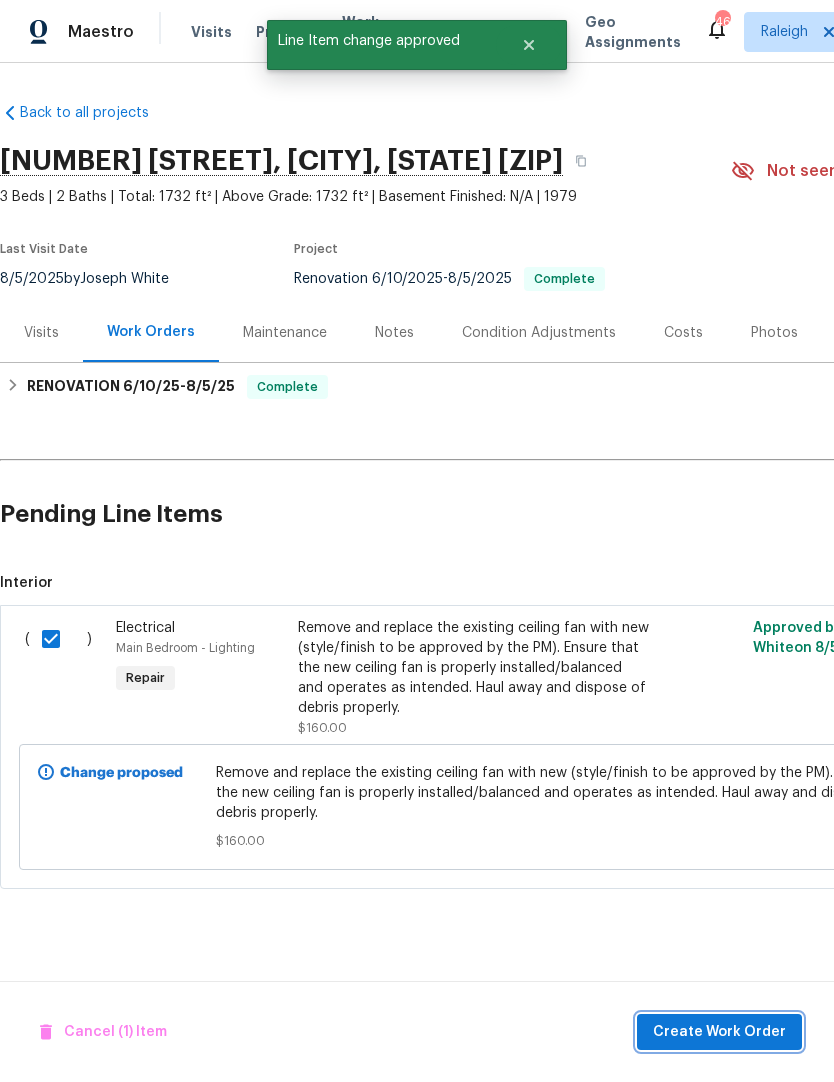click on "Create Work Order" at bounding box center (719, 1032) 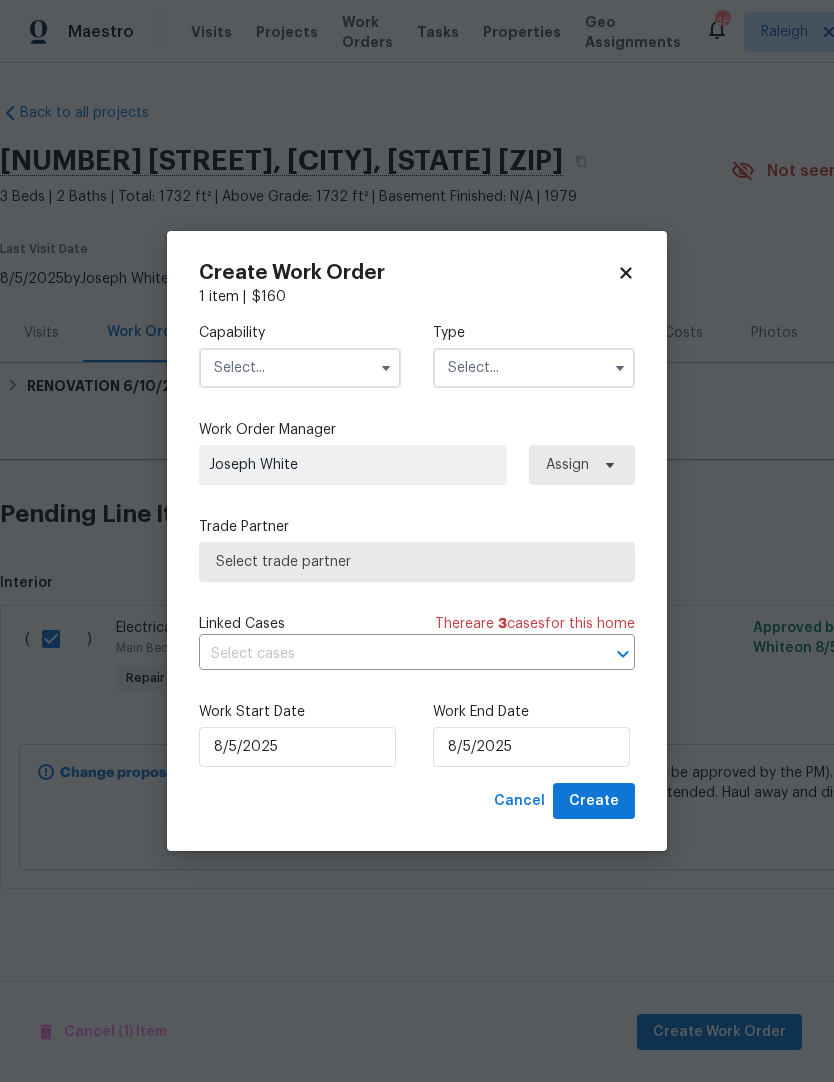 click at bounding box center [300, 368] 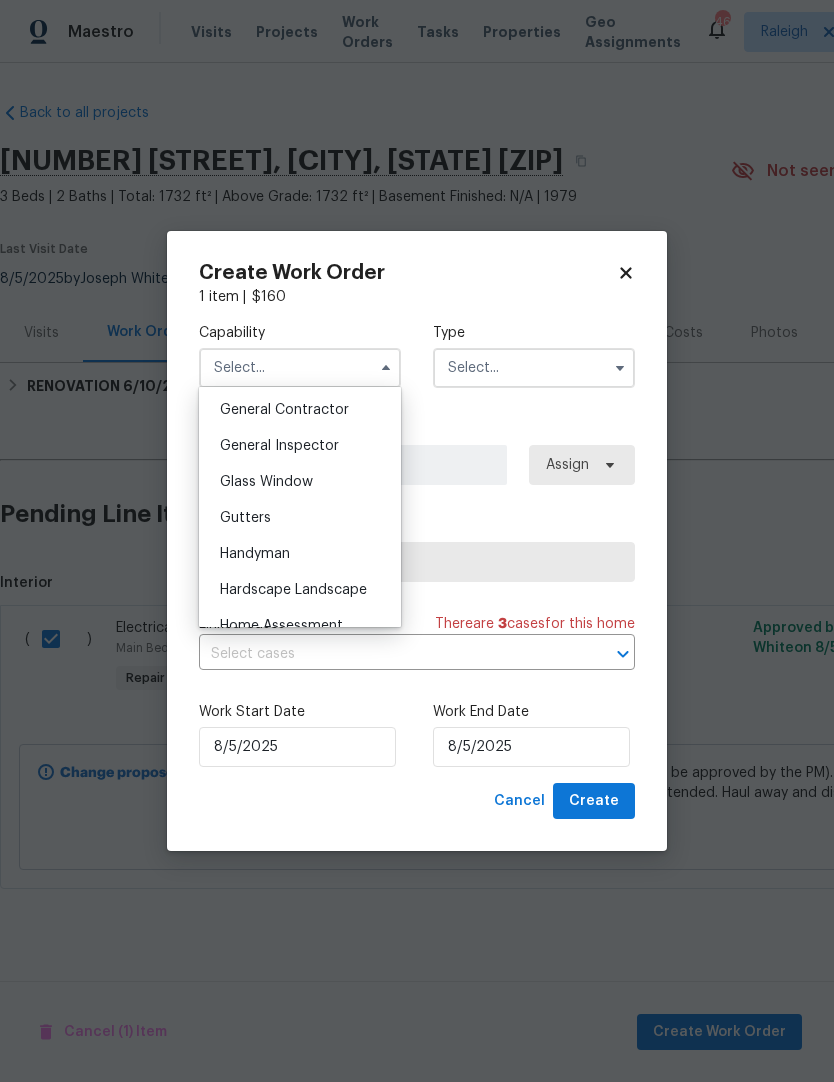 scroll, scrollTop: 955, scrollLeft: 0, axis: vertical 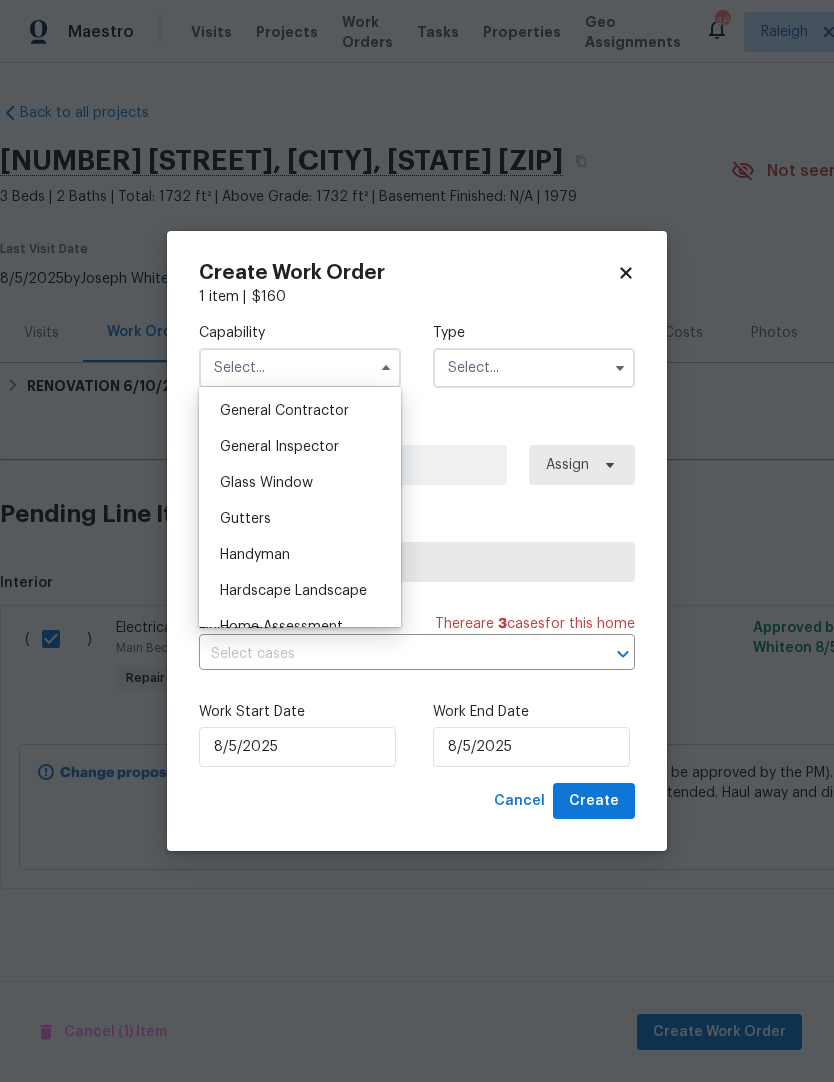 click on "General Contractor" at bounding box center [284, 411] 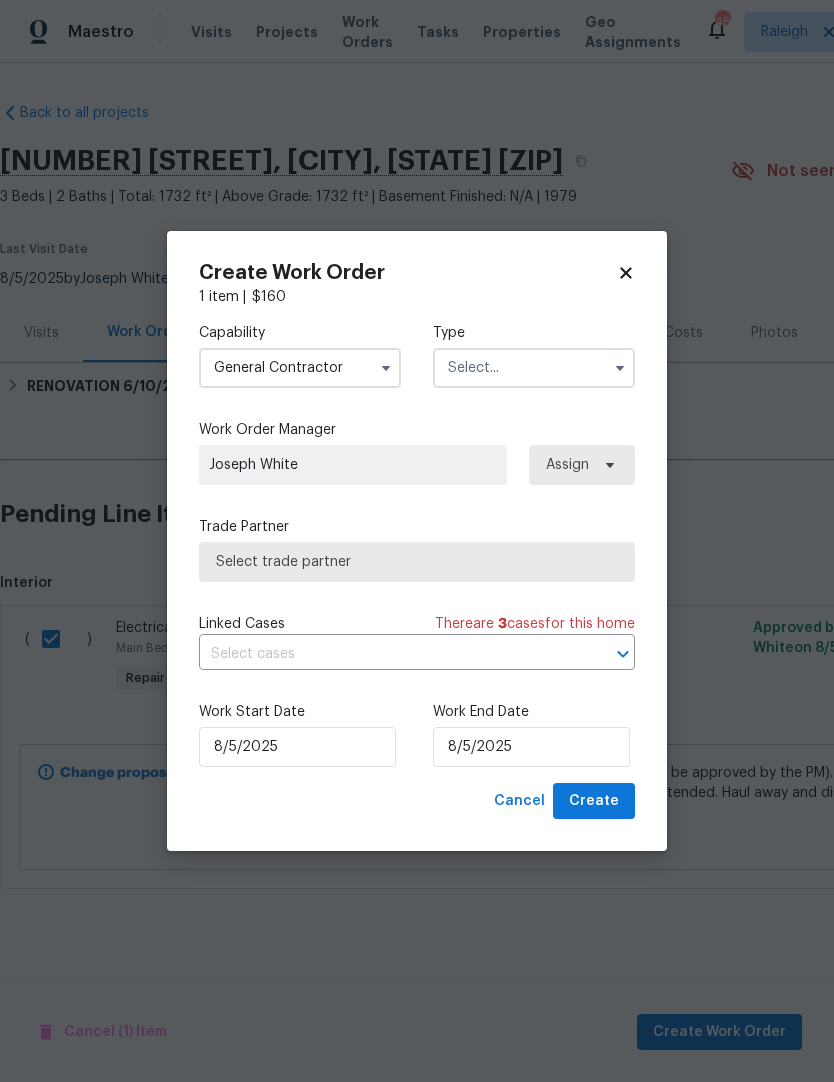click at bounding box center [534, 368] 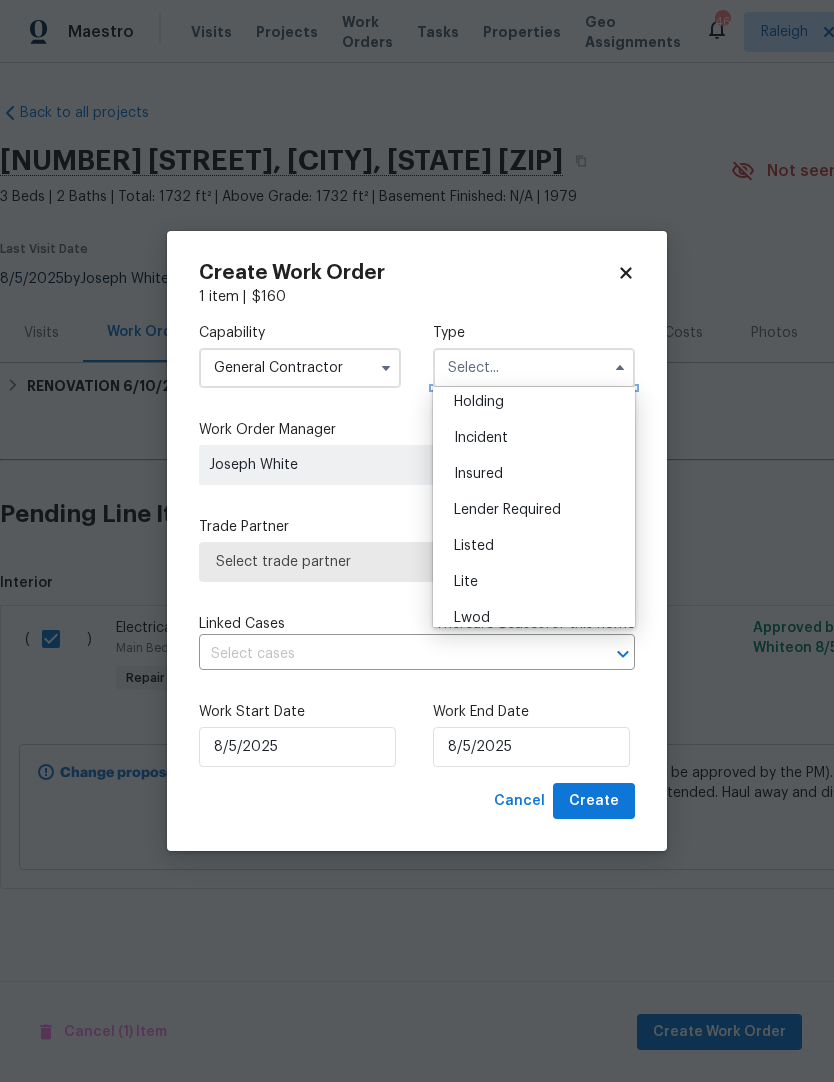 scroll, scrollTop: 81, scrollLeft: 0, axis: vertical 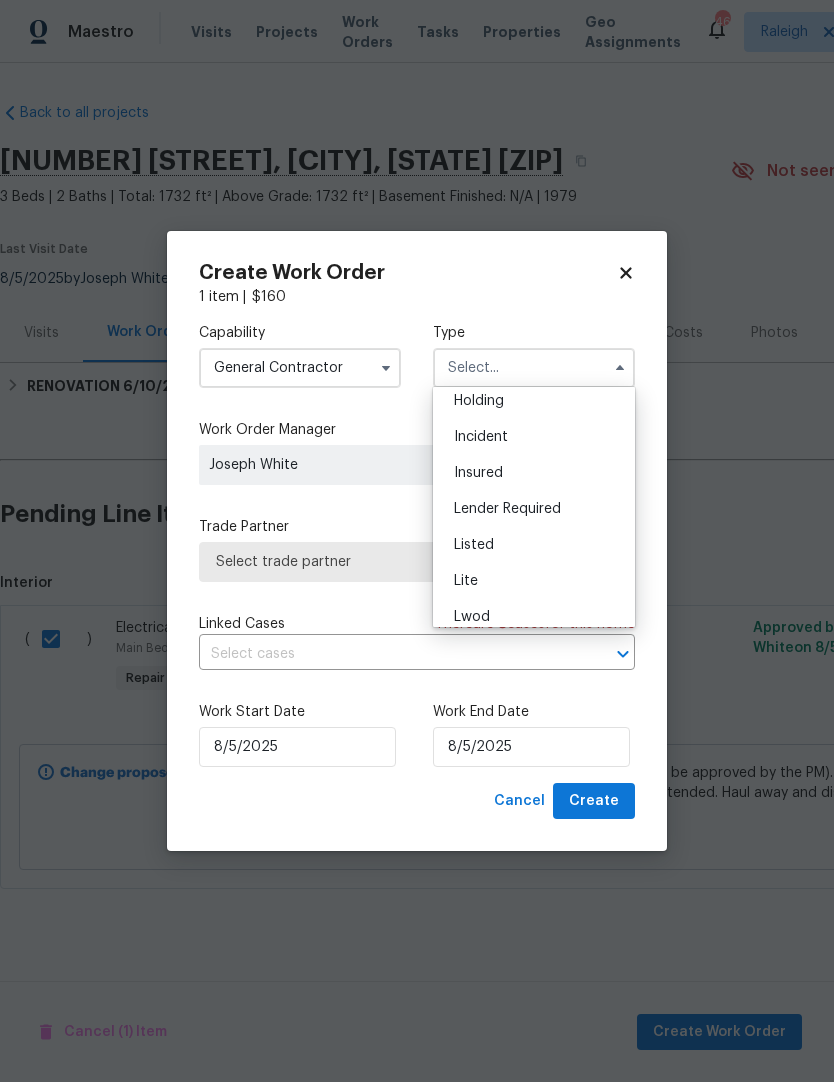 click on "Listed" at bounding box center [534, 545] 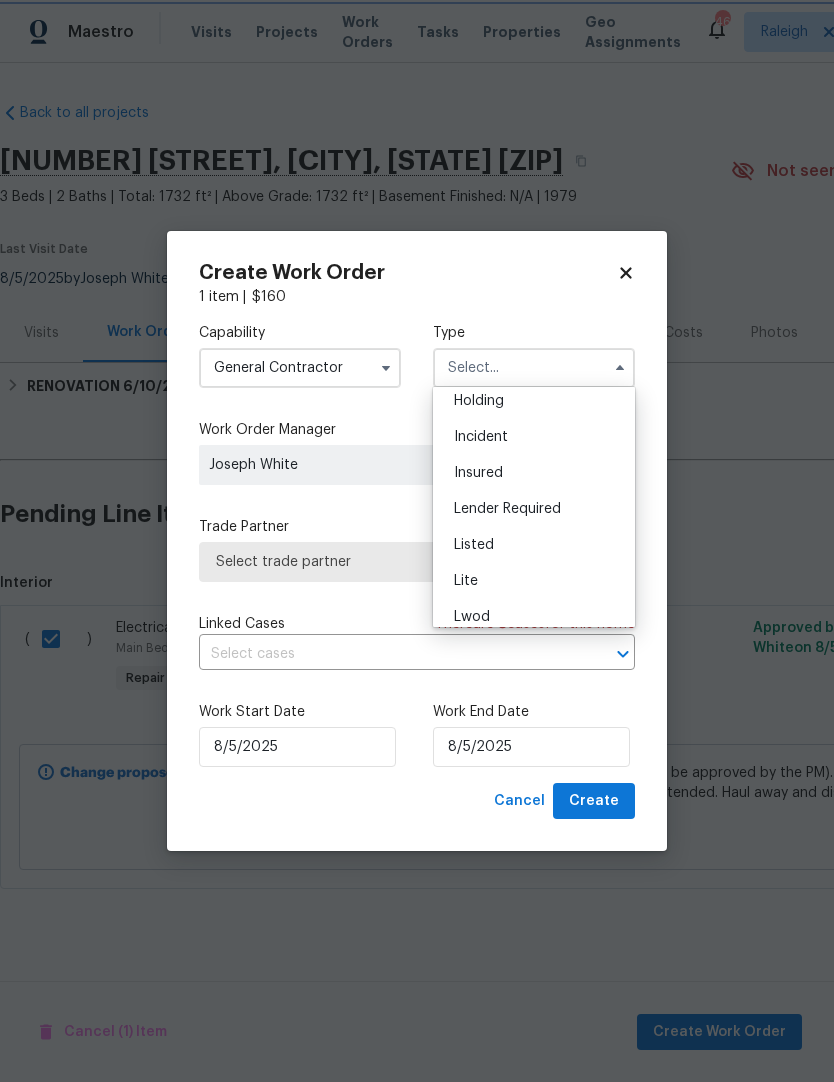 type on "Listed" 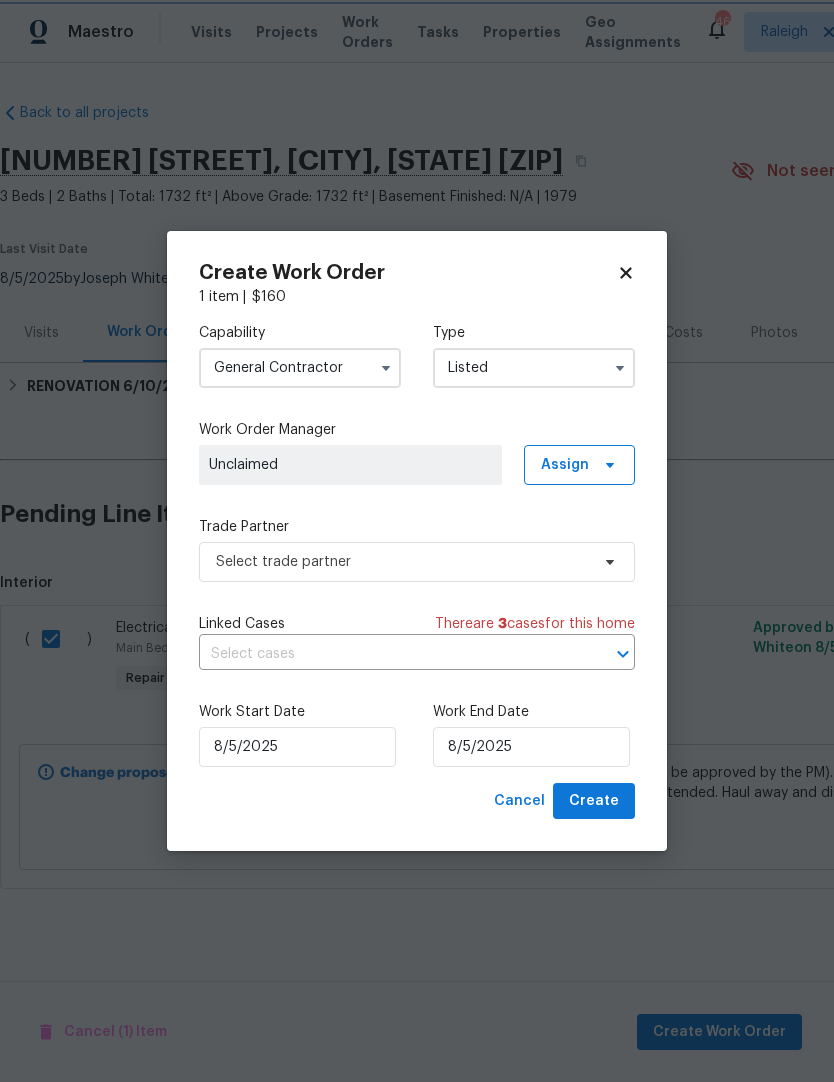 scroll, scrollTop: 0, scrollLeft: 0, axis: both 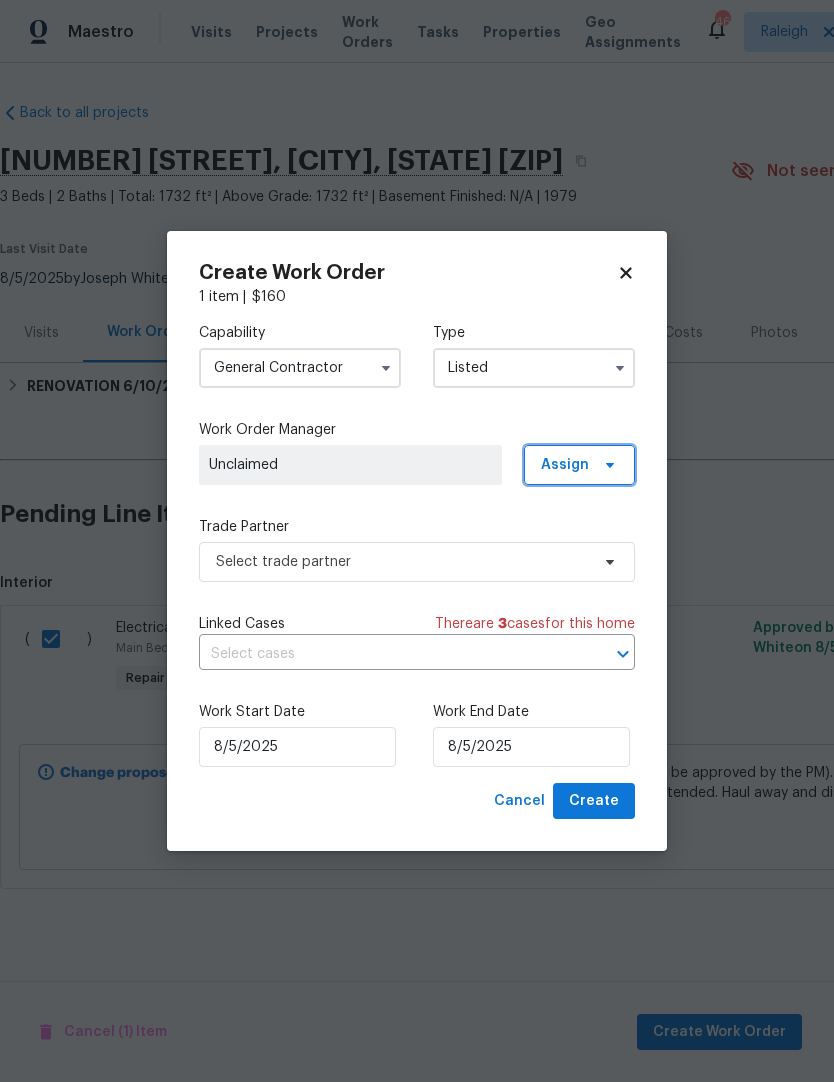 click on "Assign" at bounding box center [565, 465] 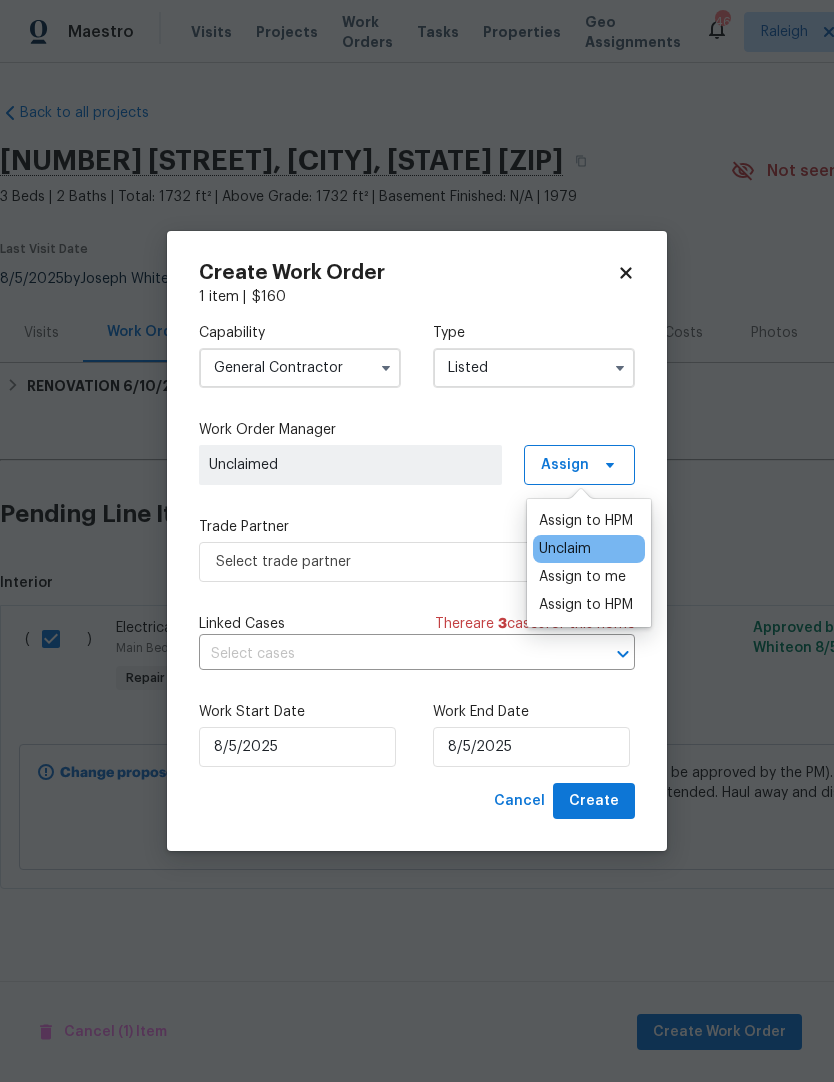 click on "Assign to me" at bounding box center (582, 577) 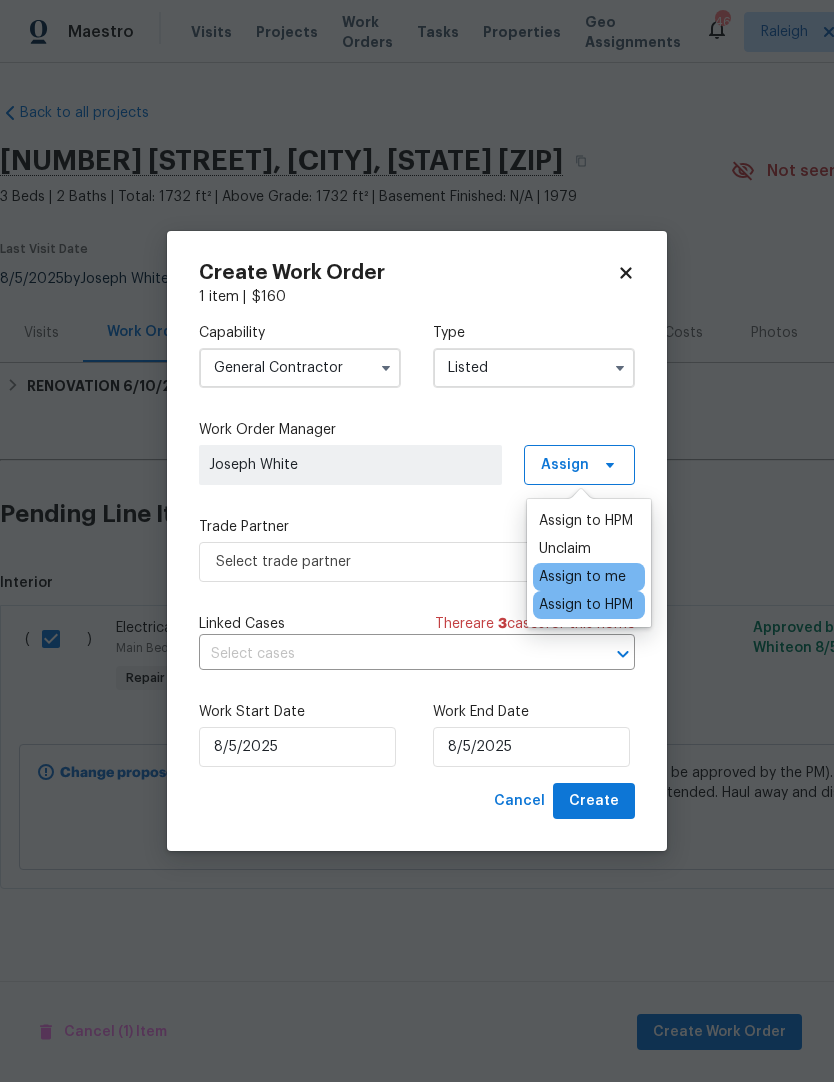 click on "Capability   General Contractor Type   Listed Work Order Manager   [FIRST] [LAST] Assign Trade Partner   Select trade partner Linked Cases There  are   [NUMBER]  case s  for this home   ​ Work Start Date   [DATE] Work End Date   [DATE]" at bounding box center (417, 545) 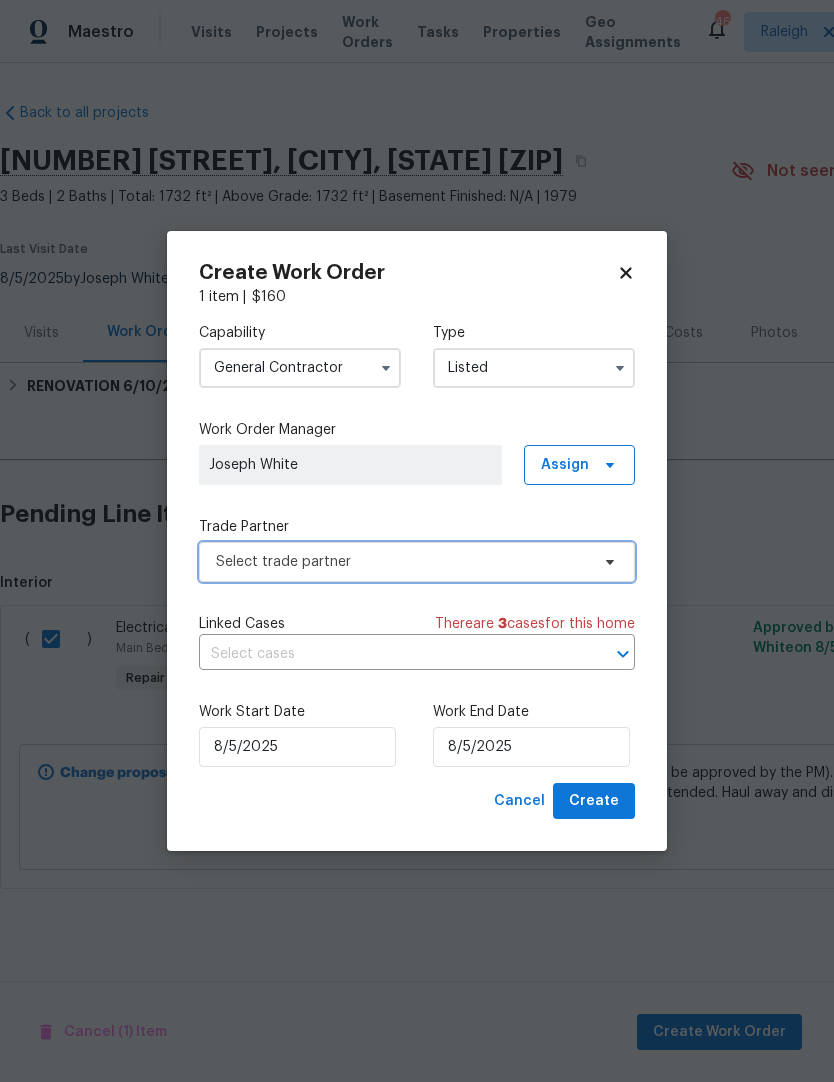 click on "Select trade partner" at bounding box center [402, 562] 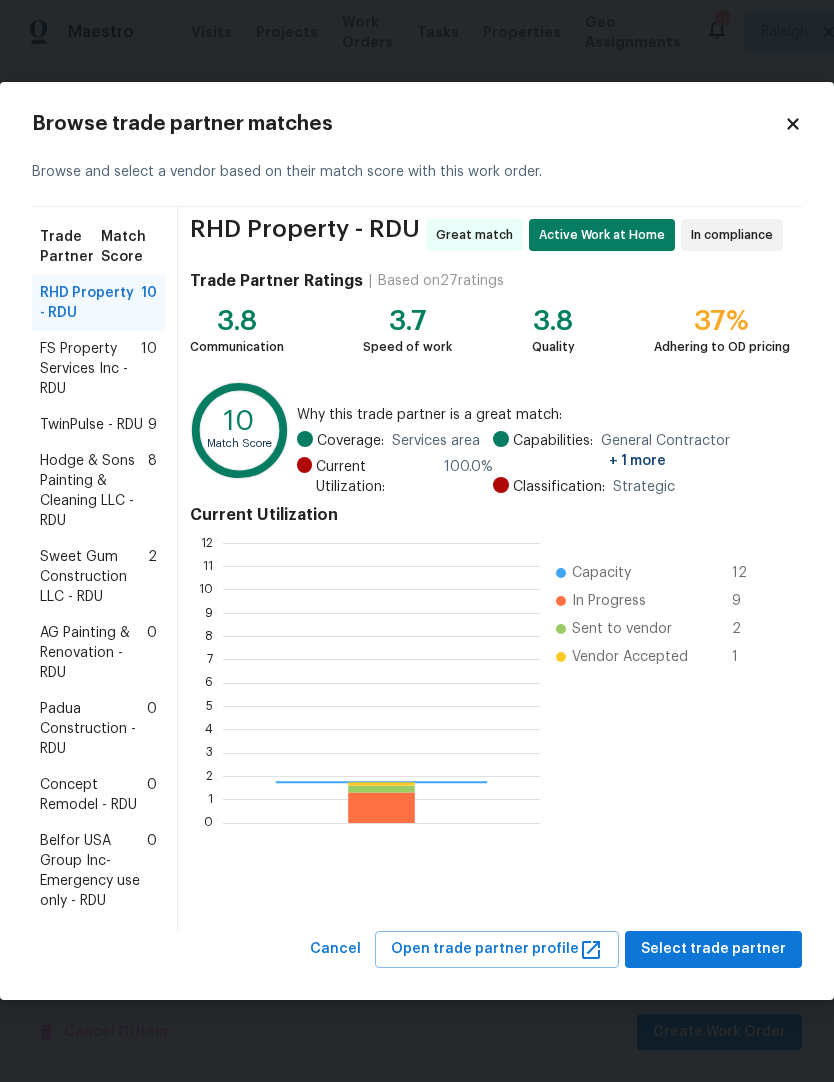 scroll, scrollTop: 2, scrollLeft: 2, axis: both 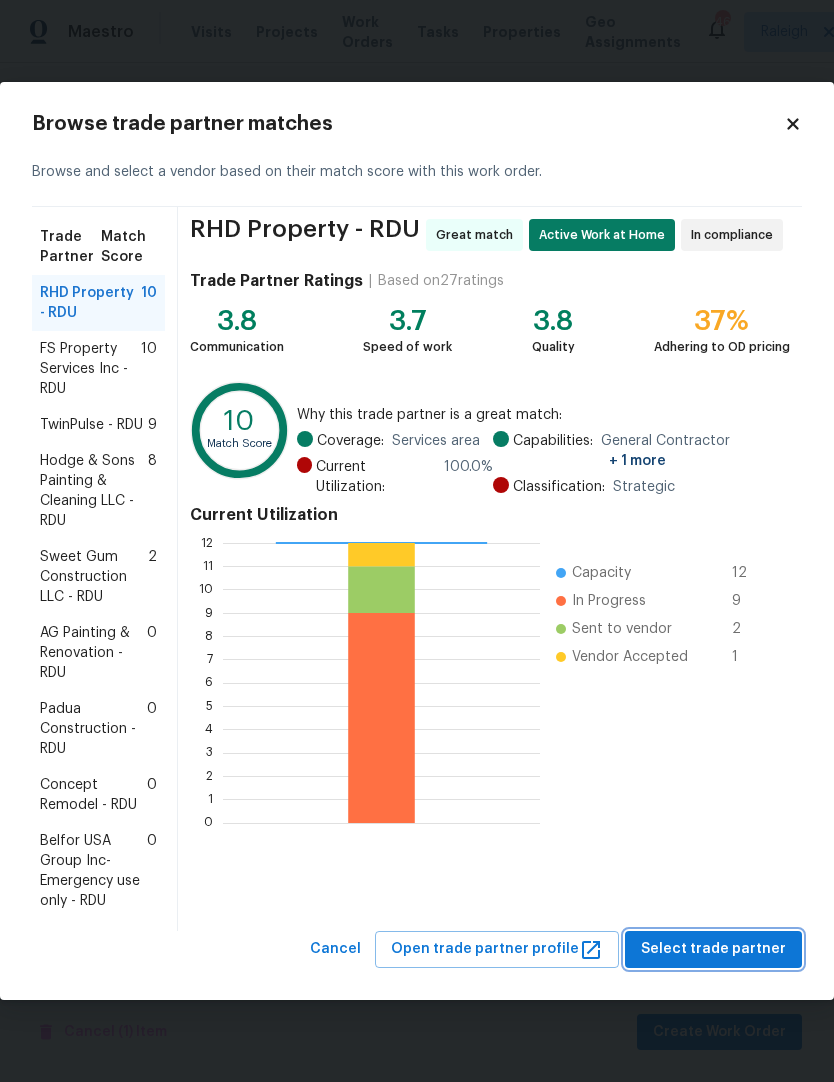 click on "Select trade partner" at bounding box center [713, 949] 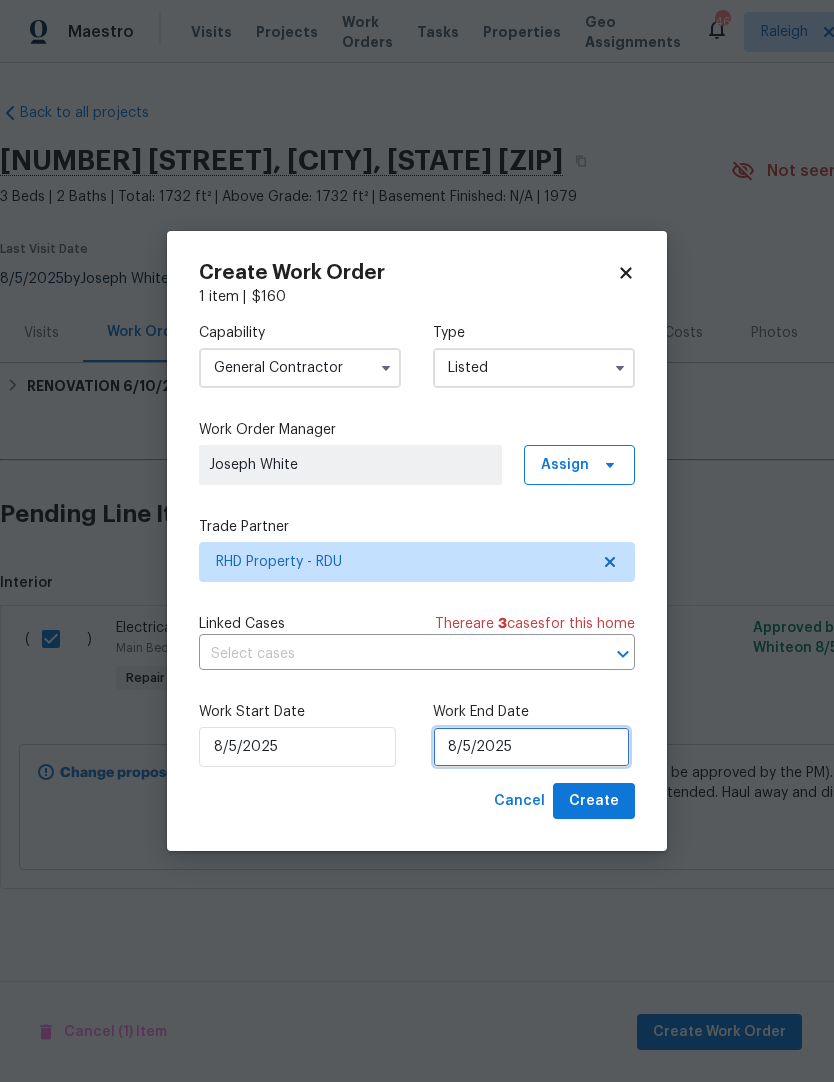 click on "8/5/2025" at bounding box center (531, 747) 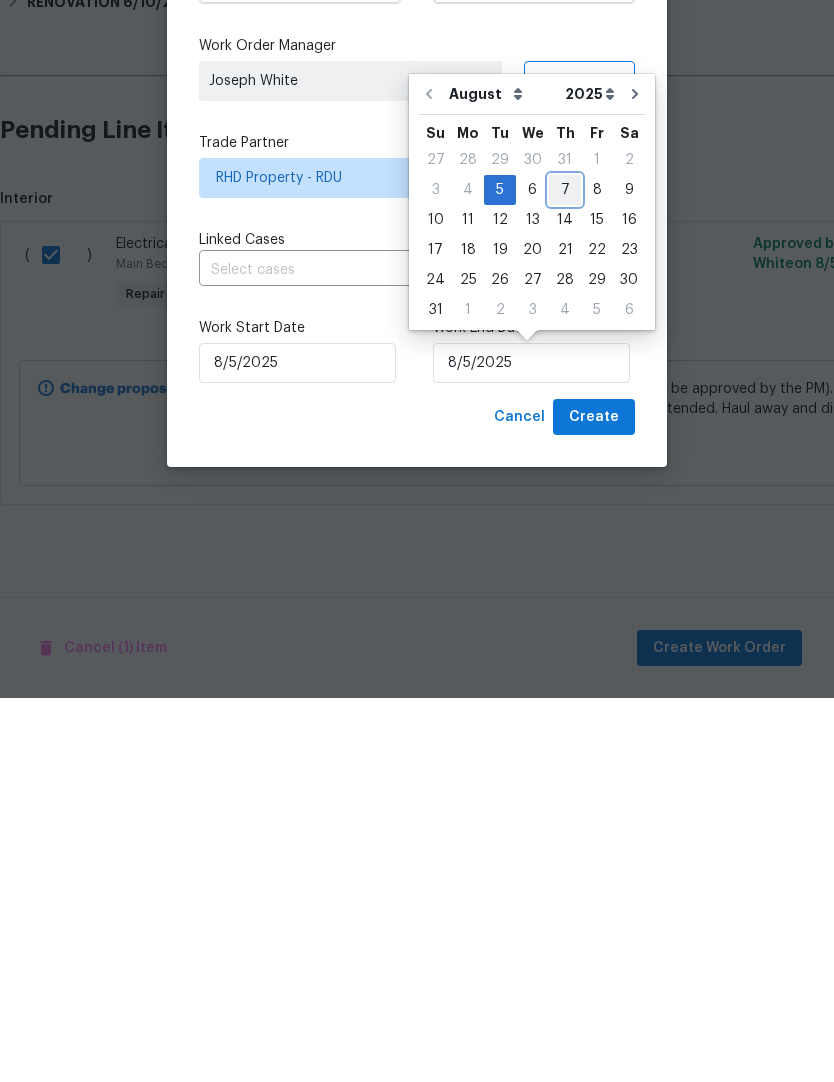 click on "7" at bounding box center (565, 574) 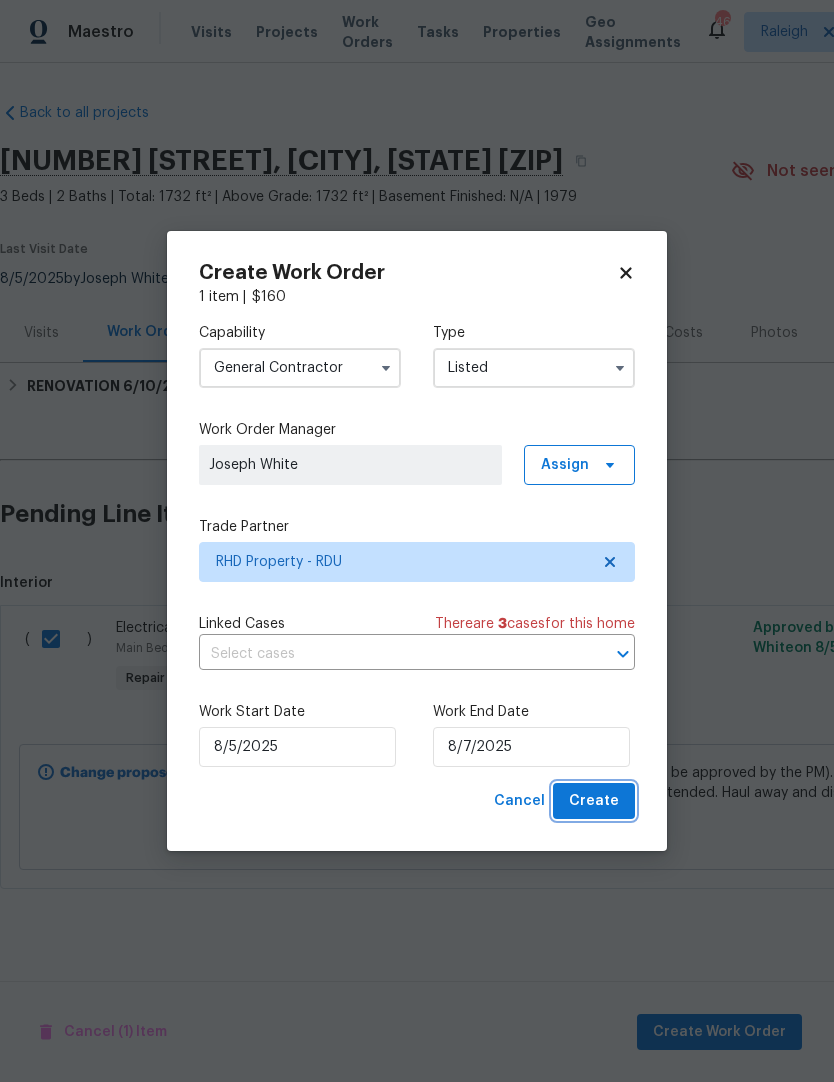 click on "Create" at bounding box center [594, 801] 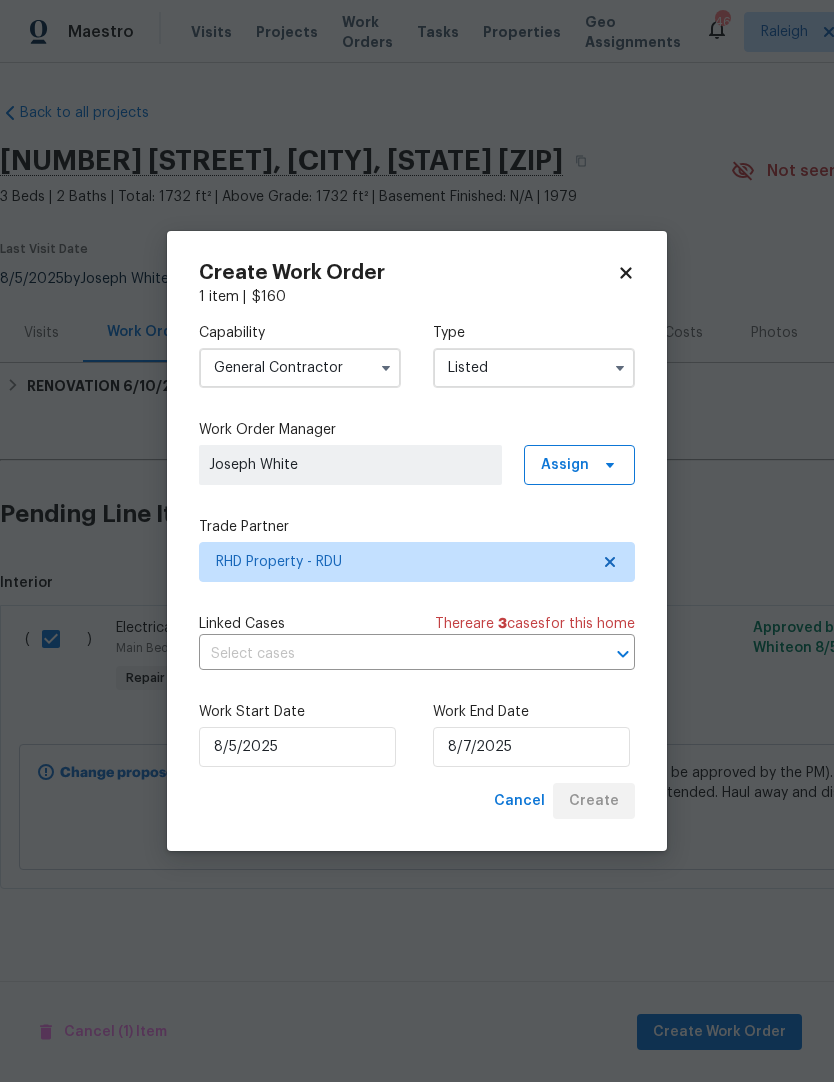 checkbox on "false" 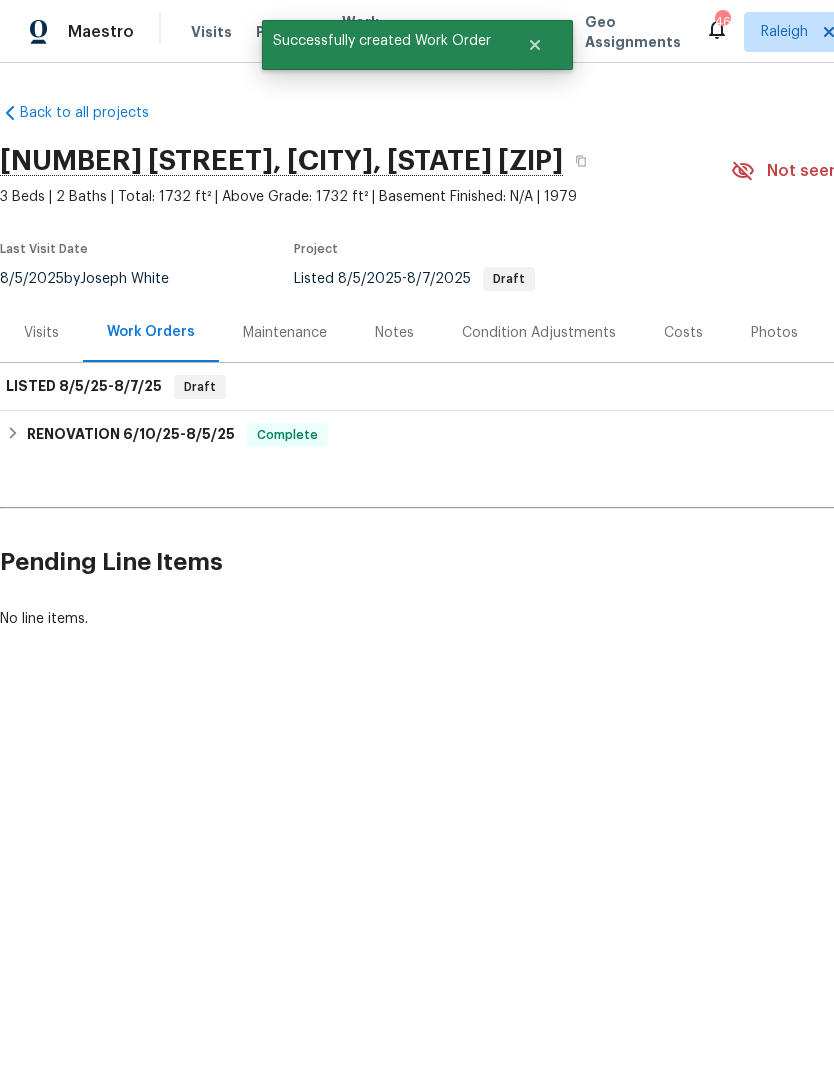 scroll, scrollTop: 0, scrollLeft: 0, axis: both 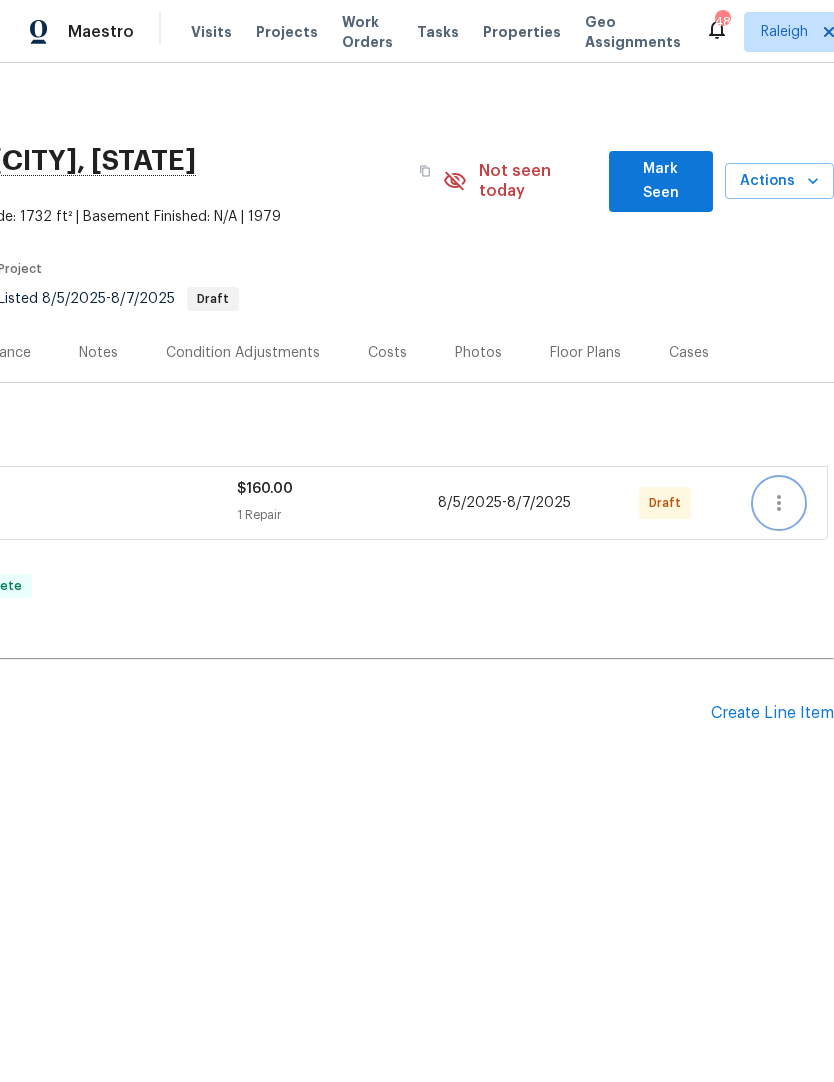 click 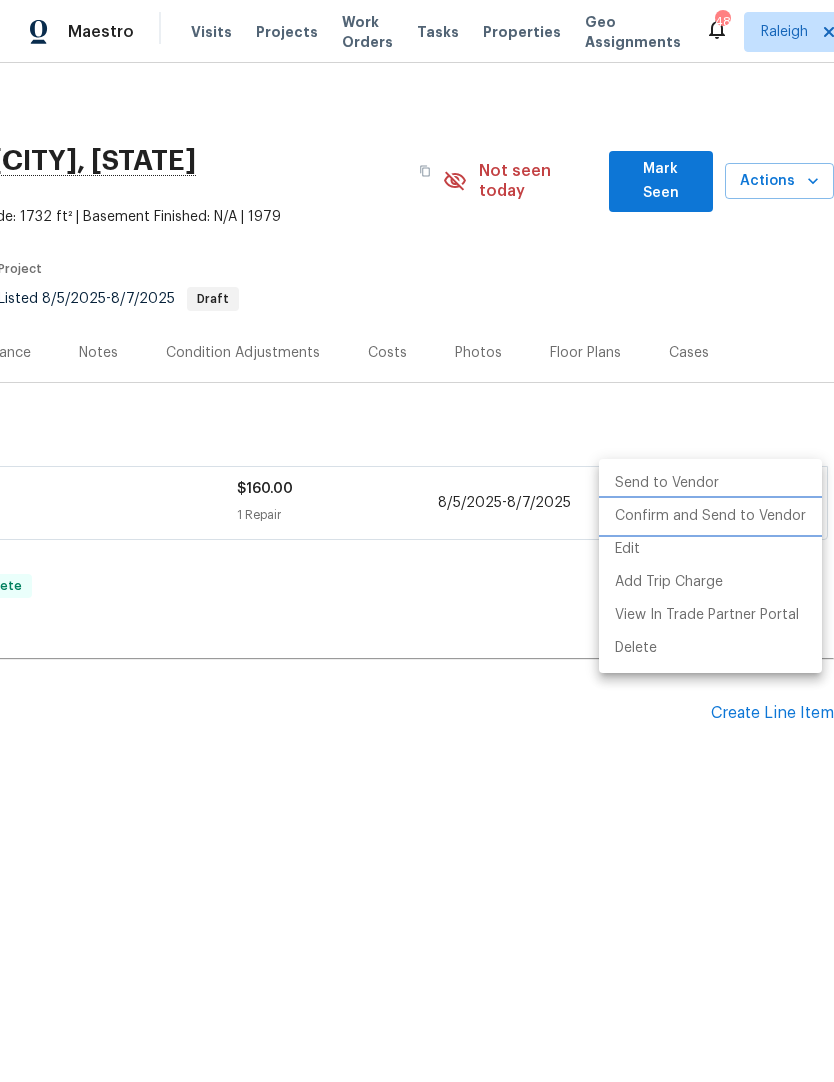 click on "Confirm and Send to Vendor" at bounding box center (710, 516) 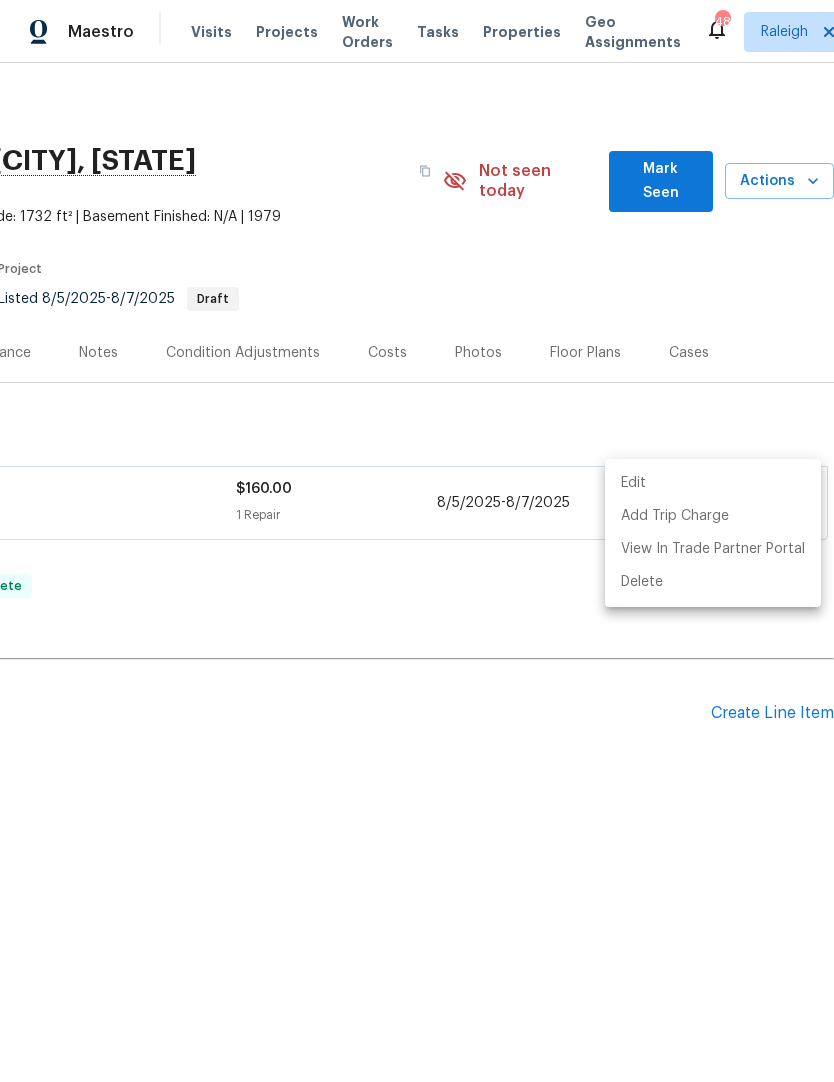 click at bounding box center (417, 541) 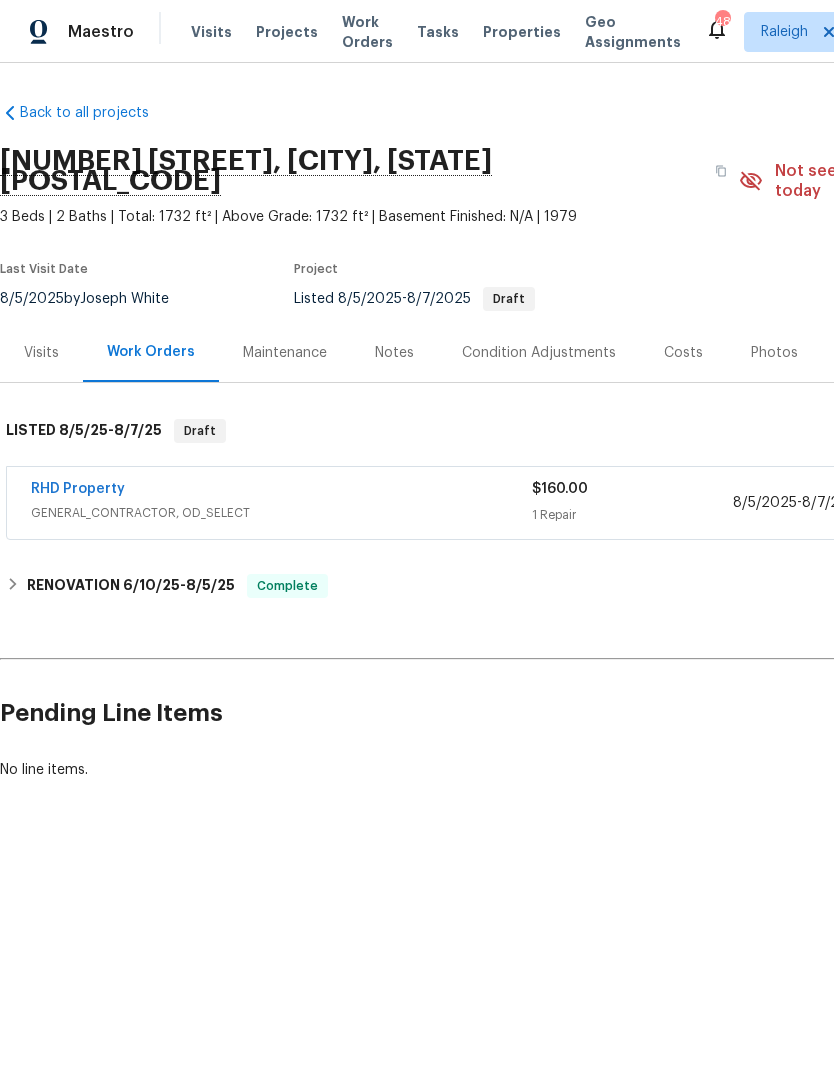 scroll, scrollTop: 0, scrollLeft: 0, axis: both 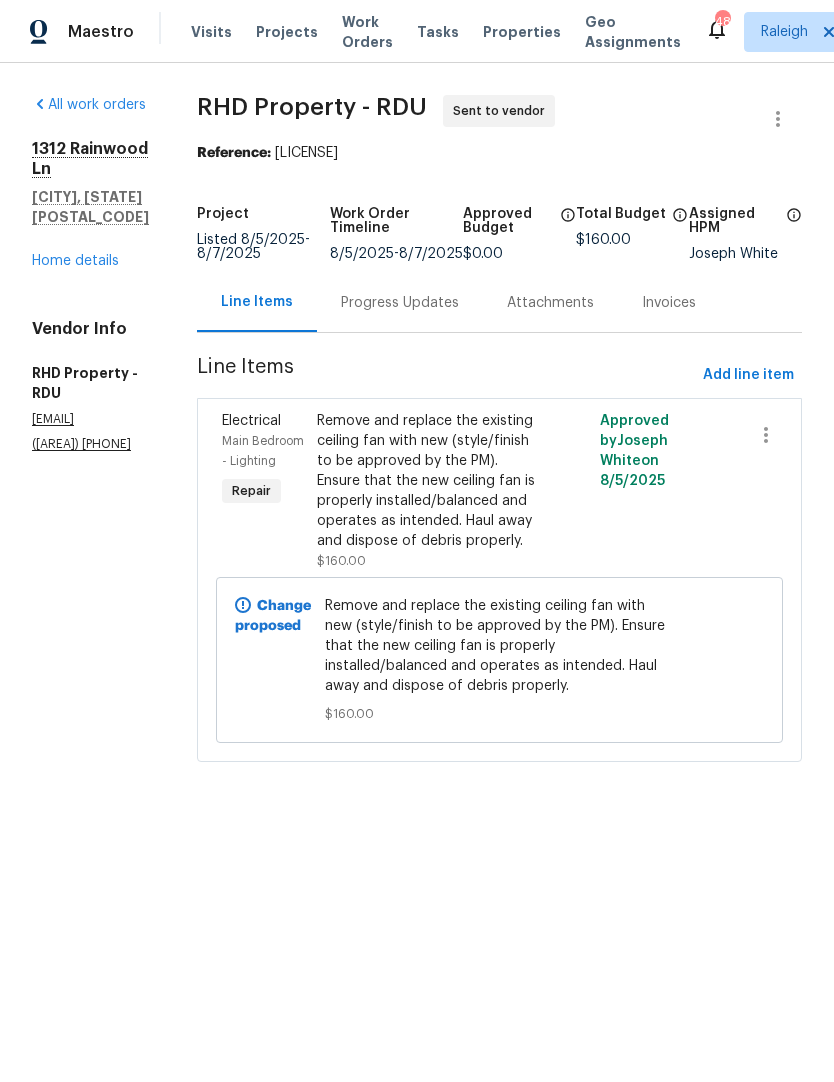 click on "Home details" at bounding box center [75, 261] 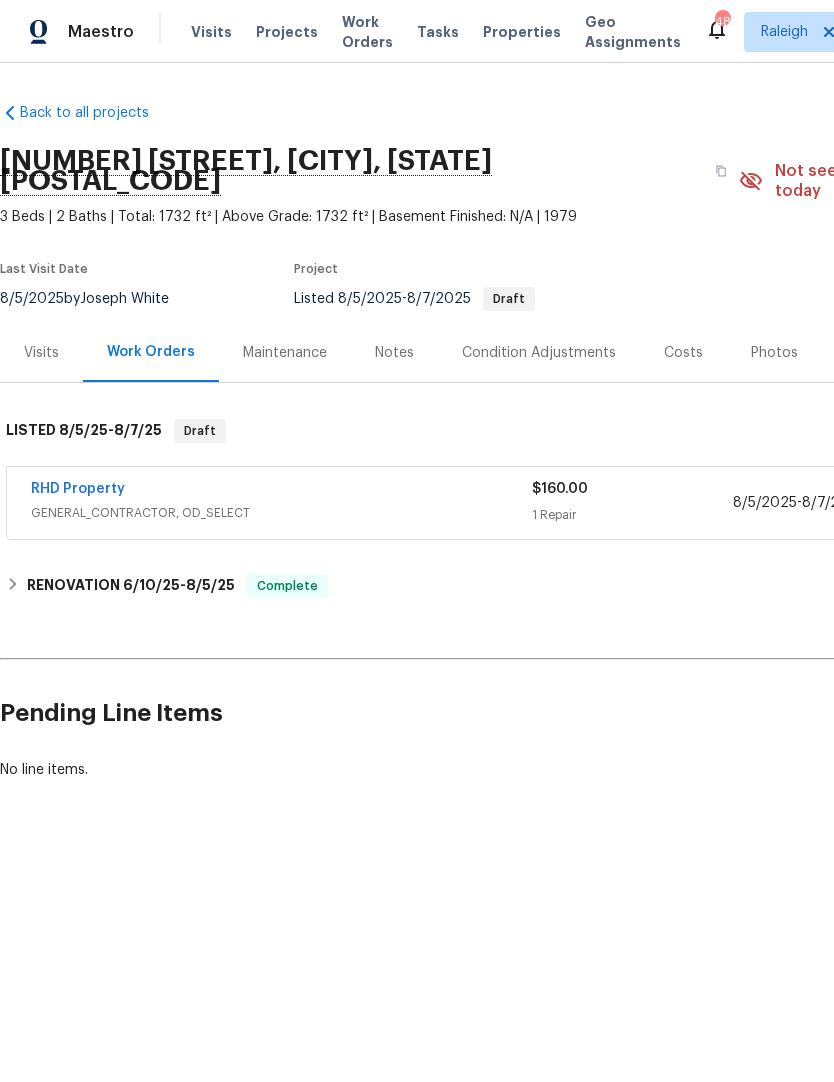click on "Photos" at bounding box center (774, 352) 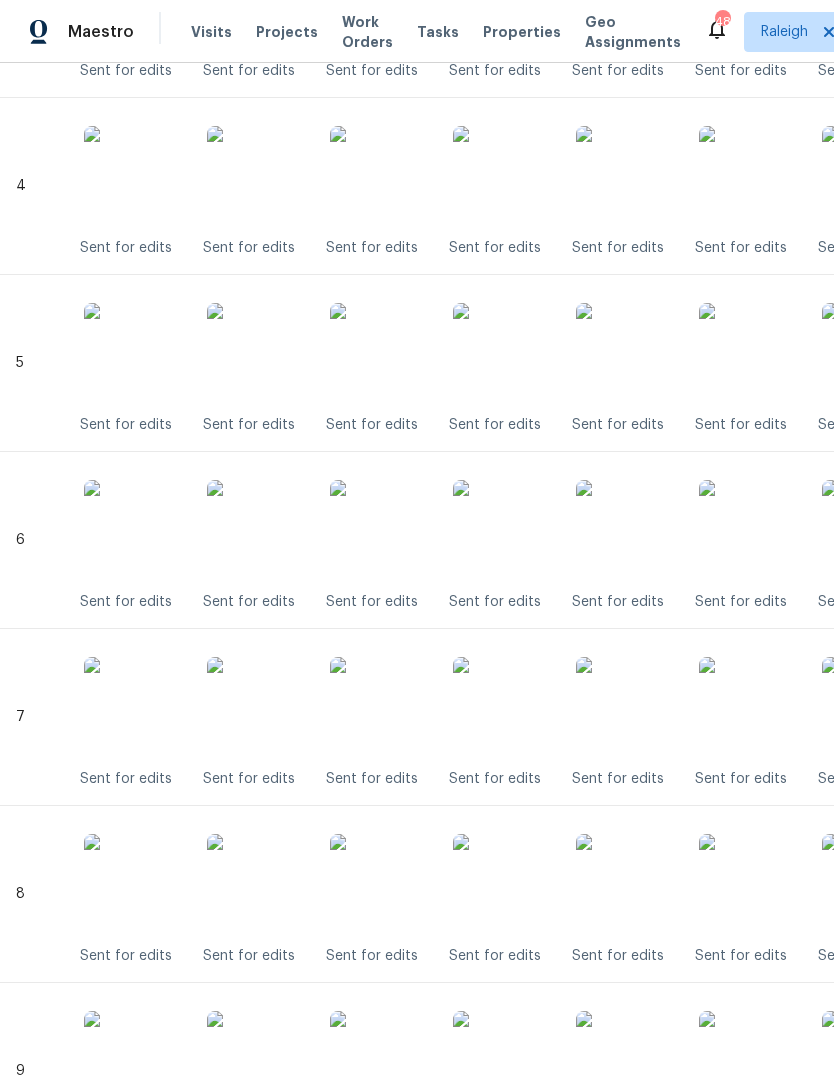 scroll, scrollTop: 1199, scrollLeft: 0, axis: vertical 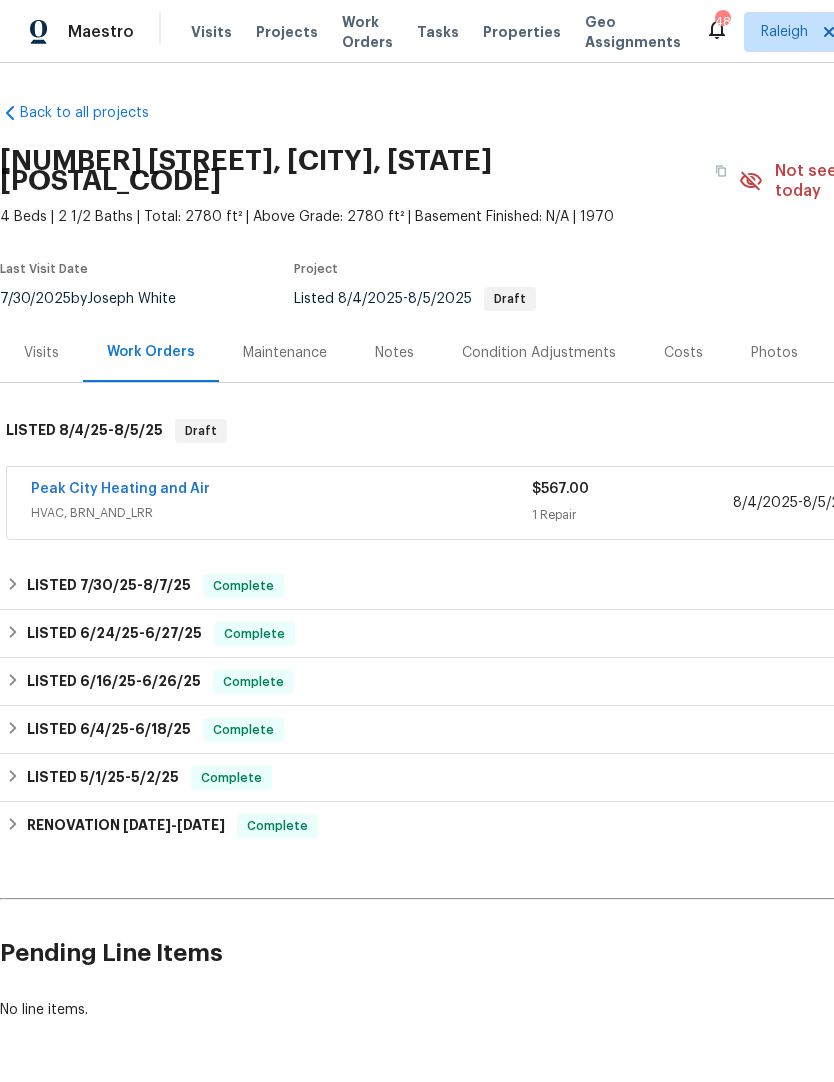 click on "Projects" at bounding box center [287, 32] 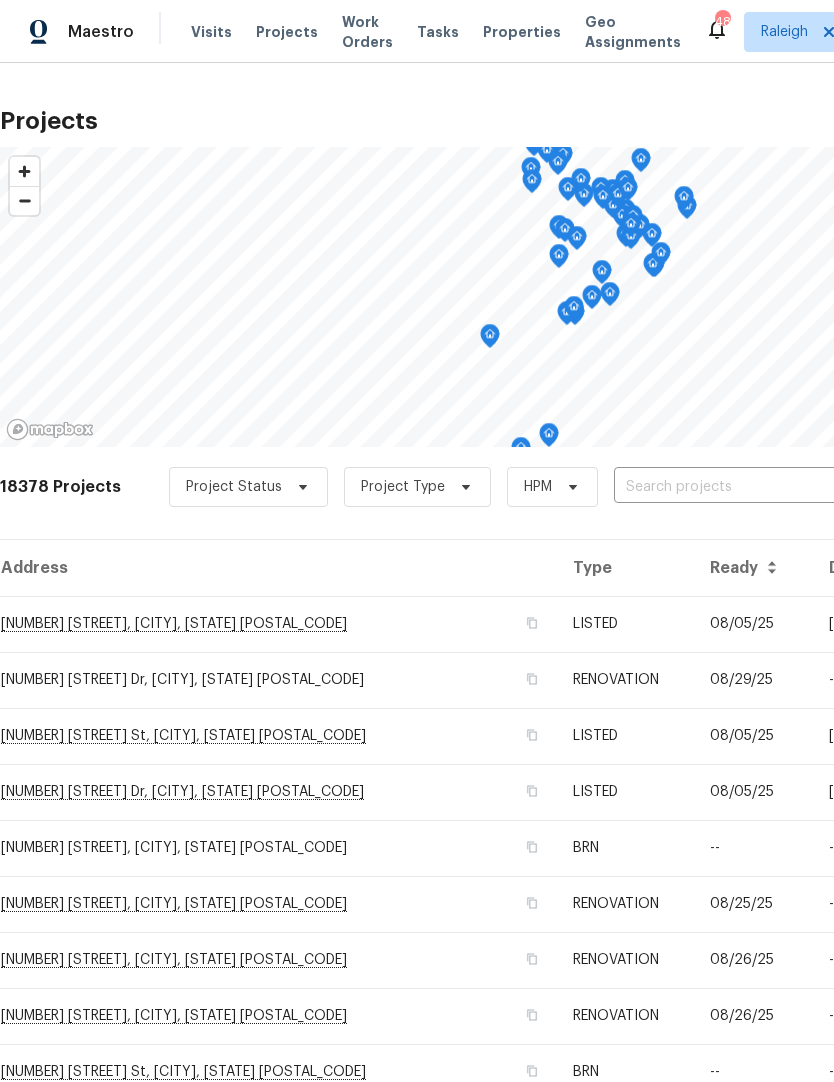 click at bounding box center [728, 487] 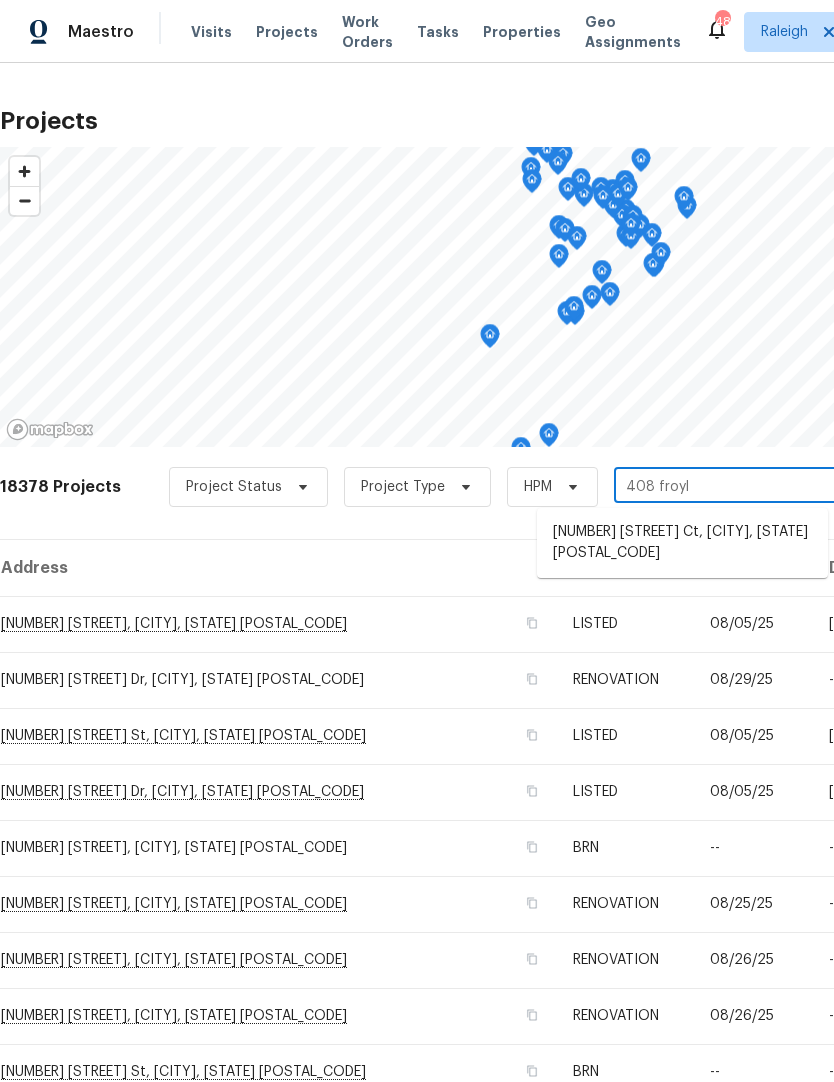 type on "408 froyl" 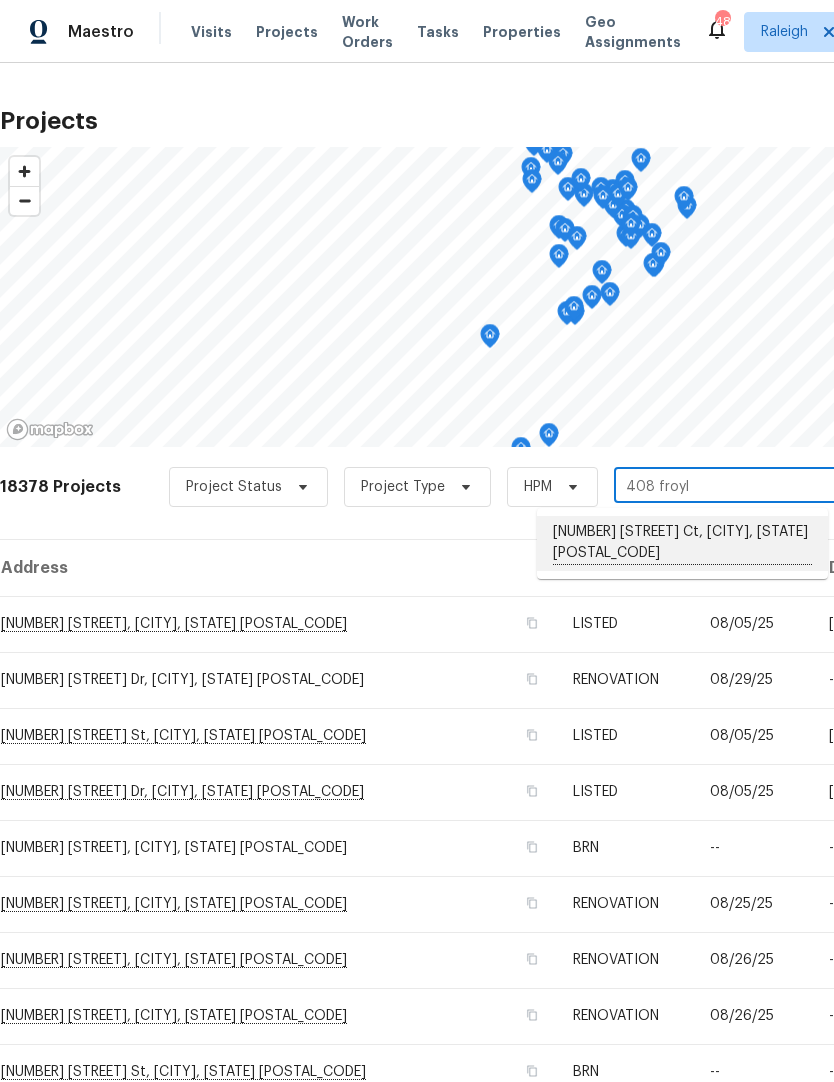 click on "408 Froyle Ct, Rolesville, NC 27571" at bounding box center [682, 543] 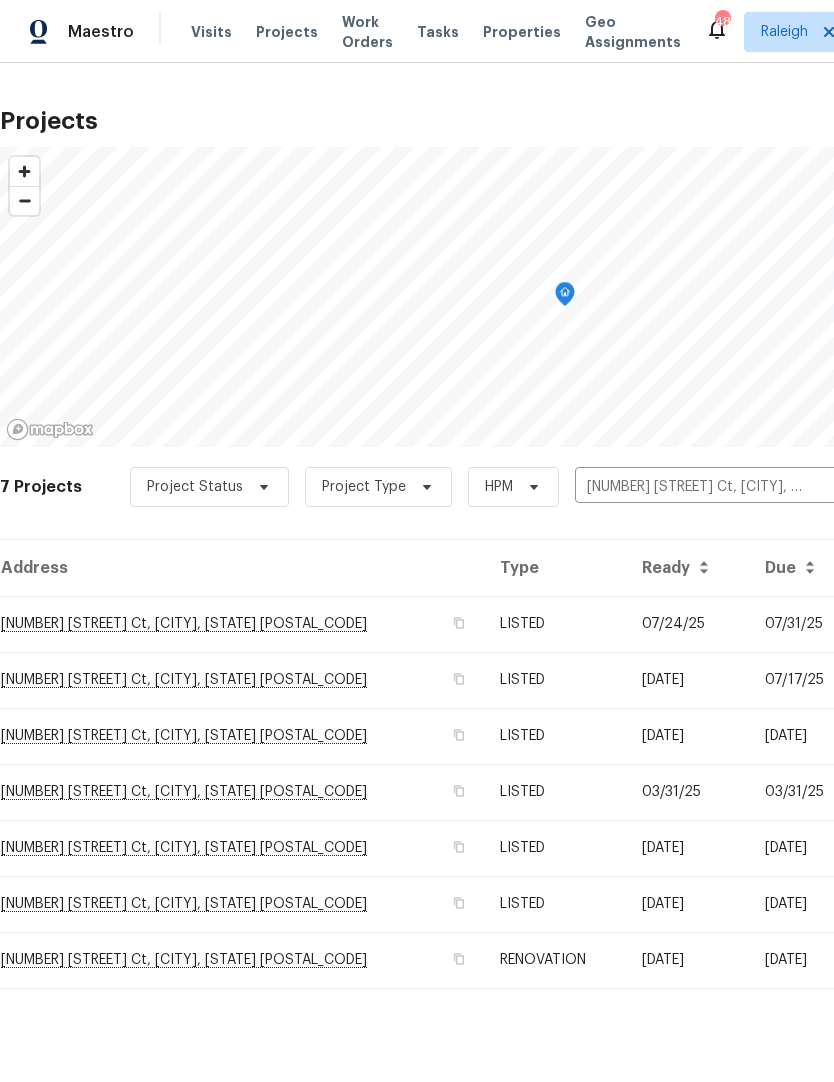 scroll, scrollTop: 0, scrollLeft: 0, axis: both 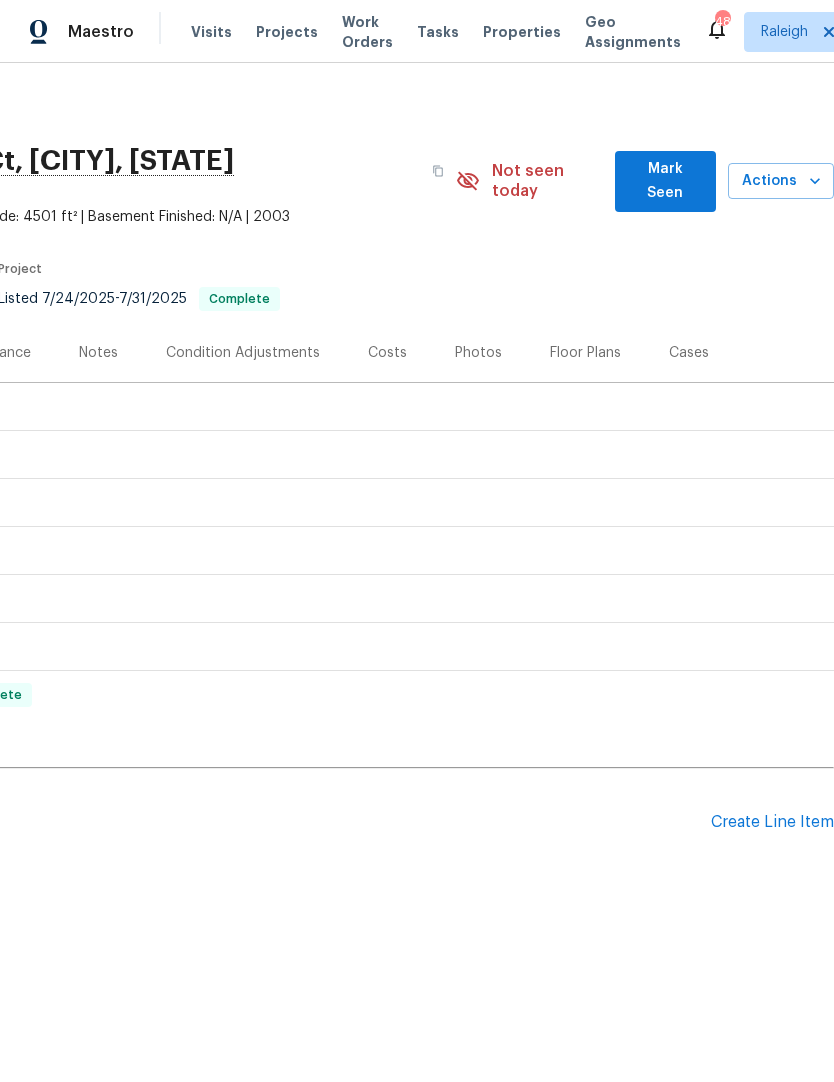 click on "Create Line Item" at bounding box center (772, 822) 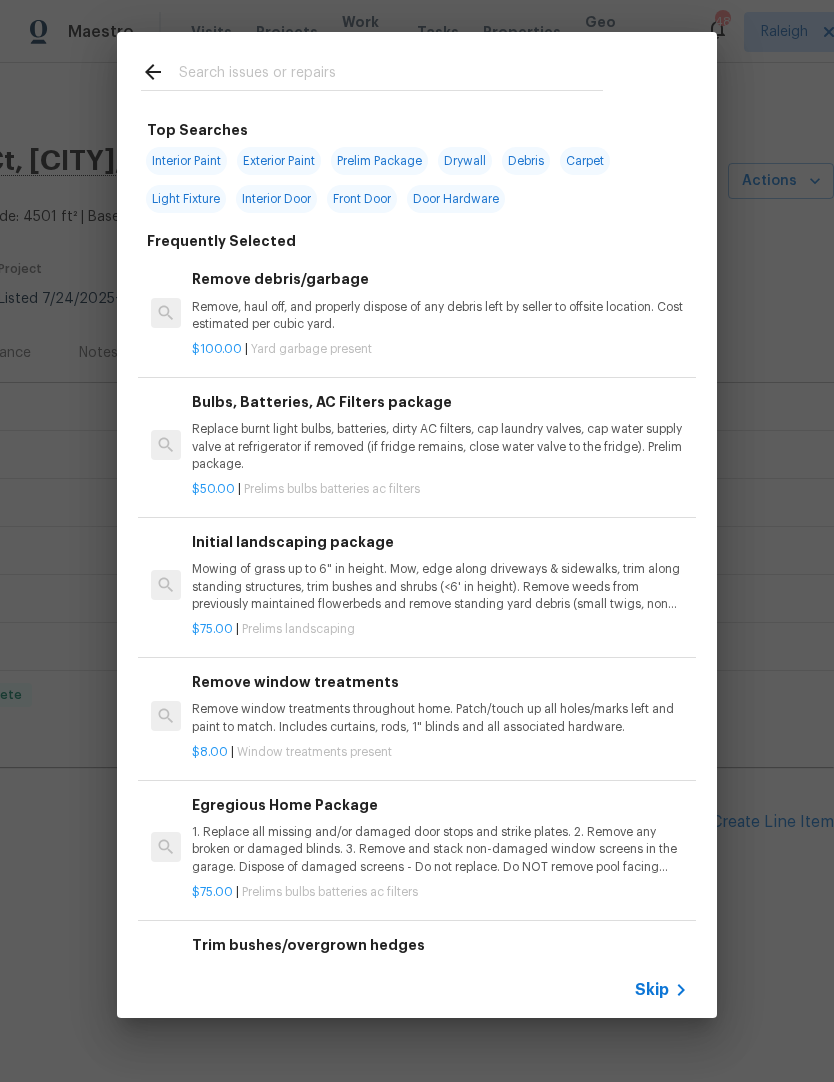 click at bounding box center (391, 75) 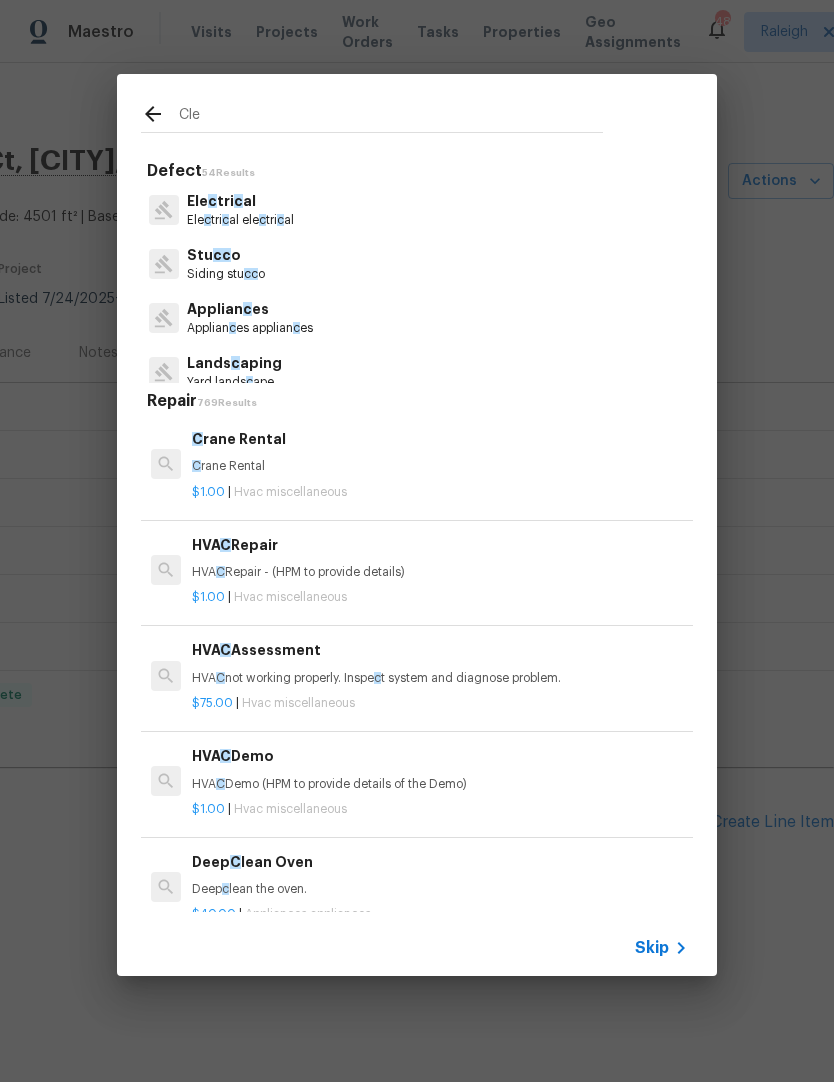 type on "Clea" 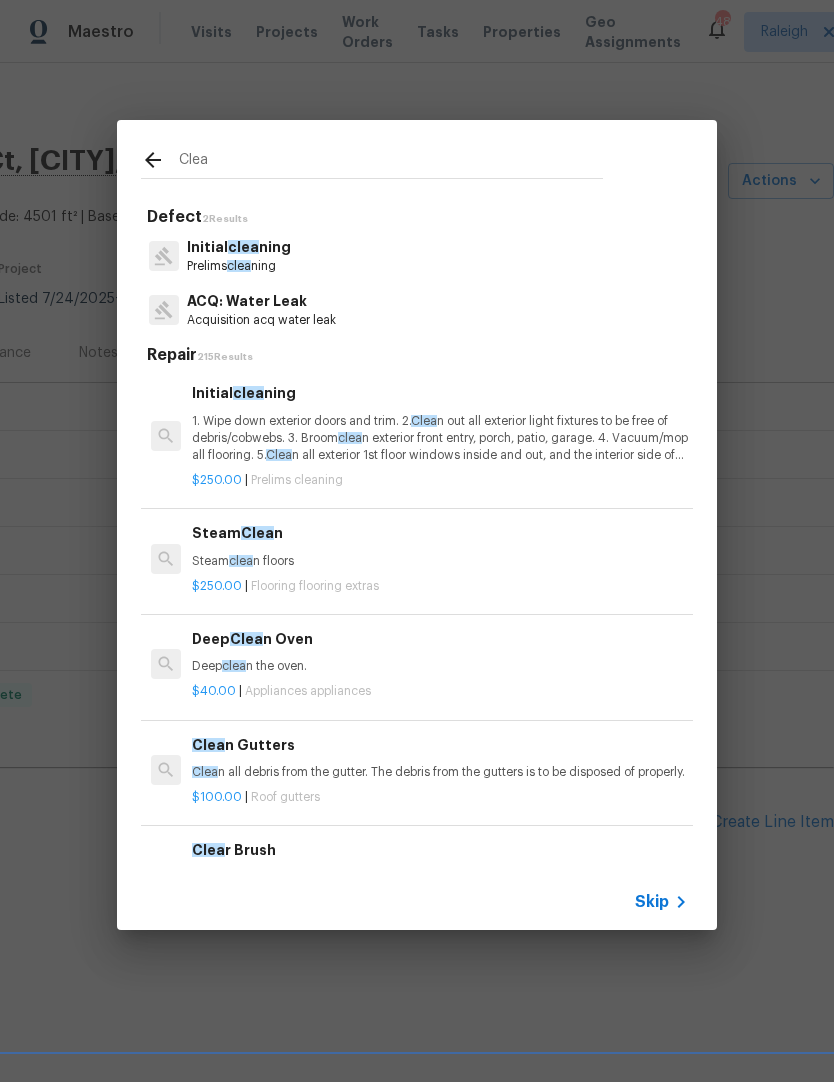 click on "1. Wipe down exterior doors and trim. 2.  Clea n out all exterior light fixtures to be free of debris/cobwebs. 3. Broom  clea n exterior front entry, porch, patio, garage. 4. Vacuum/mop all flooring. 5.  Clea n all exterior 1st floor windows inside and out, and the interior side of all above grade windows.  Clea n all tracks/frames. 6.  Clea n all air vent grills. 7.  Clea n all interior window, base, sill and trim. 8.  Clea n all switch/outlet plates and remove any paint. 9.  Clea n all light fixtures and ceiling fans. 10.  Clea n all doors, frames and trim. 11.  Clea n kitchen and laundry appliances - inside-outside and underneath. 12.  Clea n cabinetry inside and outside and top including drawers. 13.  Clea n counters, sinks, plumbing fixtures, toilets seat to remain down. 14.  Clea n showers, tubs, surrounds, wall tile free of grime and soap scum. 15.  Clea n window coverings if left in place. 16.  Clea n baseboards. 17.  Clea" at bounding box center (440, 438) 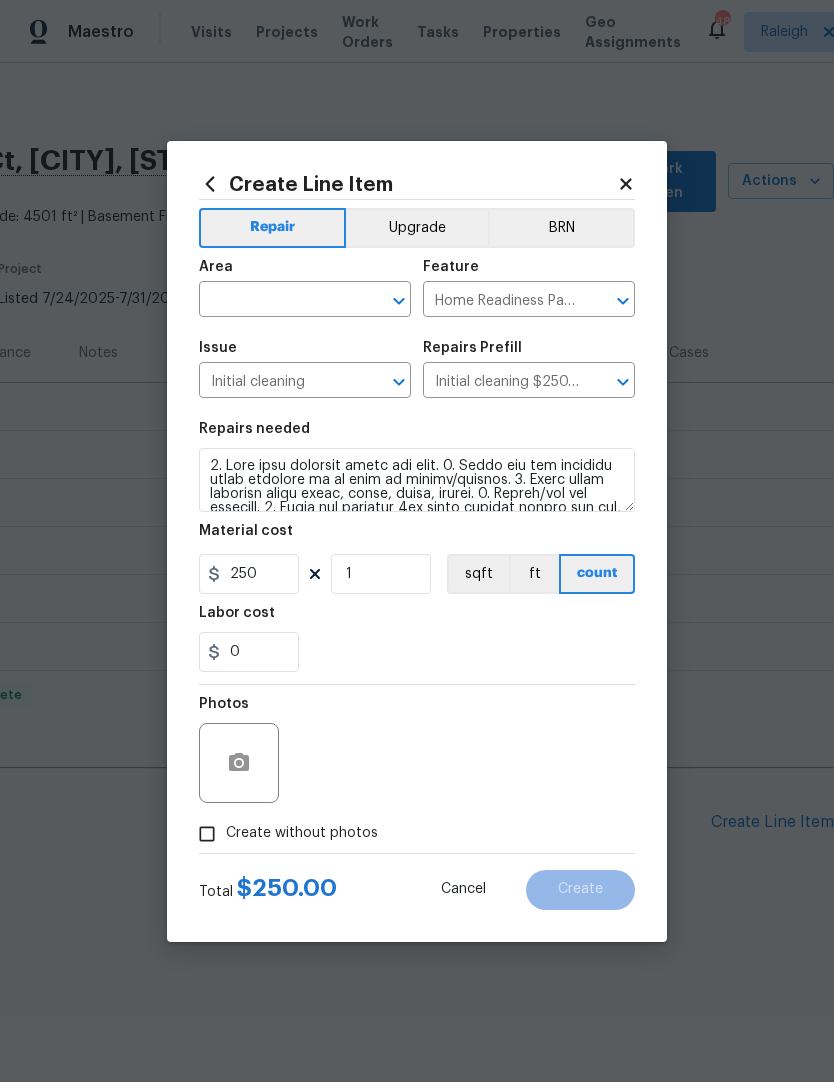 click at bounding box center (277, 301) 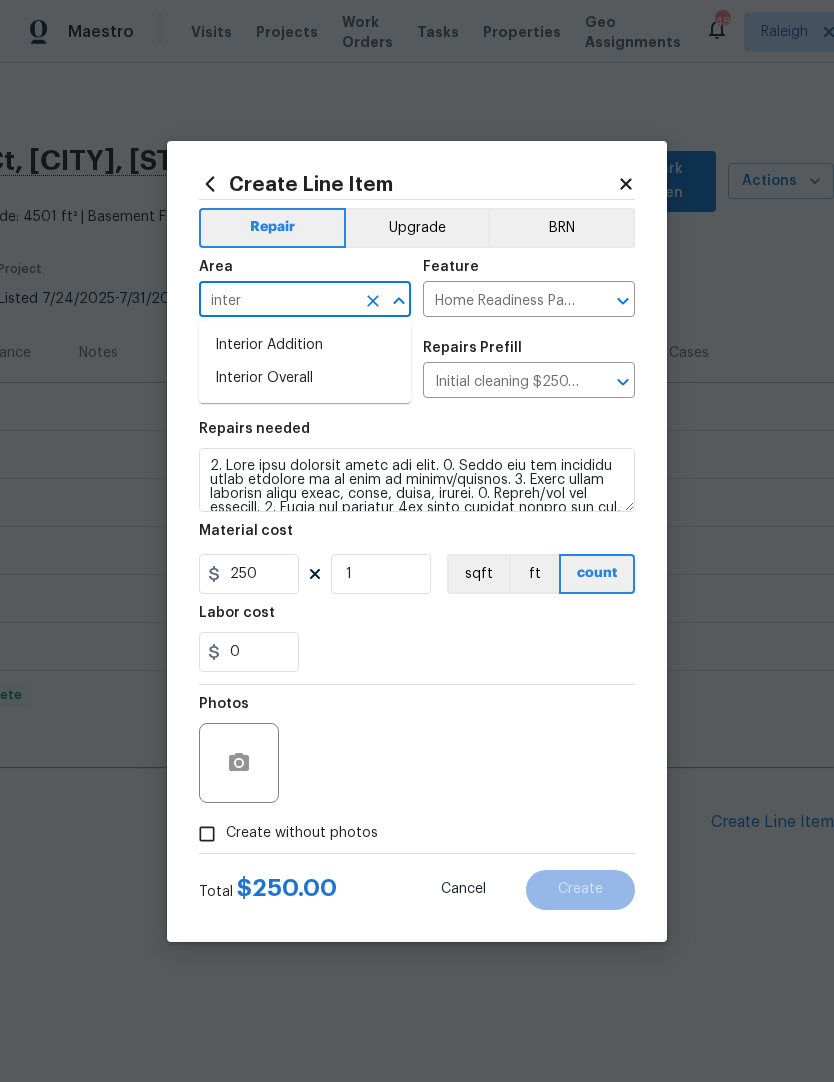 click on "Interior Overall" at bounding box center [305, 378] 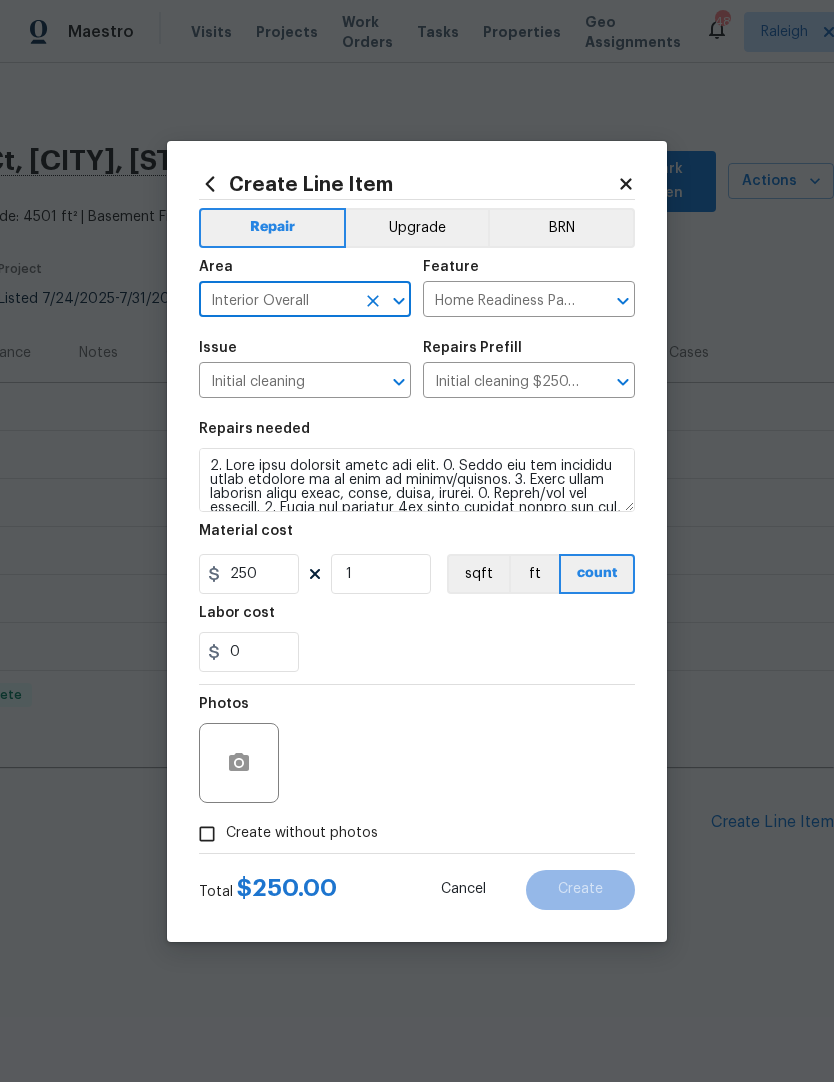 click on "Repairs needed" at bounding box center [417, 435] 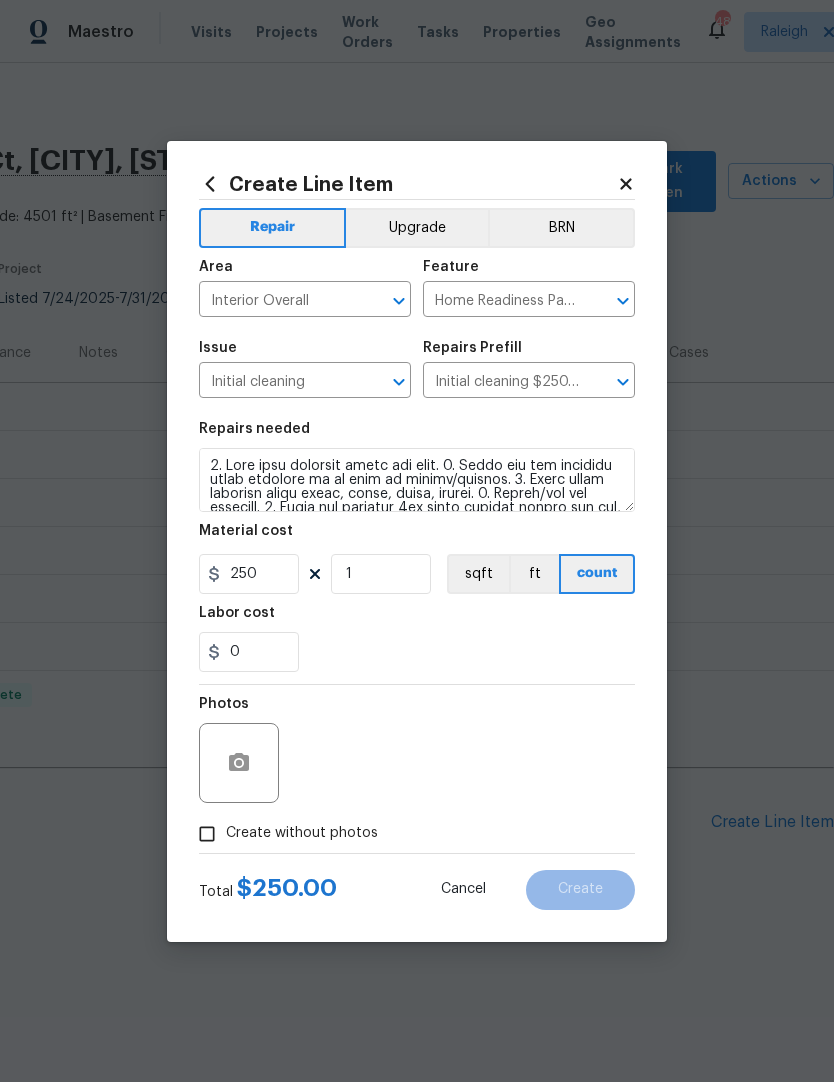 click on "Create without photos" at bounding box center [207, 834] 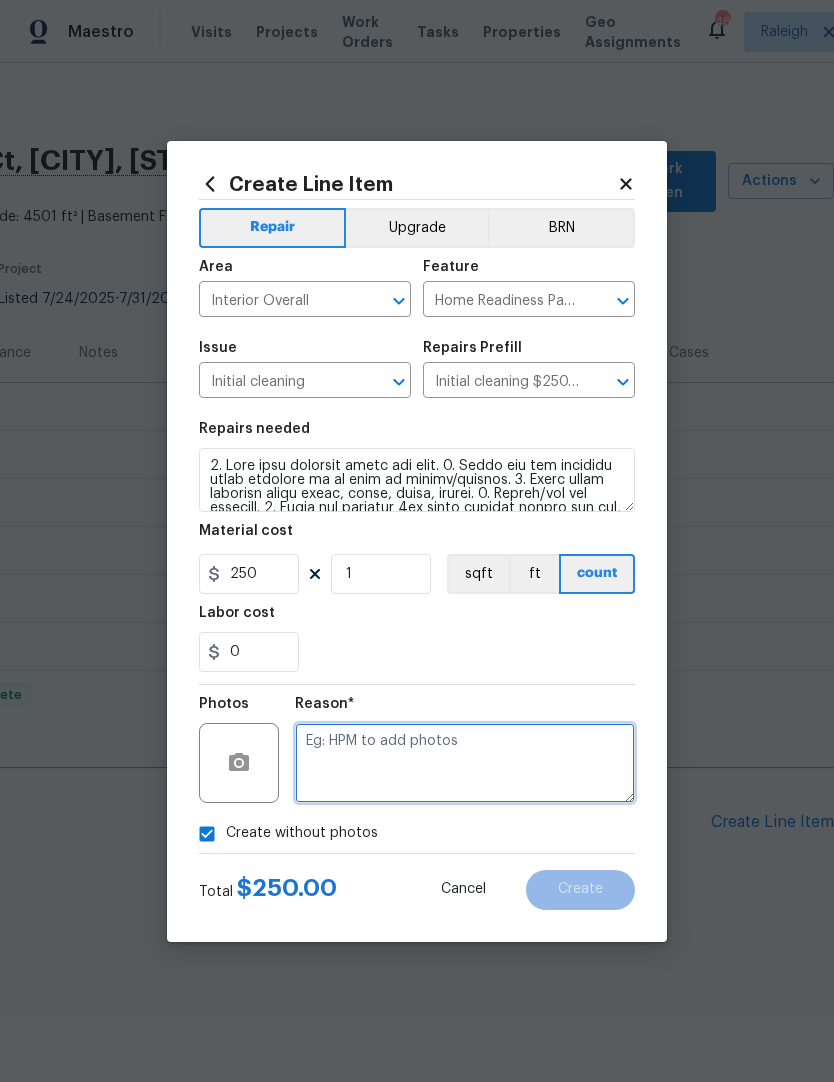 click at bounding box center [465, 763] 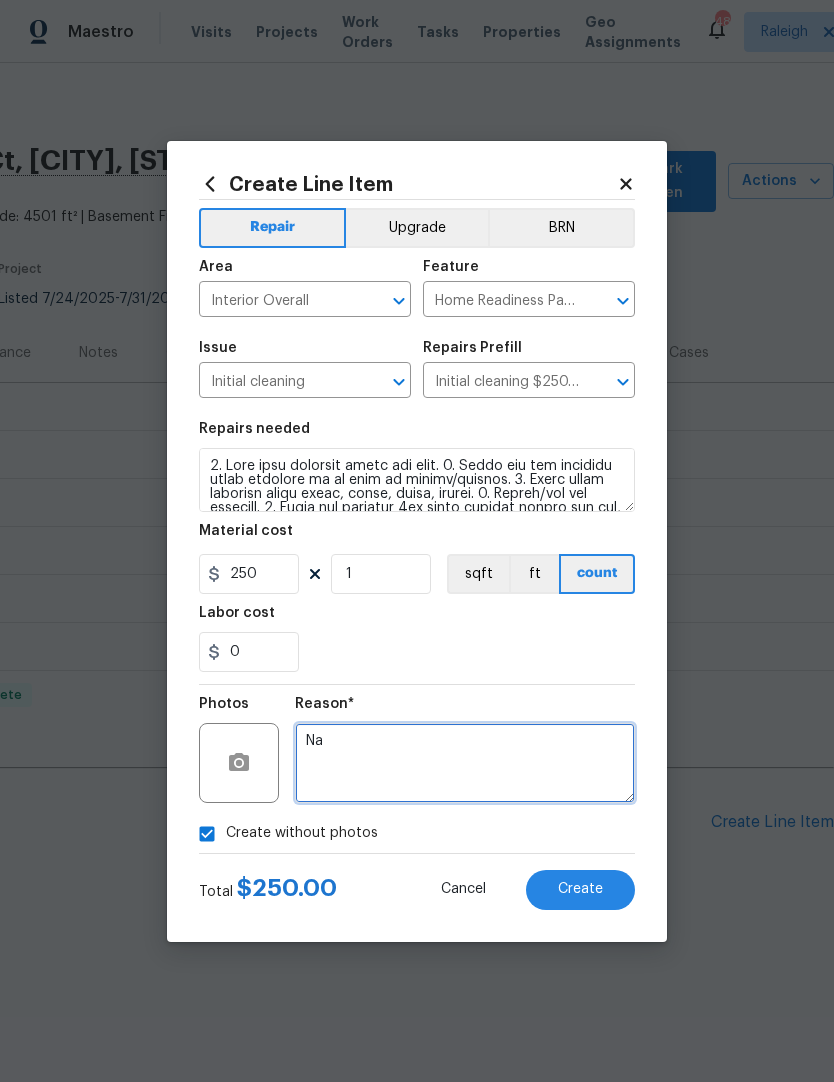 type on "Na" 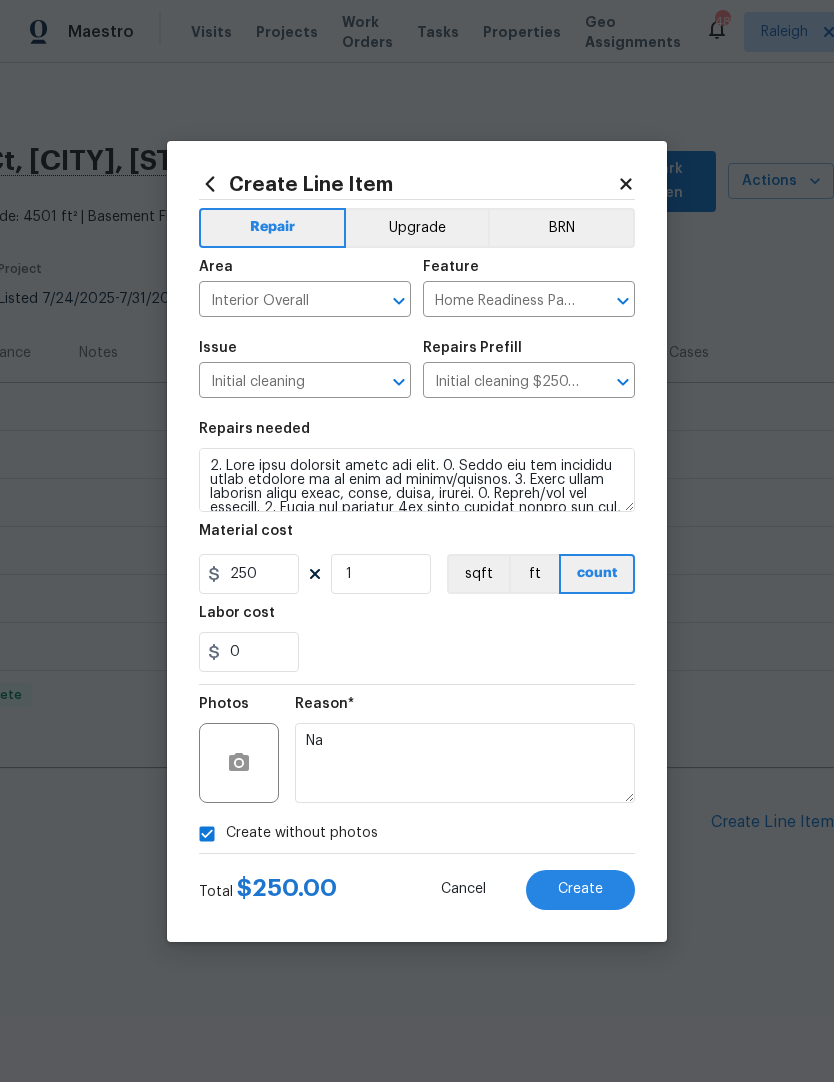 click on "0" at bounding box center (417, 652) 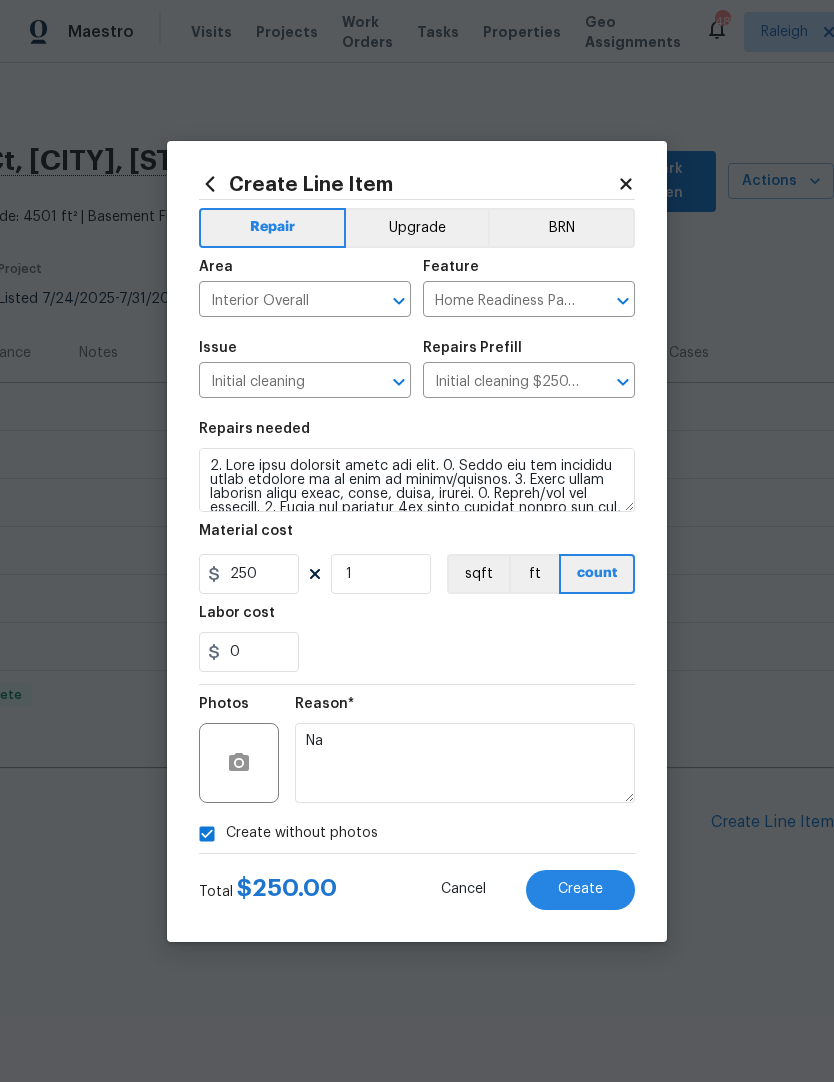 click on "Create" at bounding box center [580, 889] 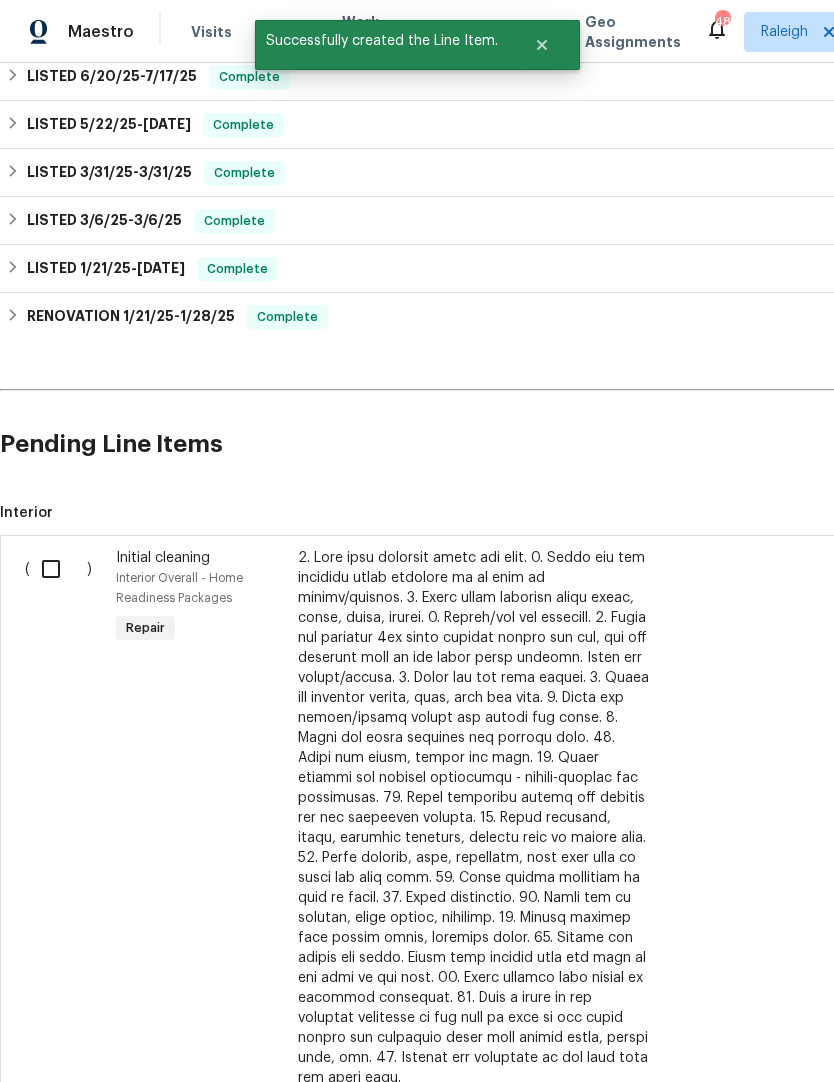 scroll, scrollTop: 379, scrollLeft: 0, axis: vertical 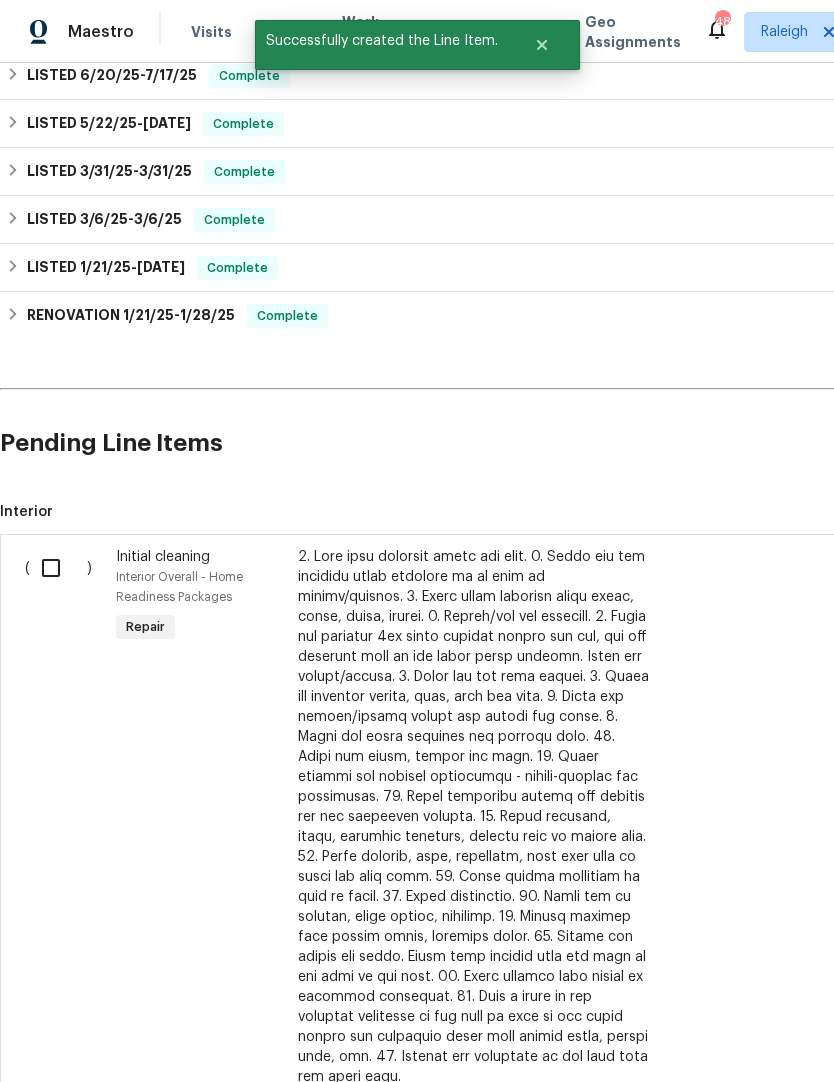click at bounding box center (58, 568) 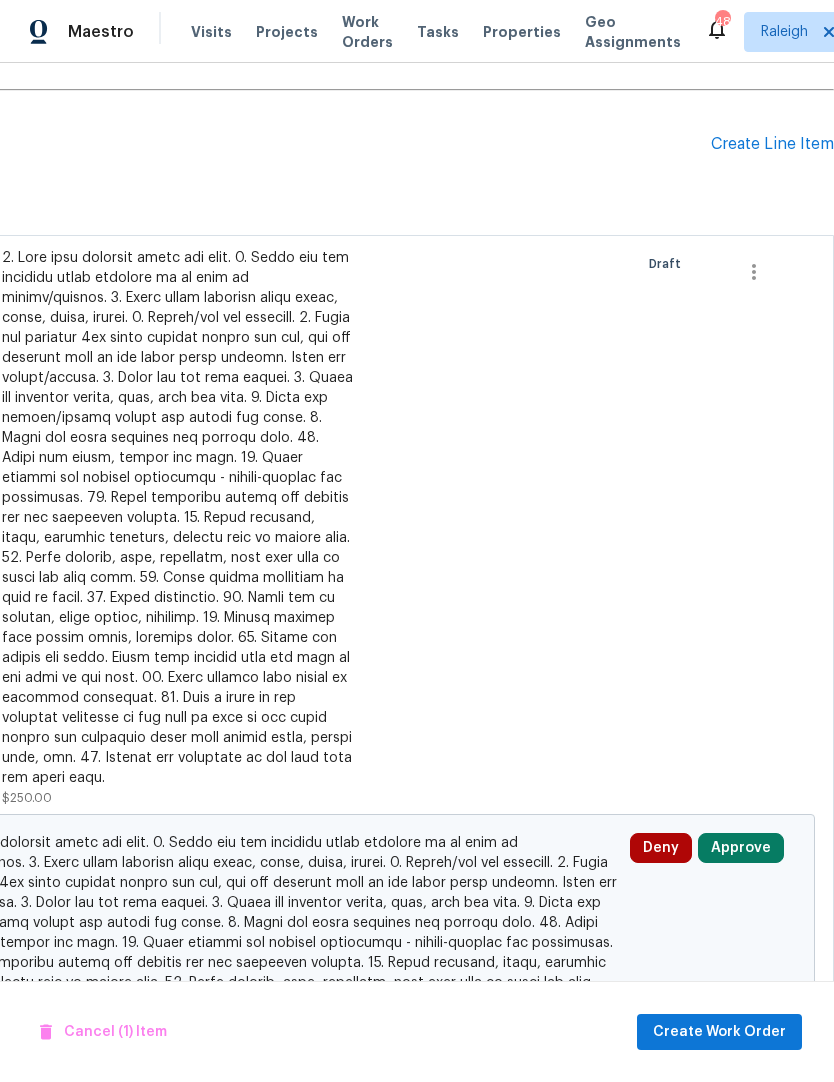 scroll, scrollTop: 678, scrollLeft: 296, axis: both 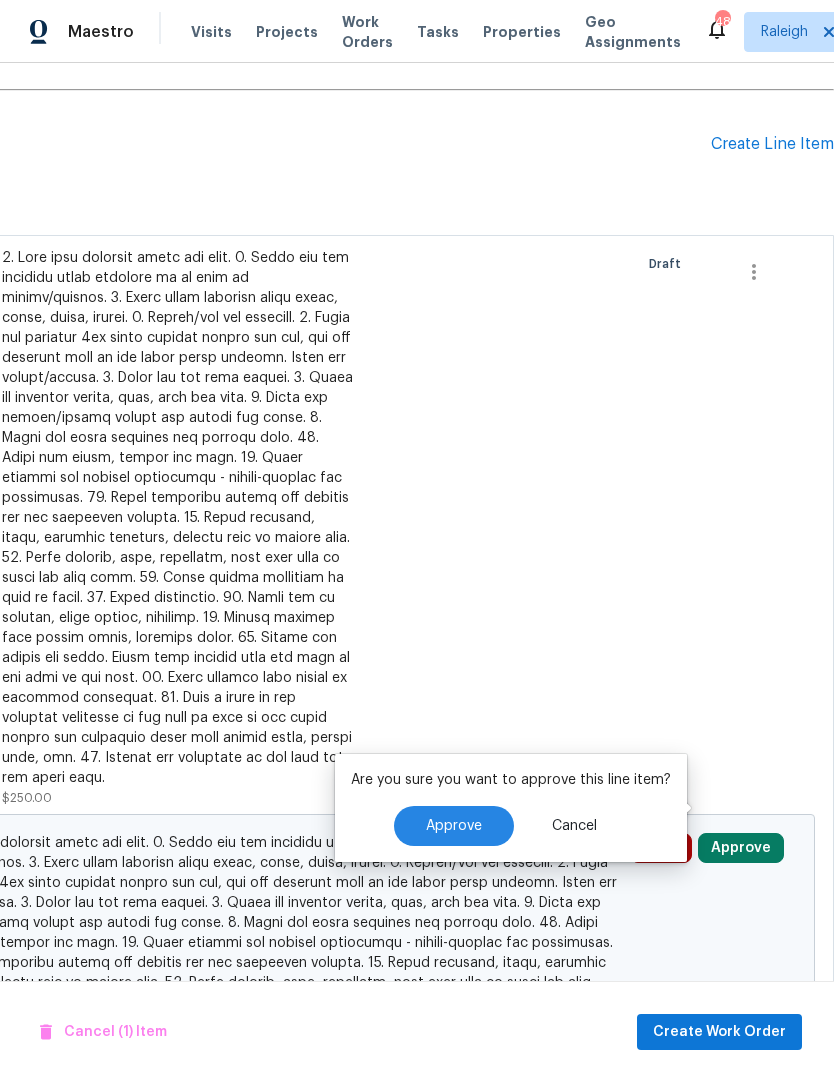 click on "Approve" at bounding box center [454, 826] 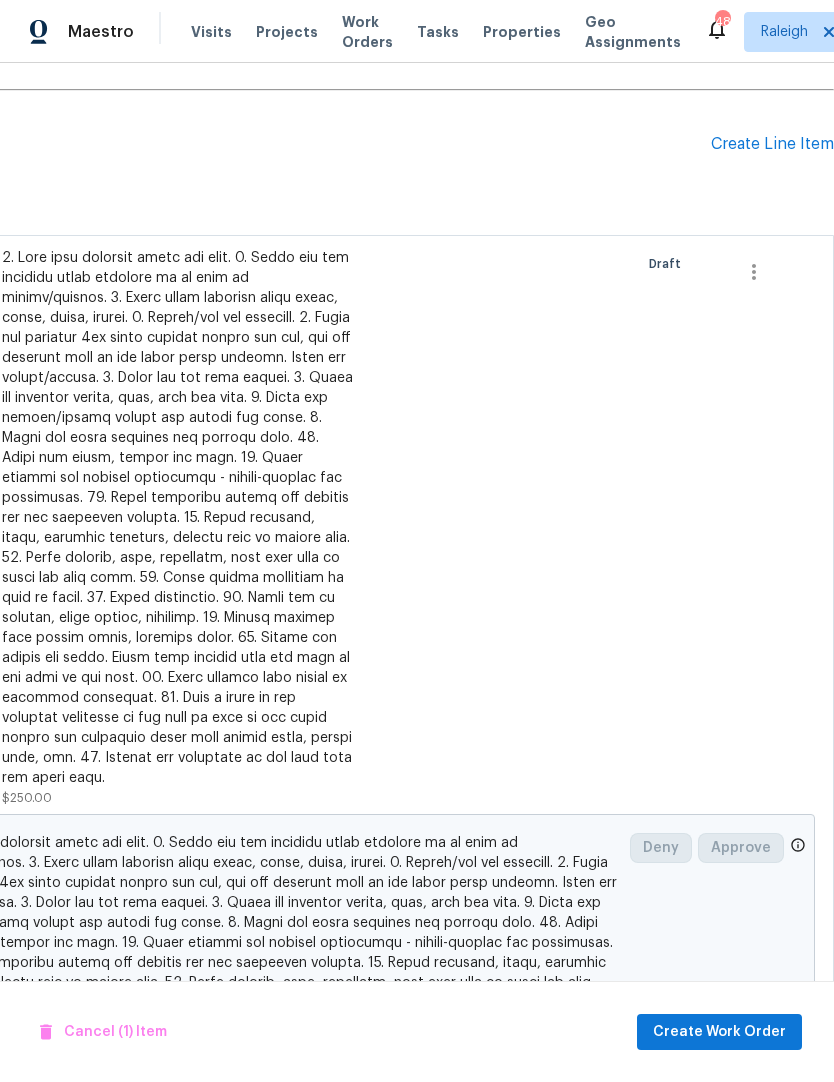 checkbox on "false" 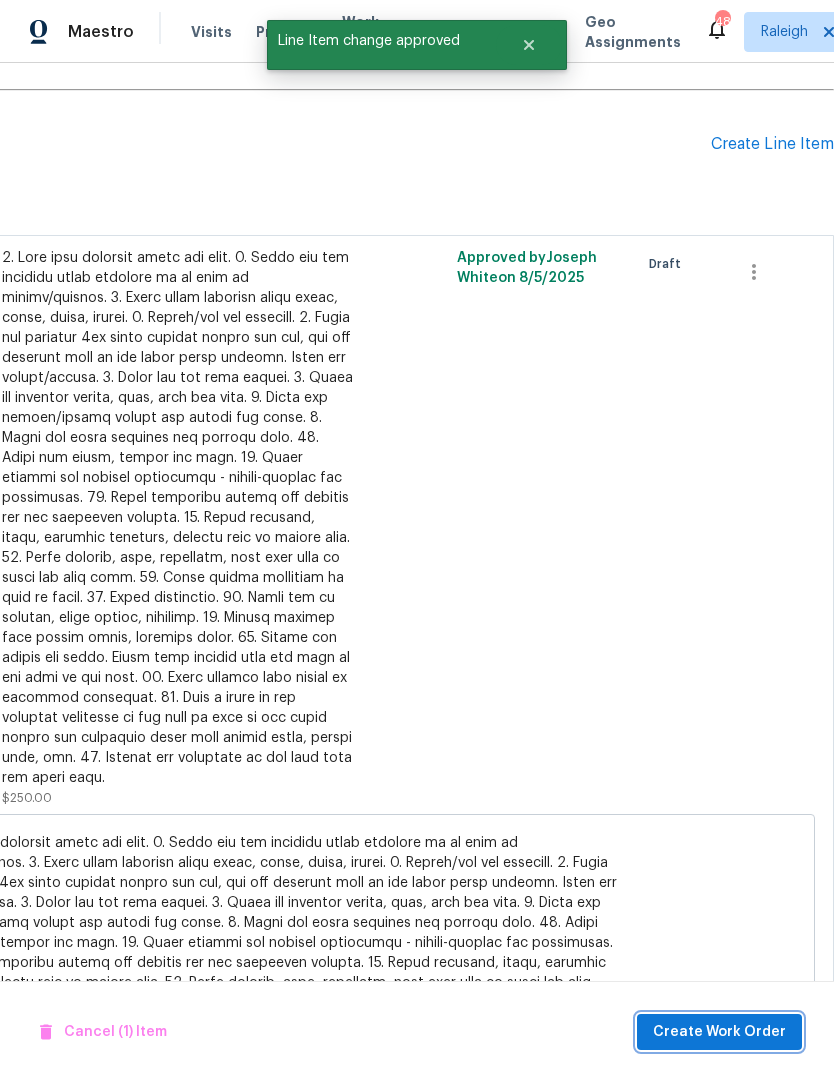 click on "Create Work Order" at bounding box center [719, 1032] 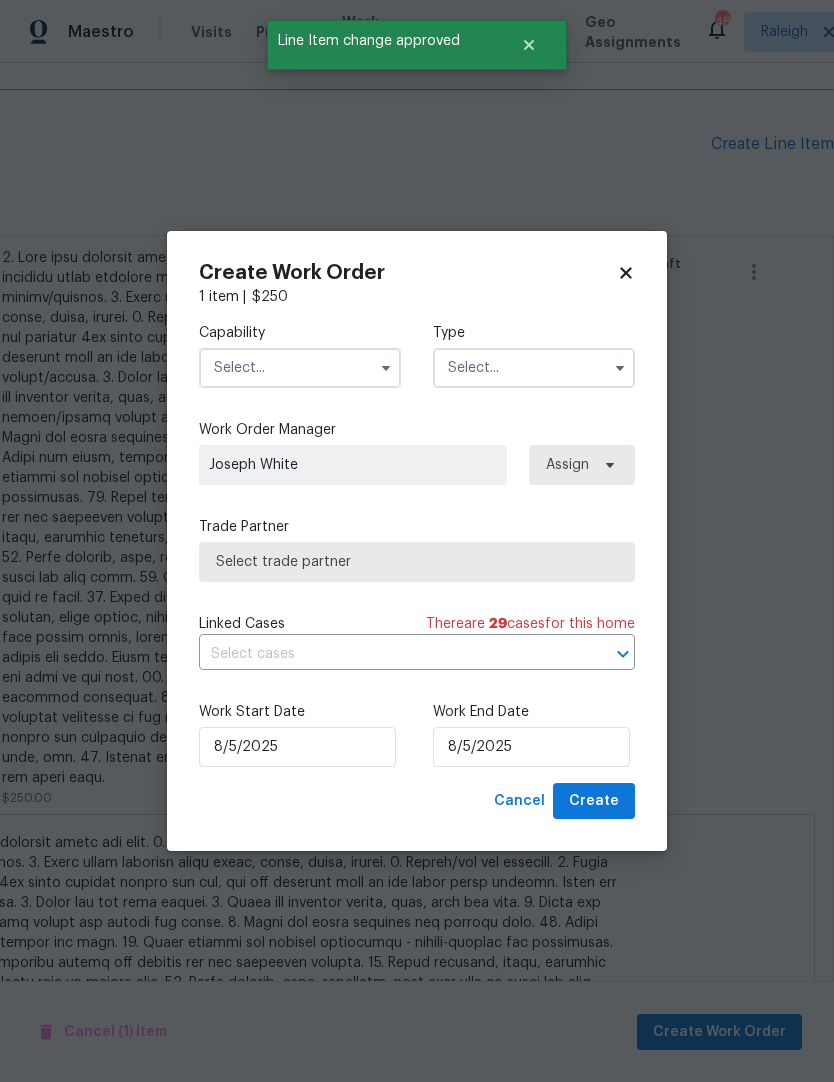 click at bounding box center [300, 368] 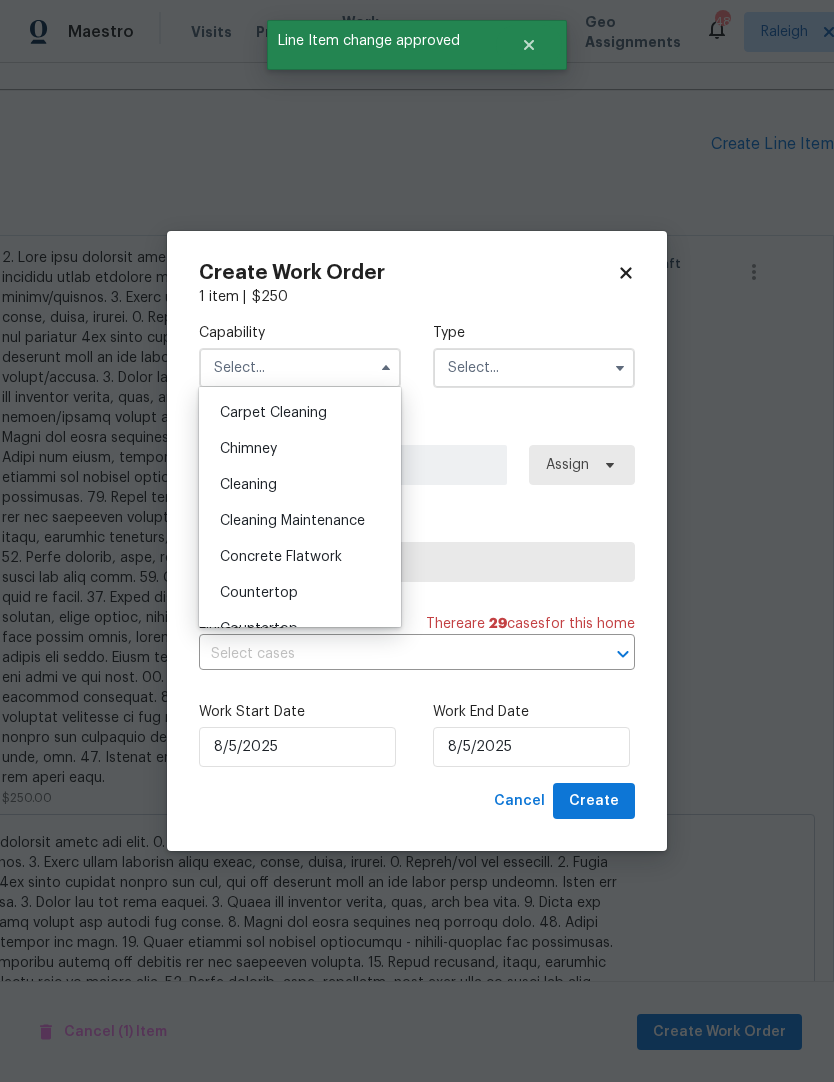 scroll, scrollTop: 224, scrollLeft: 0, axis: vertical 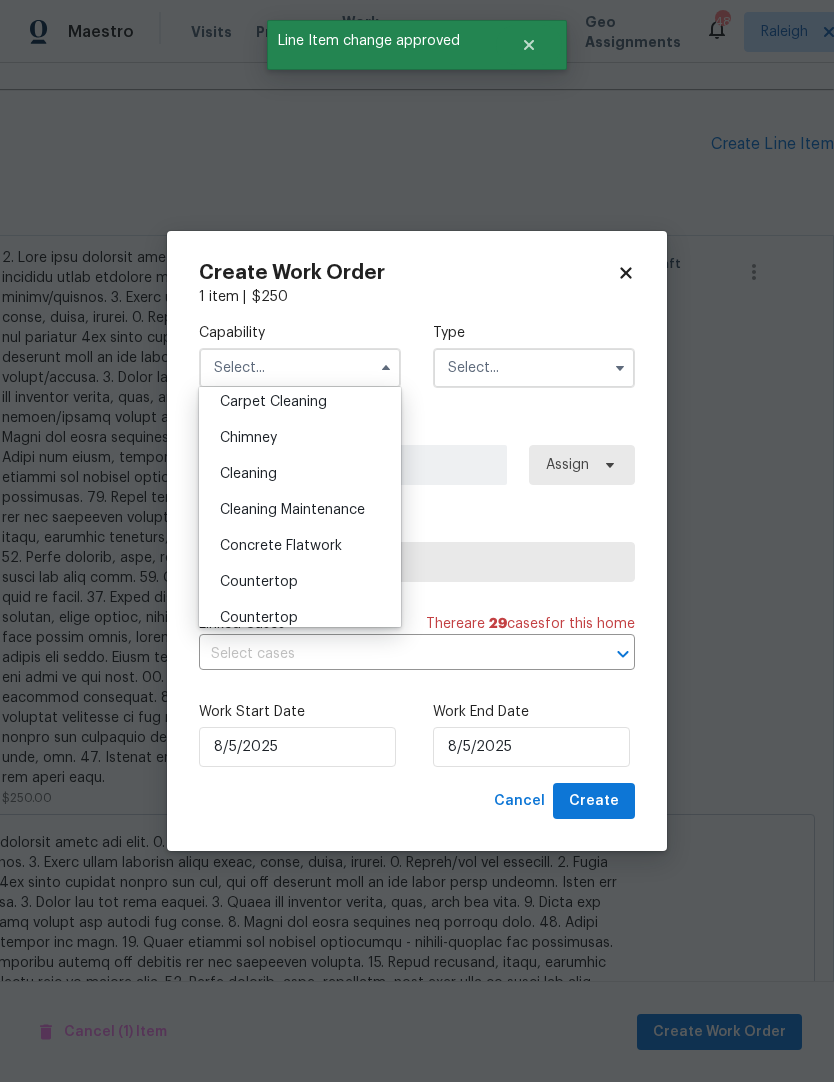 click on "Cleaning" at bounding box center [300, 474] 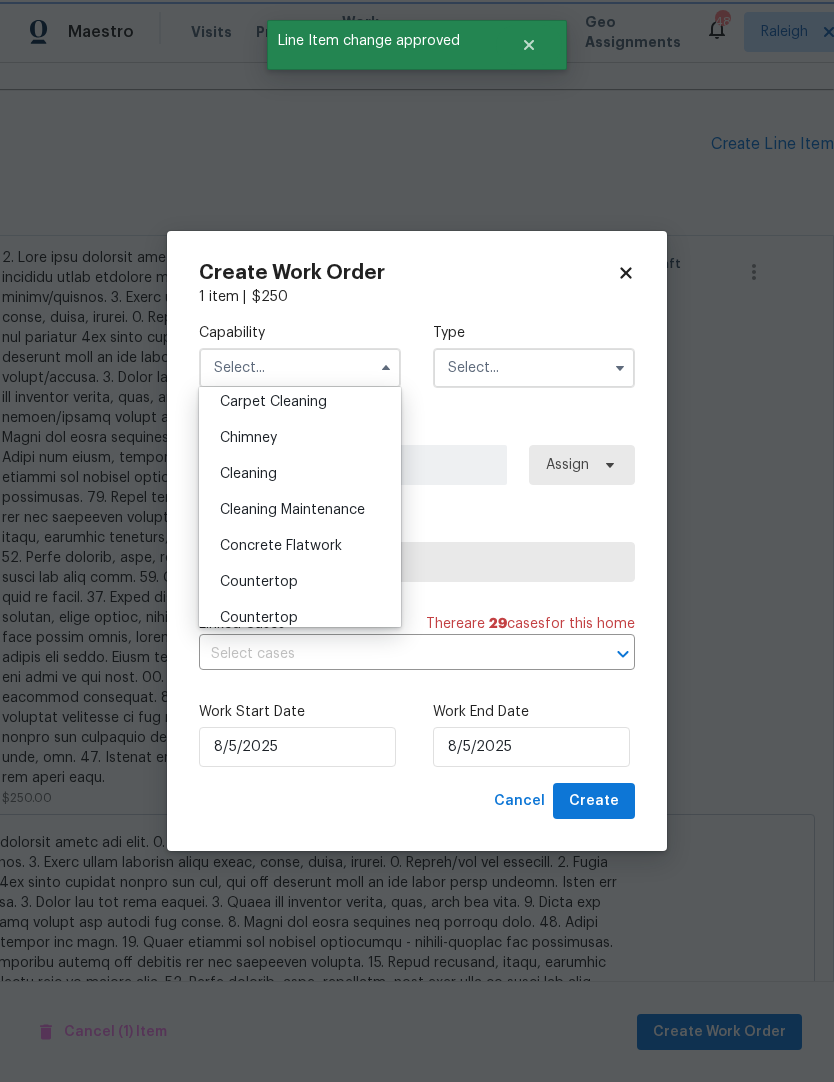 type on "Cleaning" 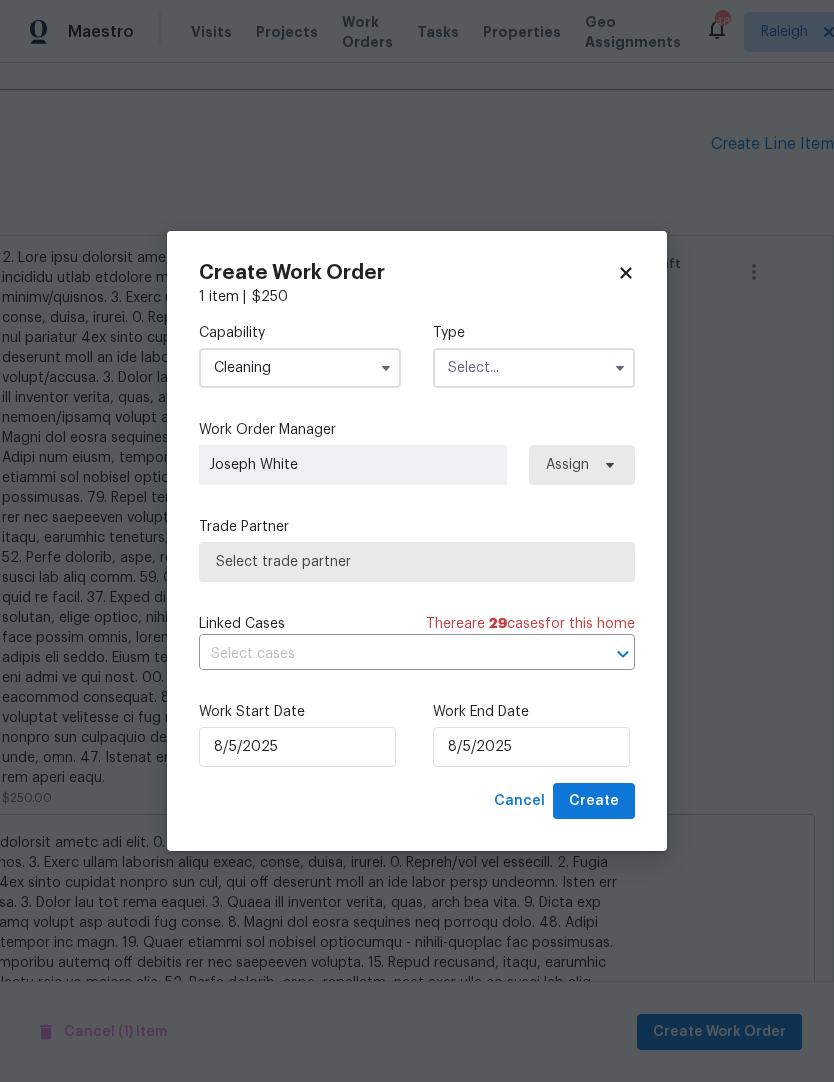 click at bounding box center [534, 368] 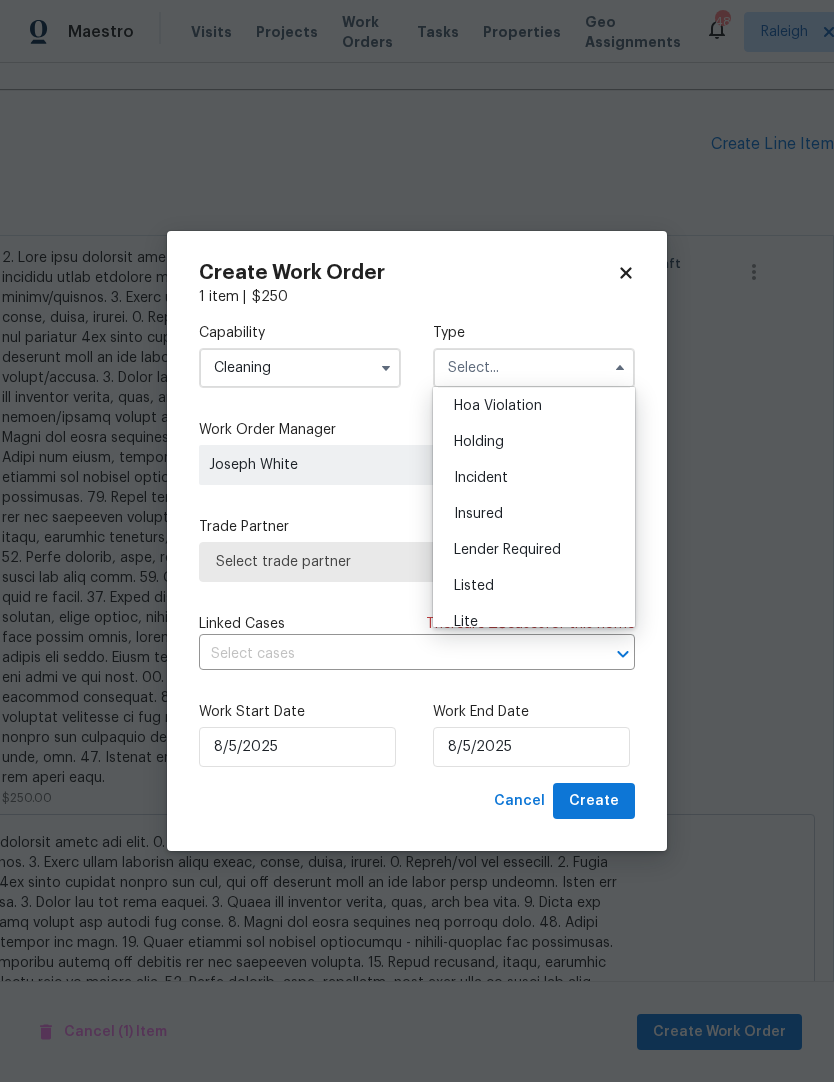 scroll, scrollTop: 44, scrollLeft: 0, axis: vertical 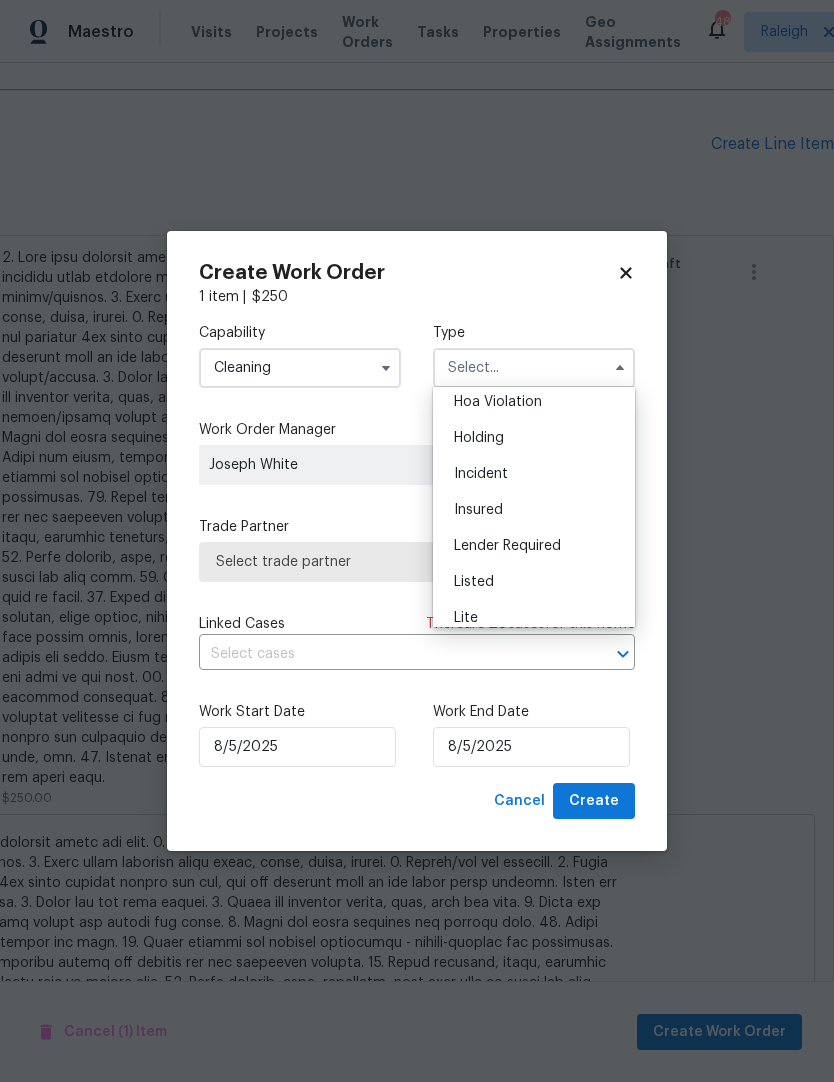 click on "Listed" at bounding box center (534, 582) 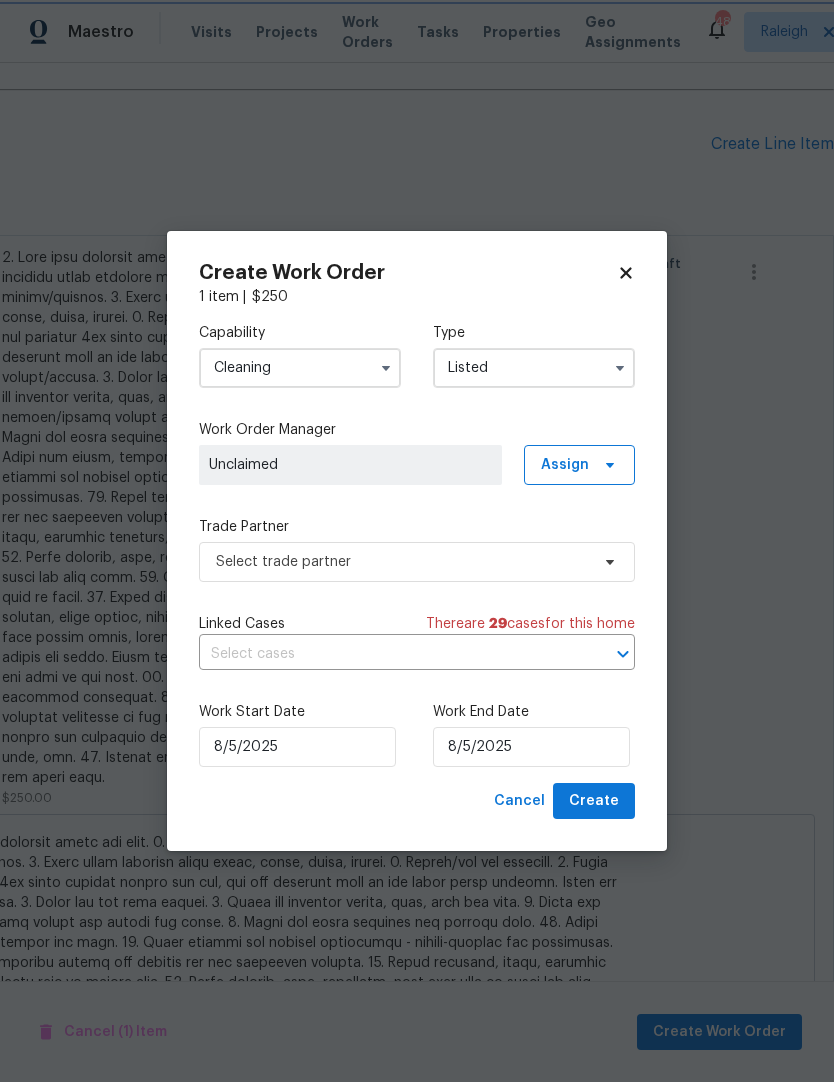 scroll, scrollTop: 0, scrollLeft: 0, axis: both 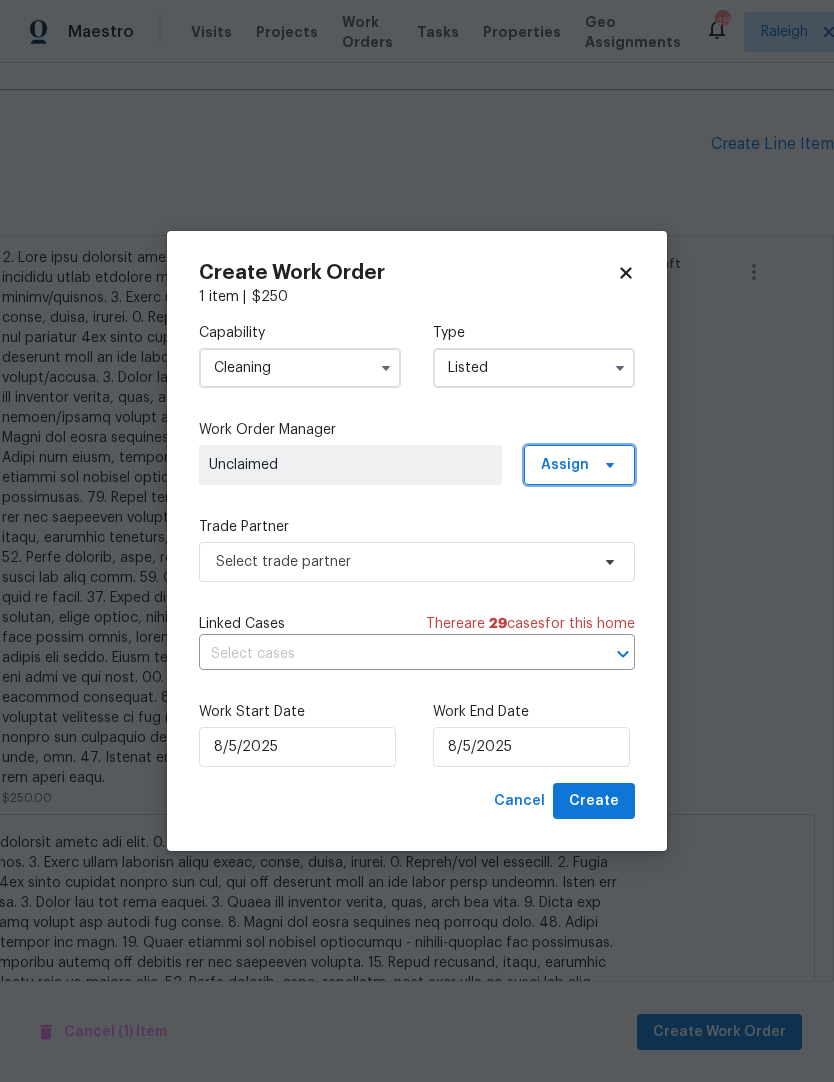 click on "Assign" at bounding box center (579, 465) 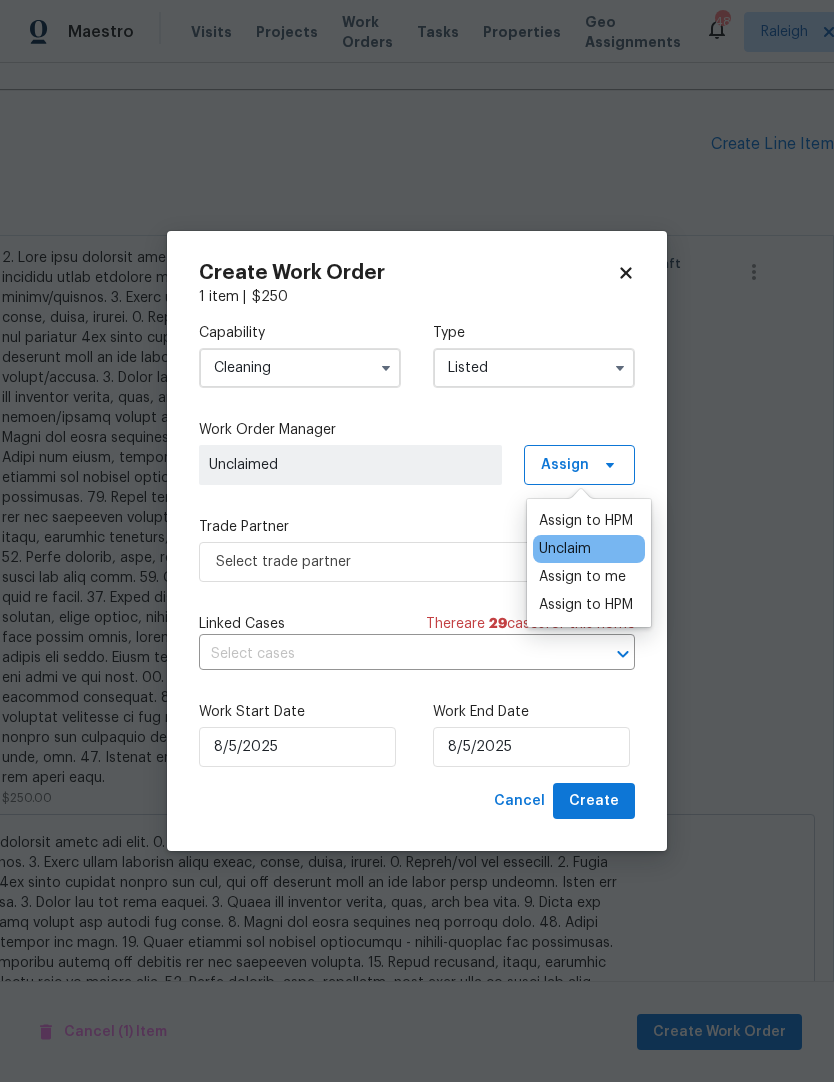 click on "Assign to me" at bounding box center [582, 577] 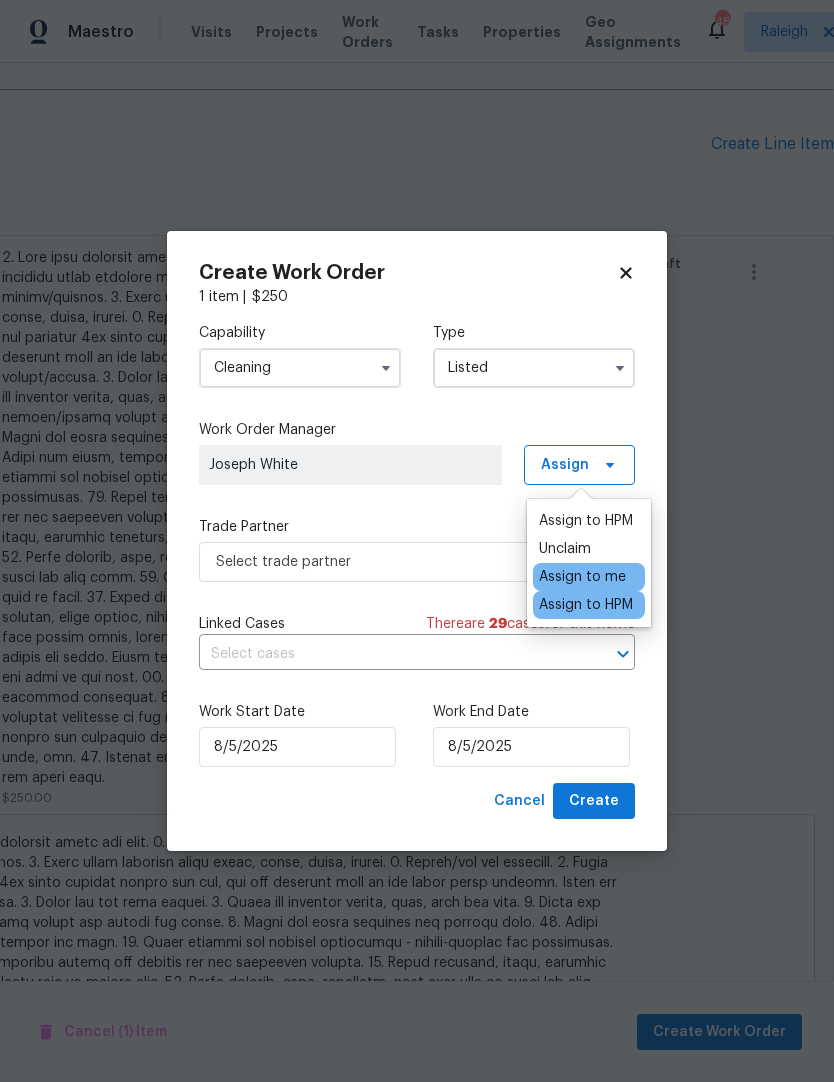 click on "Capability   Cleaning Type   Listed Work Order Manager   Joseph White Assign Trade Partner   Select trade partner Linked Cases There  are   29  case s  for this home   ​ Work Start Date   8/5/2025 Work End Date   8/5/2025" at bounding box center (417, 545) 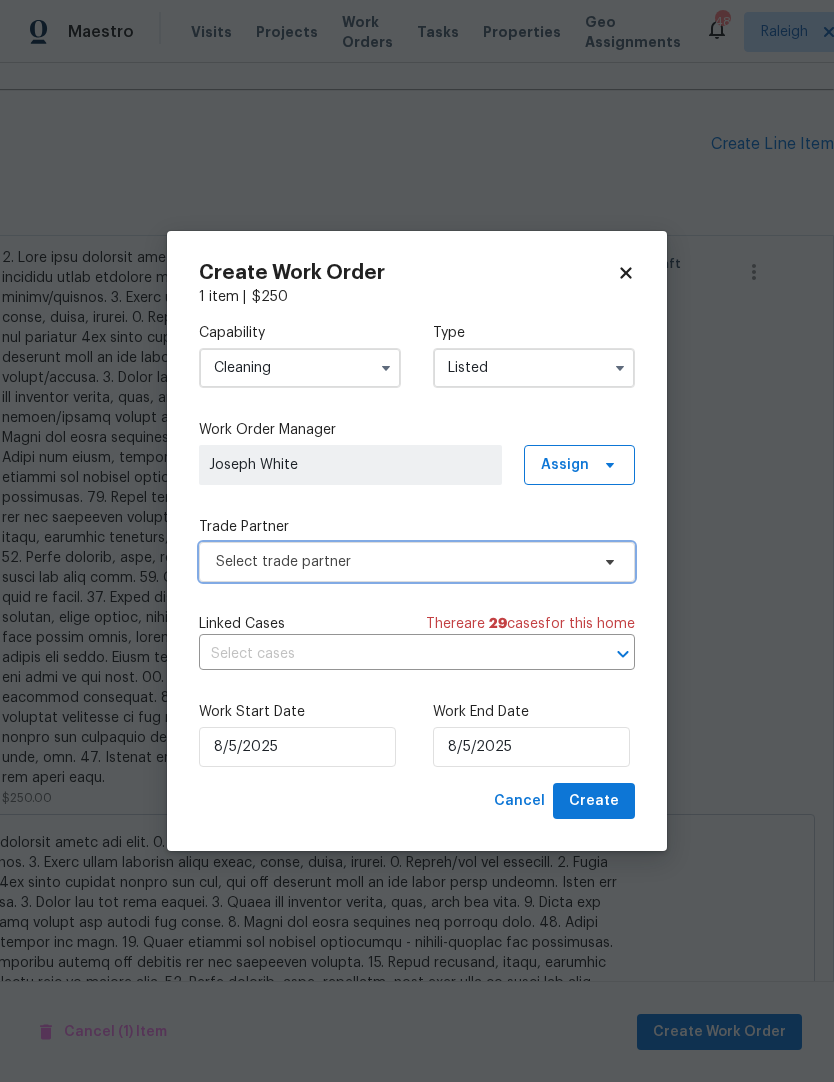 click 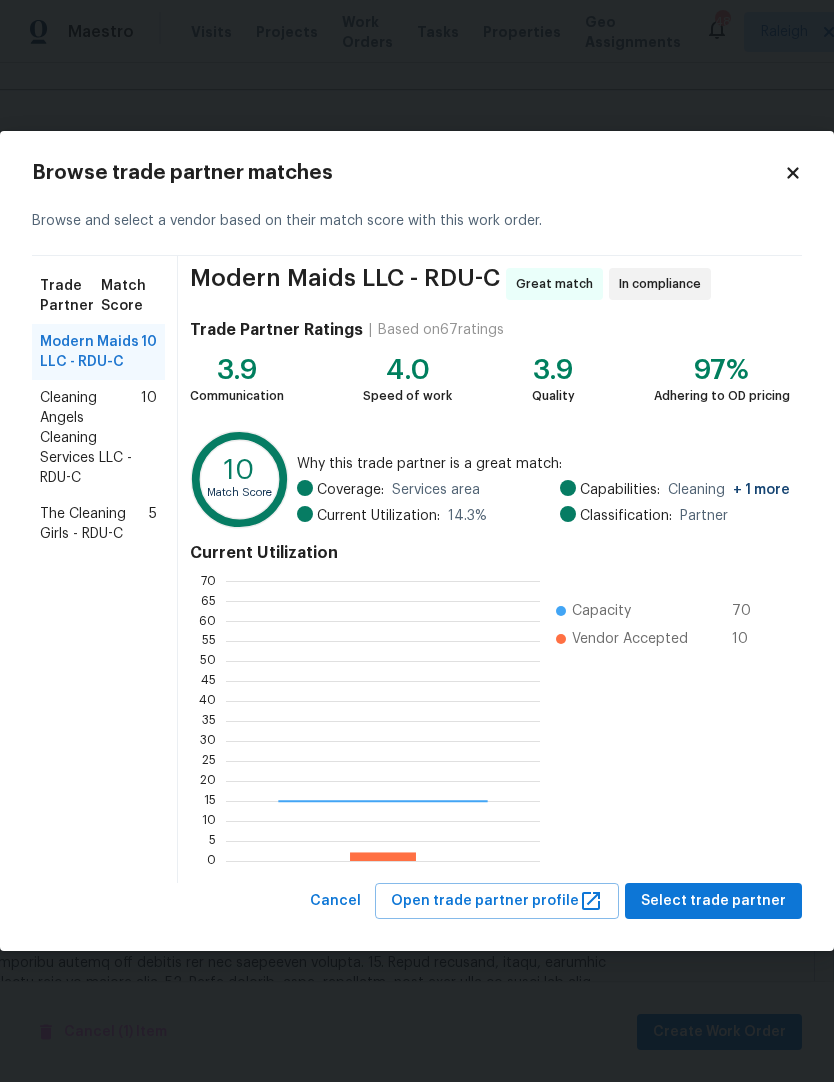 scroll, scrollTop: 2, scrollLeft: 2, axis: both 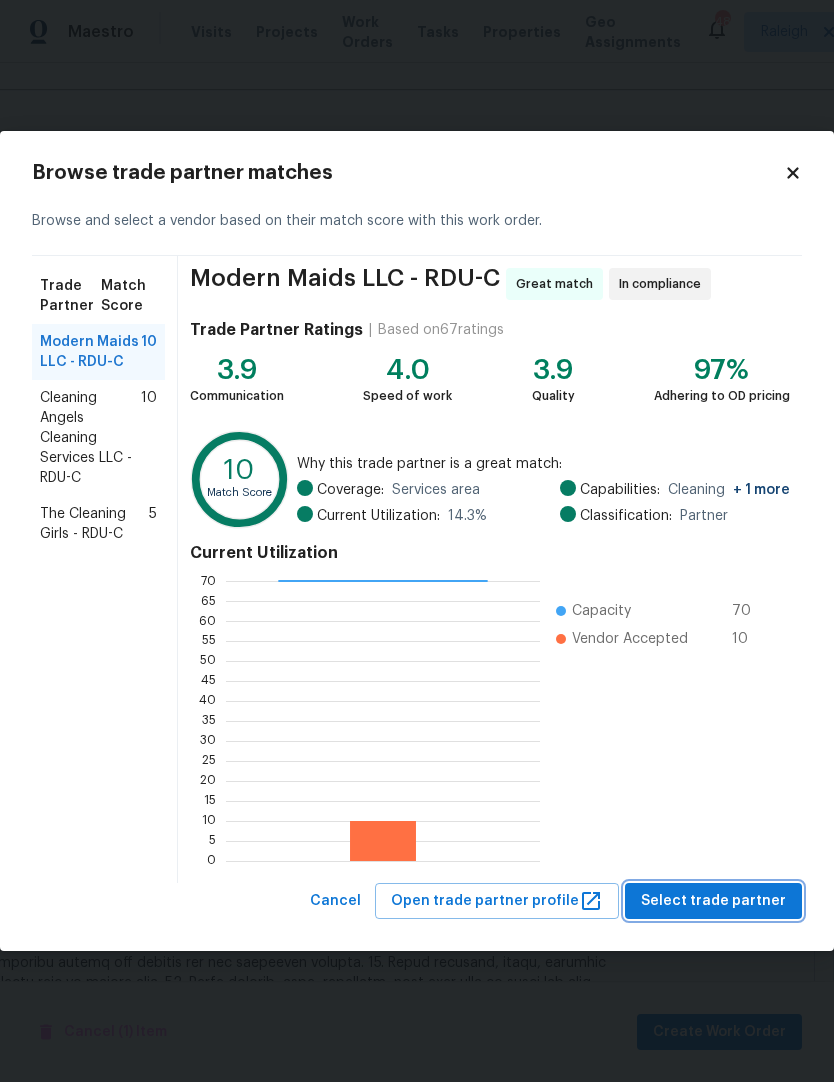 click on "Select trade partner" at bounding box center [713, 901] 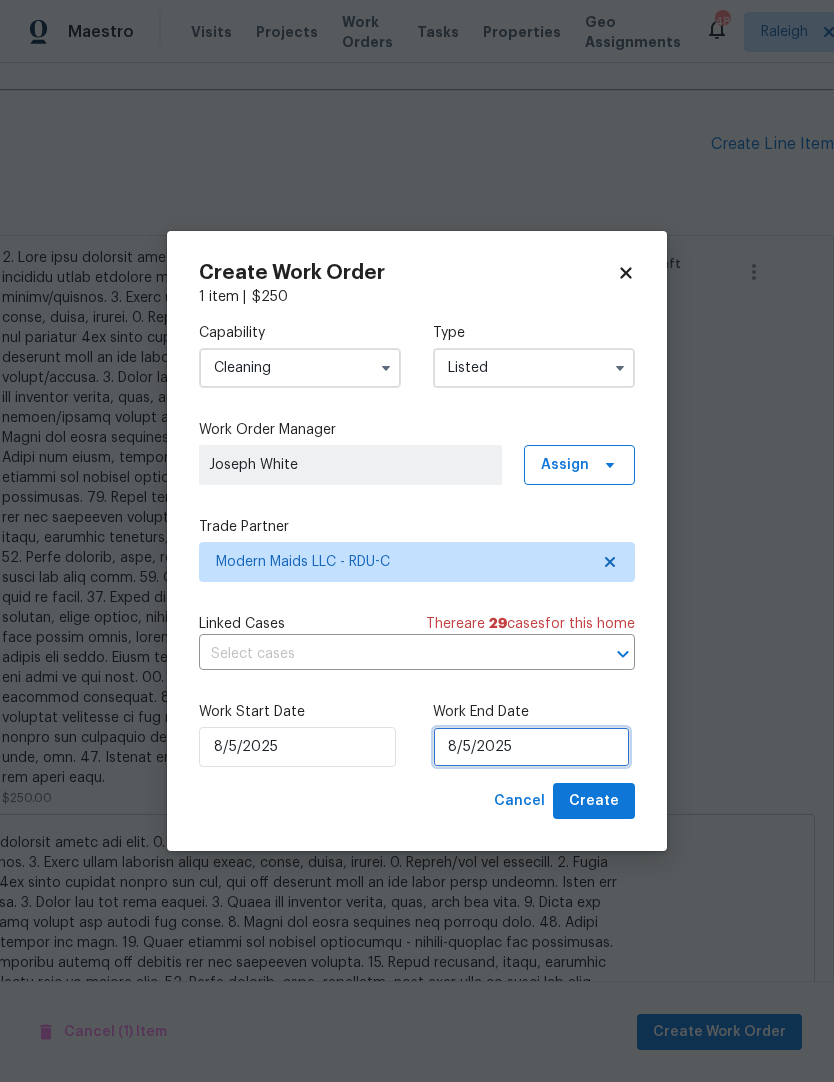 click on "8/5/2025" at bounding box center (531, 747) 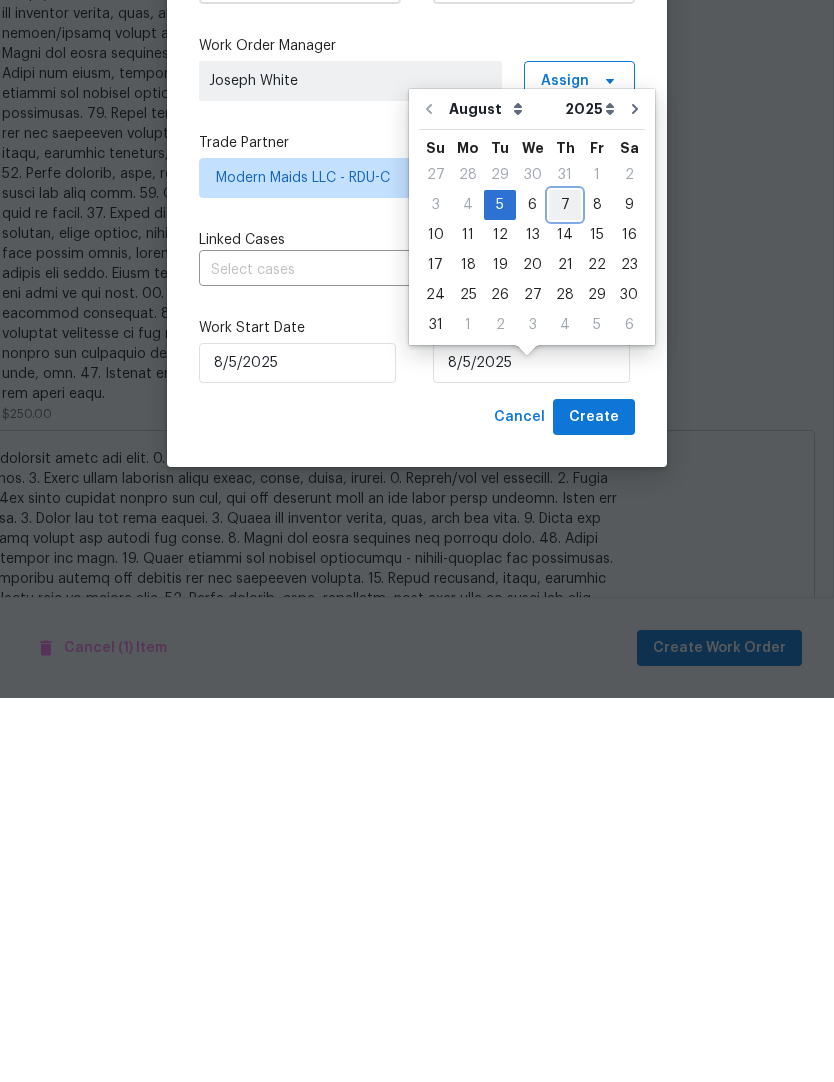 click on "7" at bounding box center (565, 589) 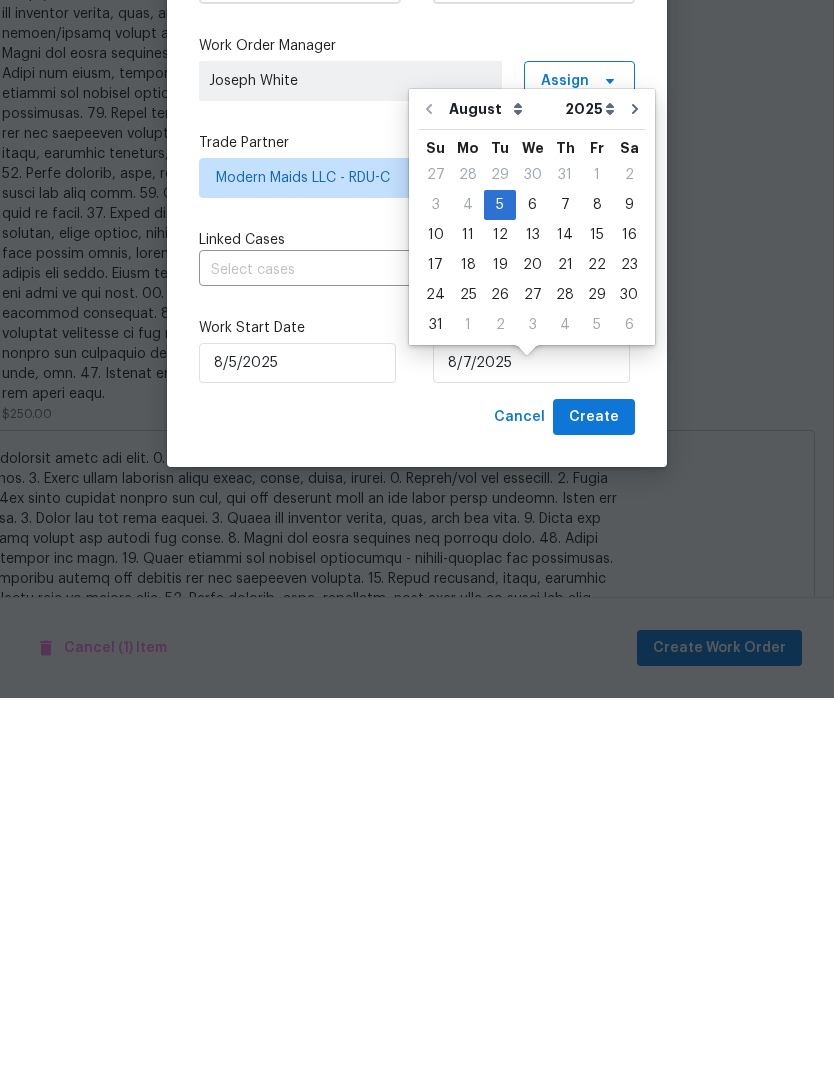 scroll, scrollTop: 82, scrollLeft: 0, axis: vertical 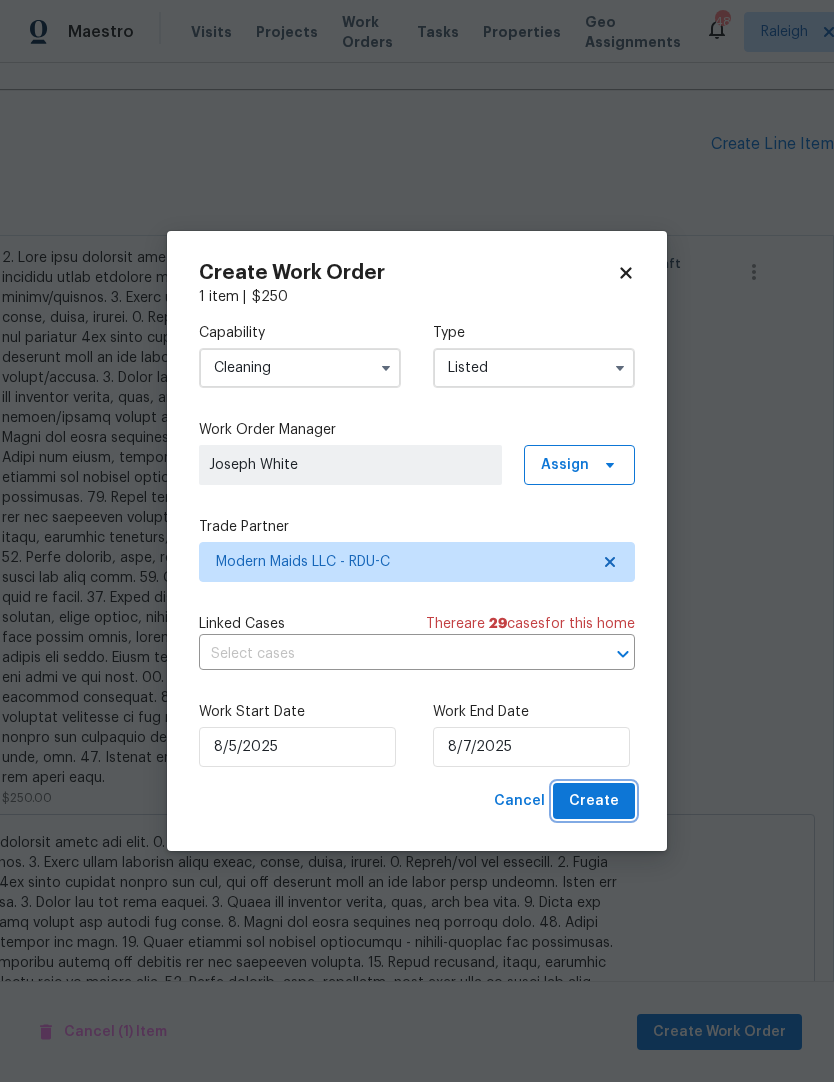 click on "Create" at bounding box center [594, 801] 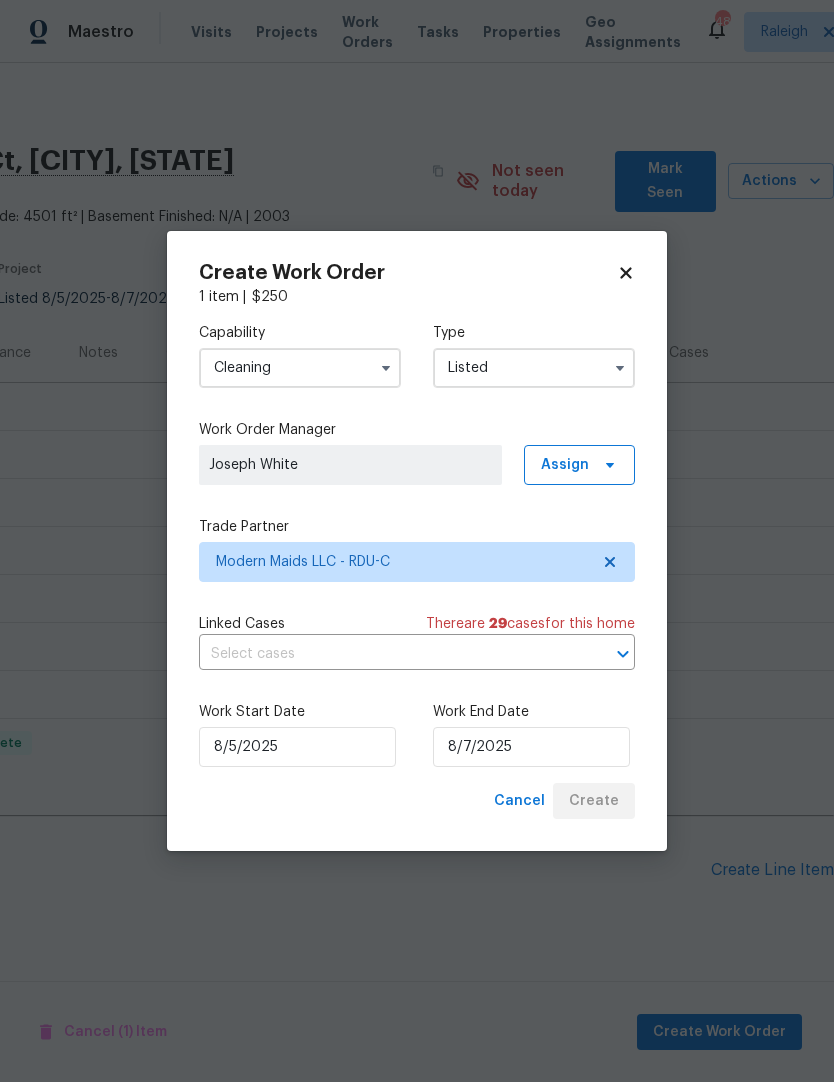 scroll, scrollTop: 0, scrollLeft: 0, axis: both 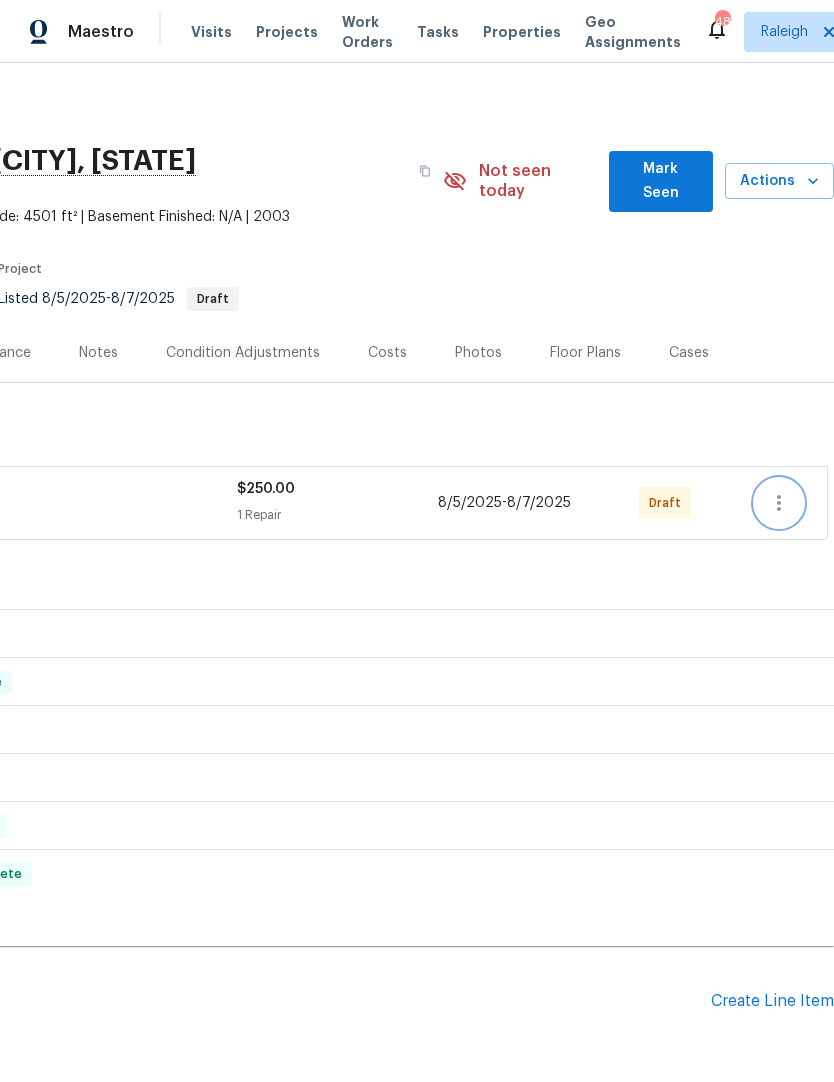 click at bounding box center (779, 503) 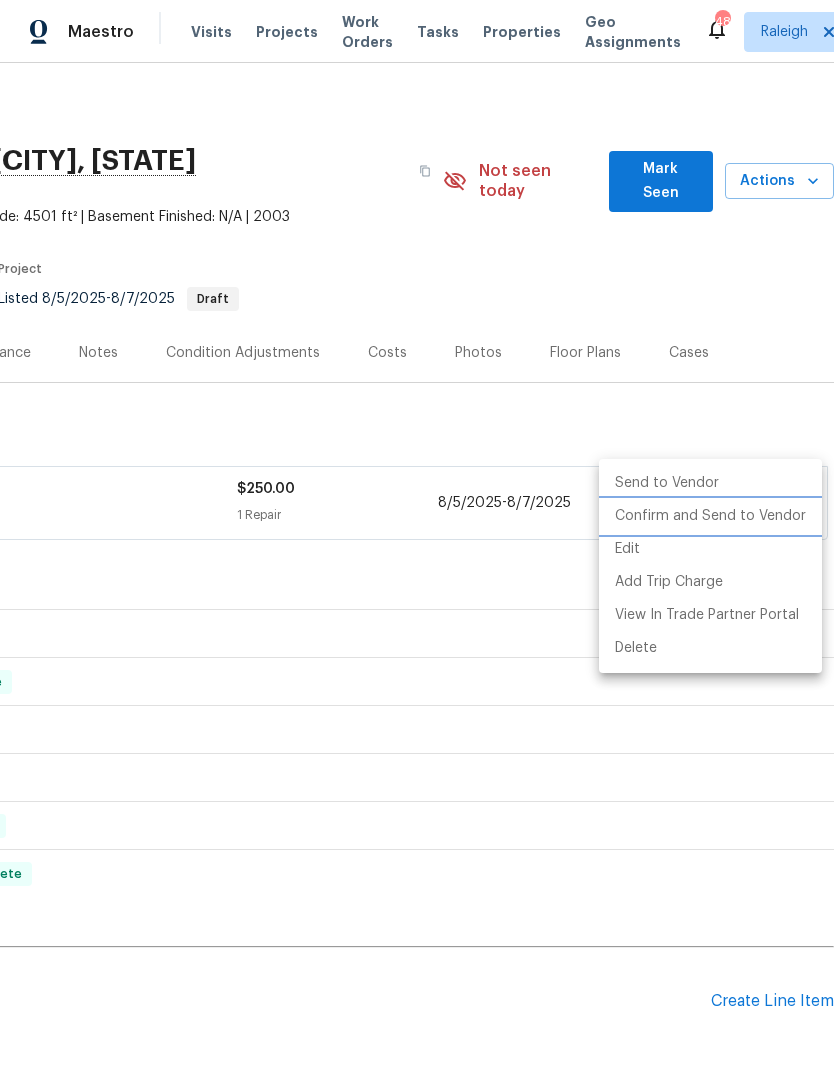 click on "Confirm and Send to Vendor" at bounding box center (710, 516) 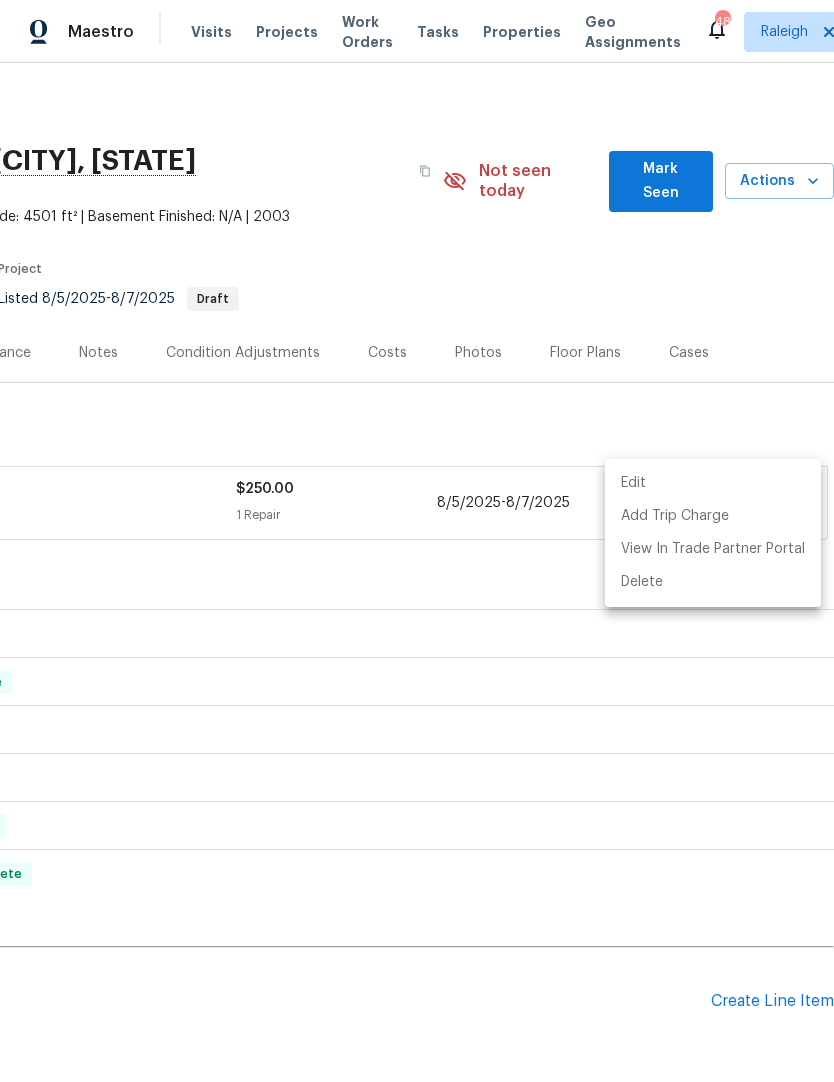 click at bounding box center [417, 541] 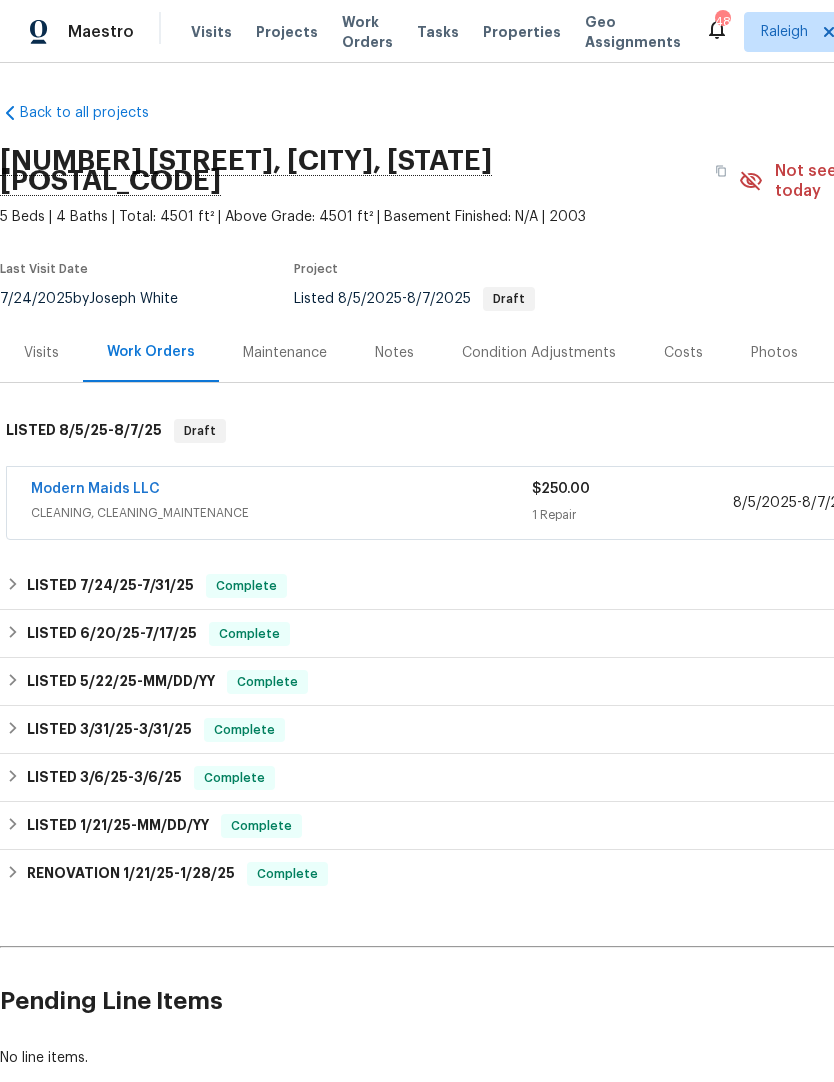 scroll, scrollTop: 0, scrollLeft: 0, axis: both 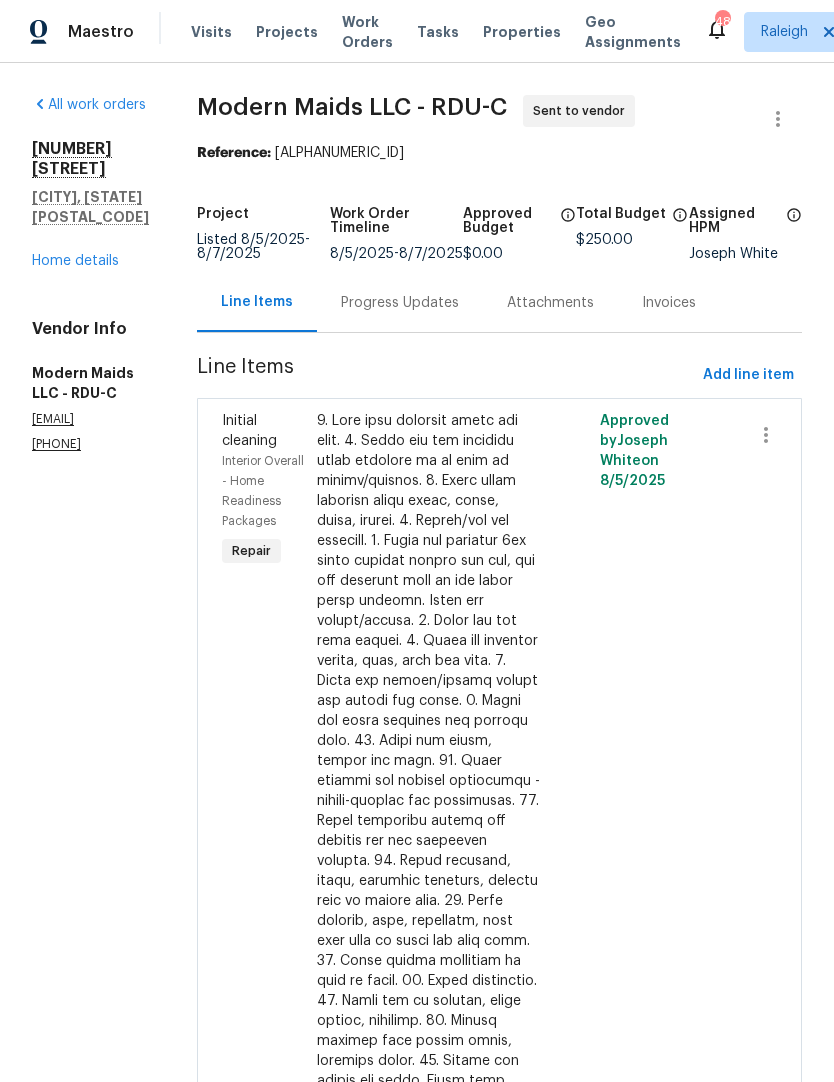 click on "Progress Updates" at bounding box center [400, 302] 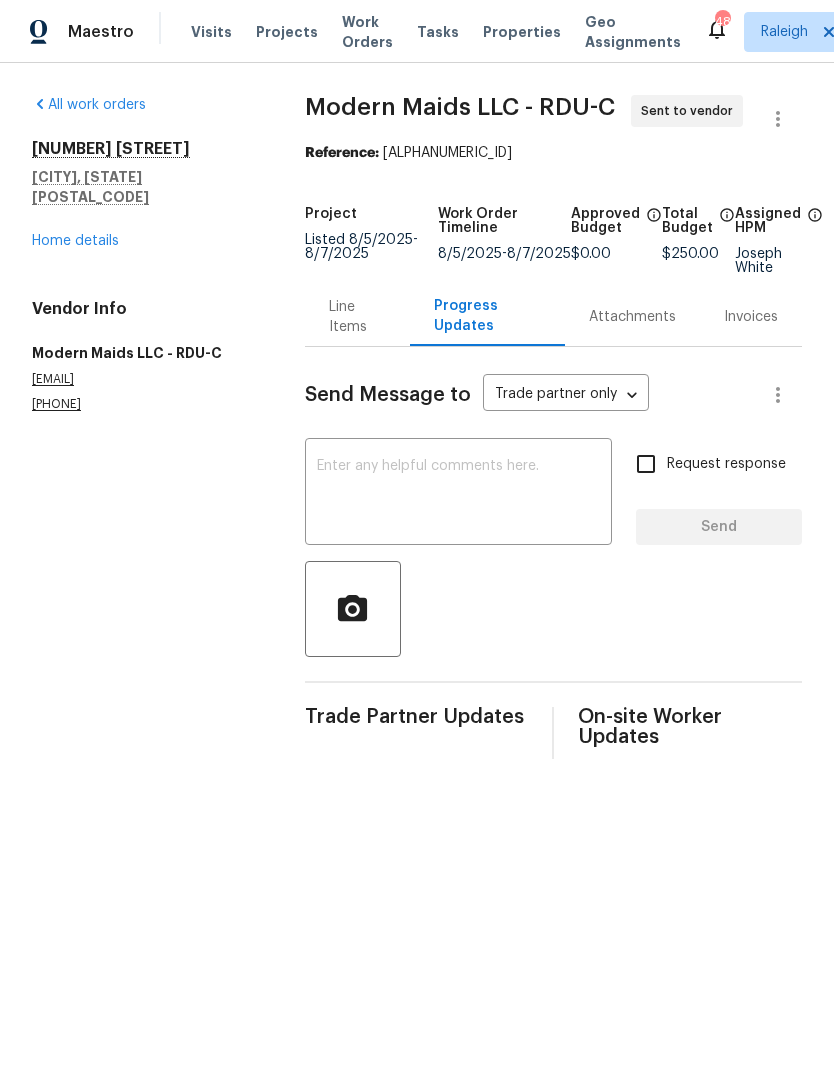 click on "Line Items" at bounding box center [357, 317] 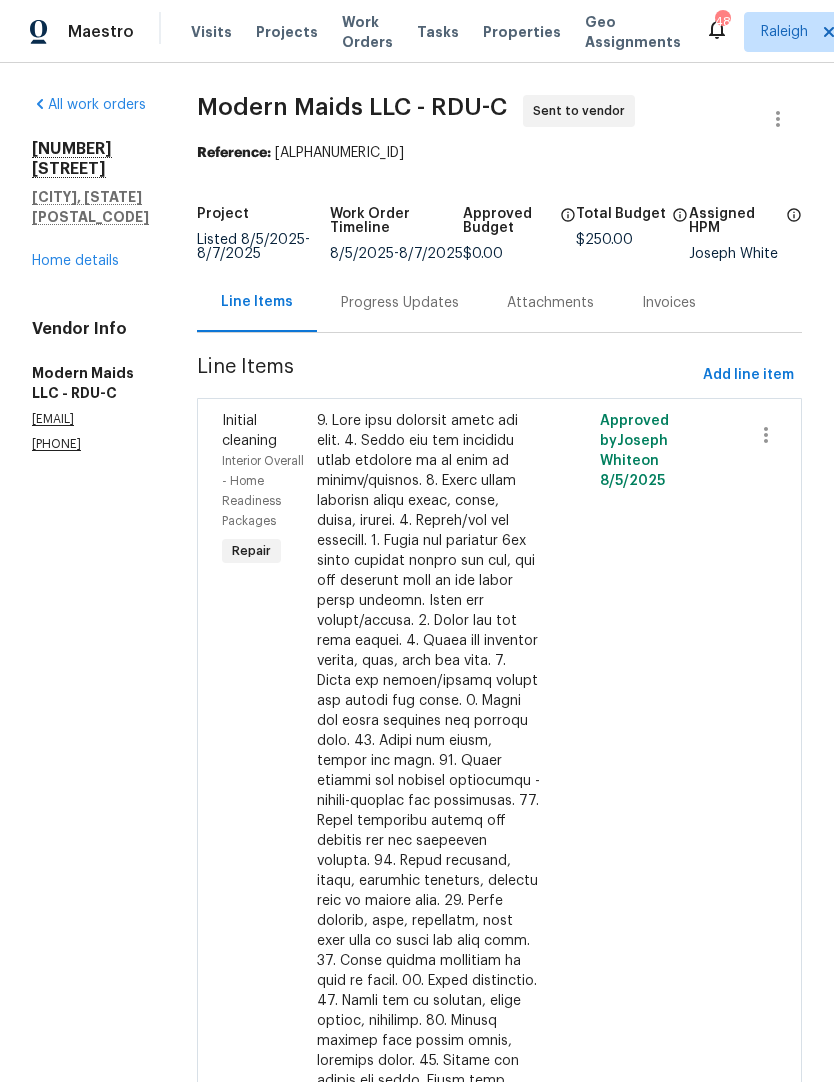click on "Progress Updates" at bounding box center [400, 303] 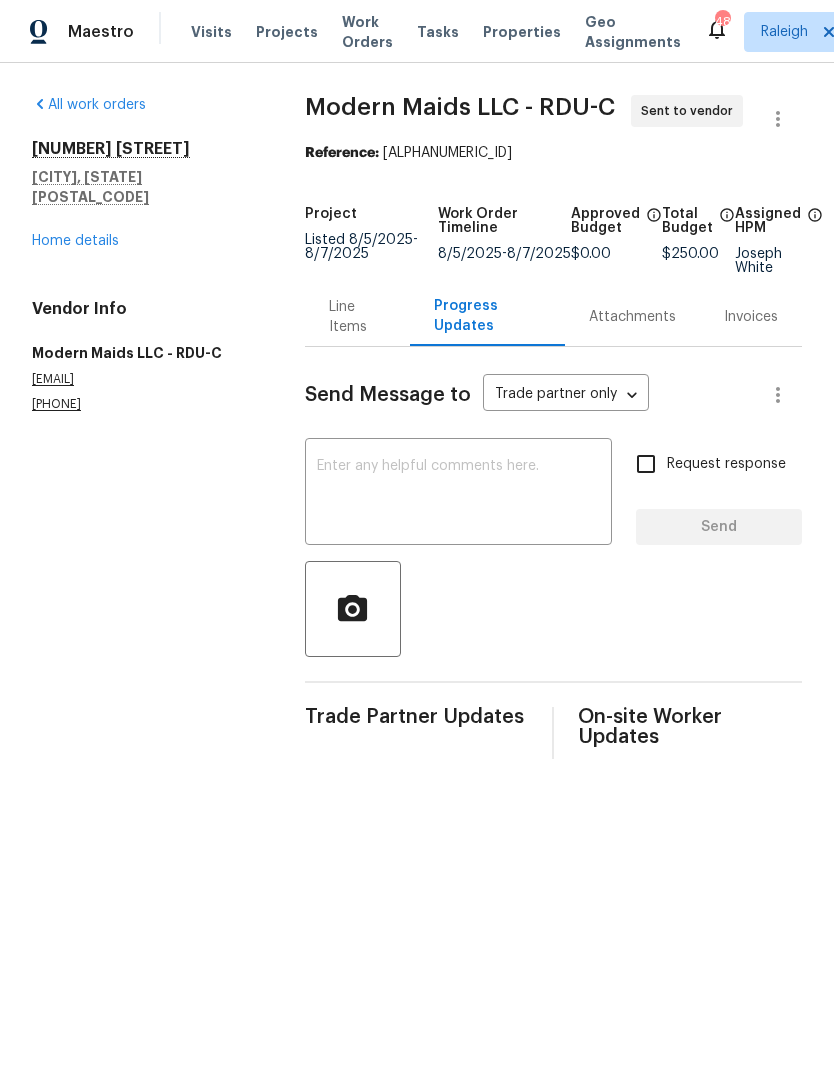 click at bounding box center [458, 494] 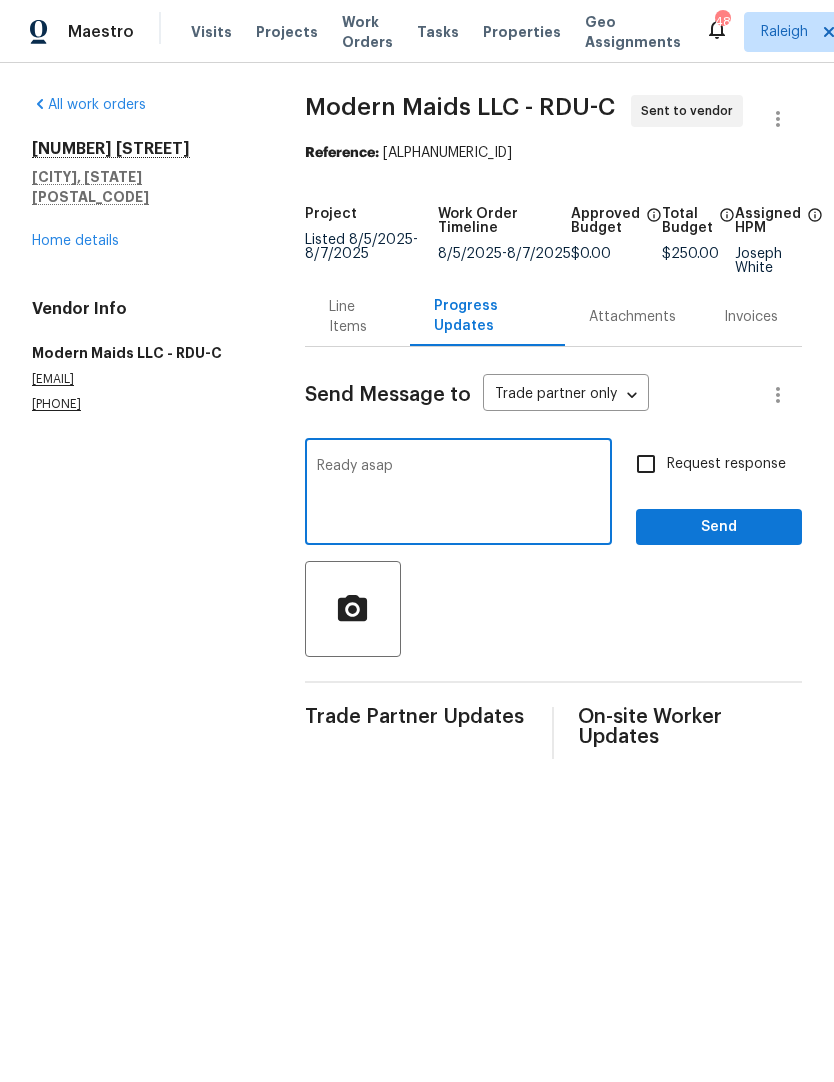 type on "Ready asap" 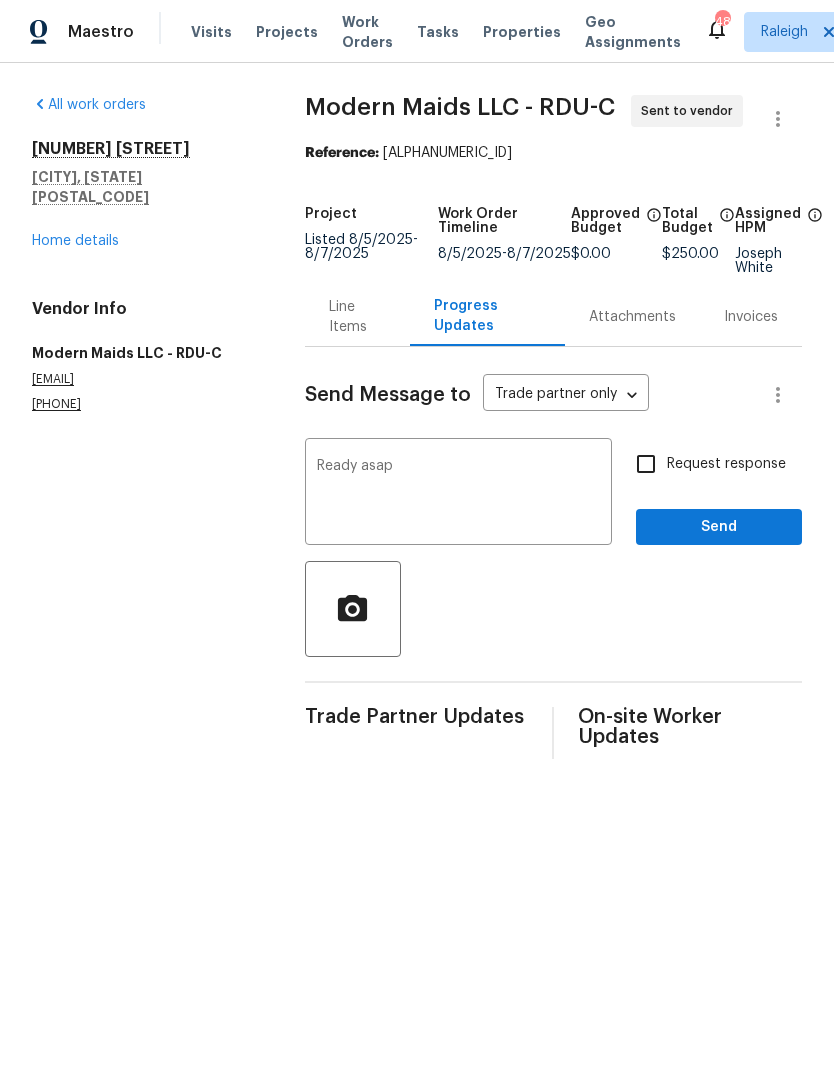 click on "Request response" at bounding box center (646, 464) 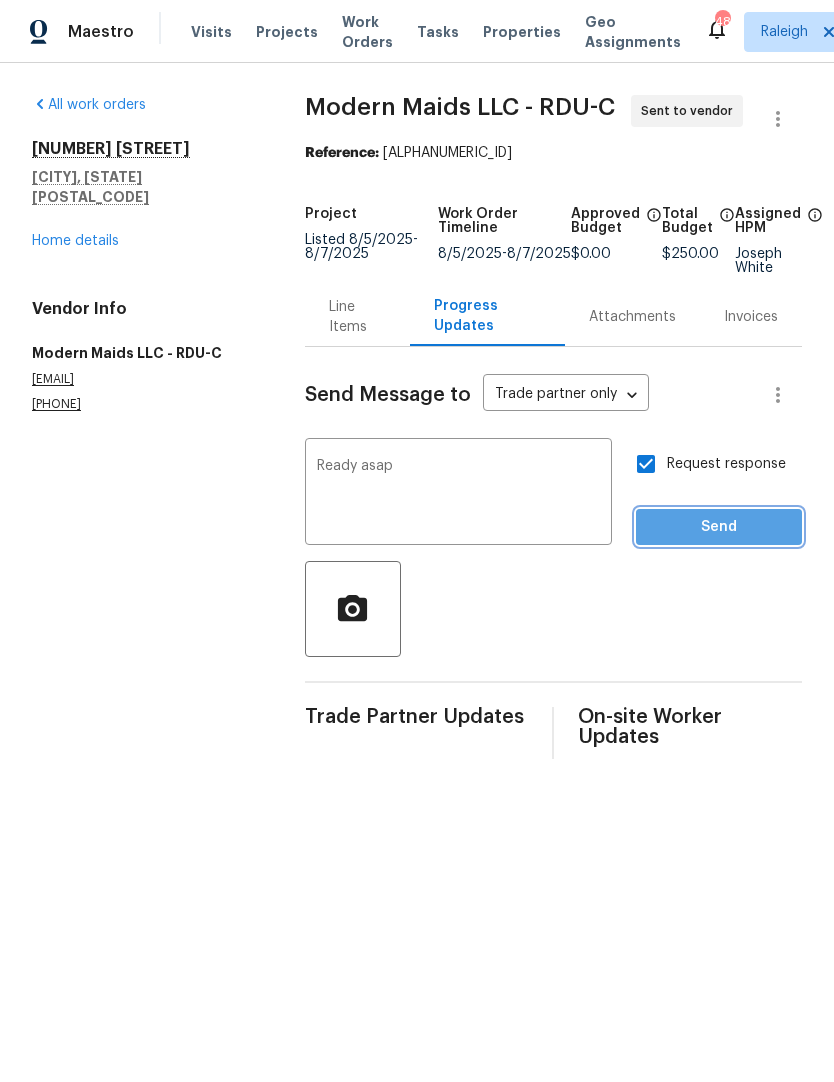 click on "Send" at bounding box center (719, 527) 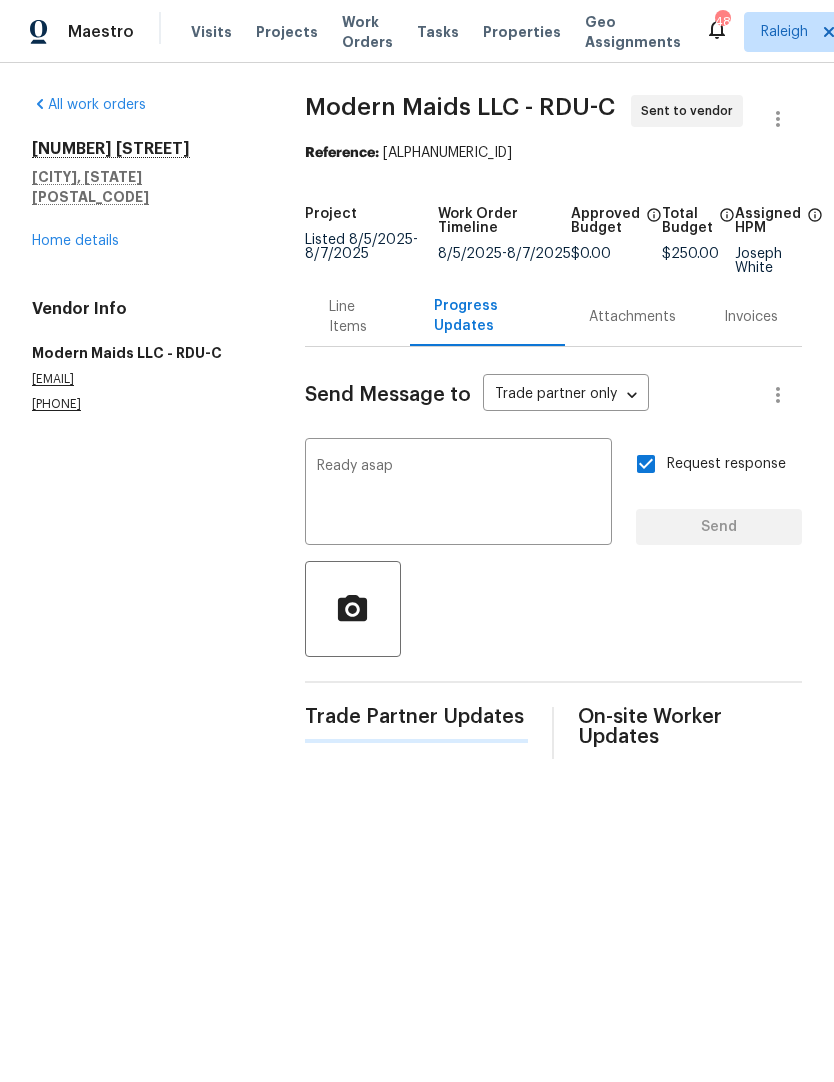 type 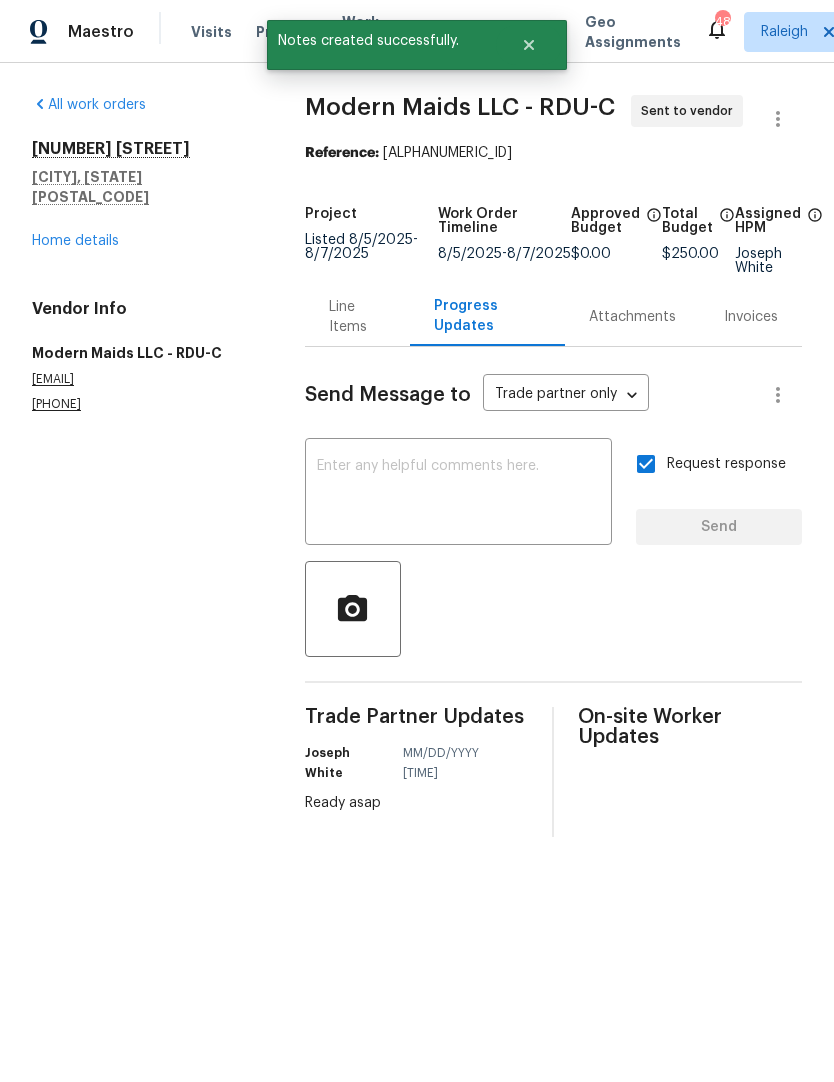 click on "408 Froyle Ct Rolesville, NC 27571 Home details" at bounding box center (144, 195) 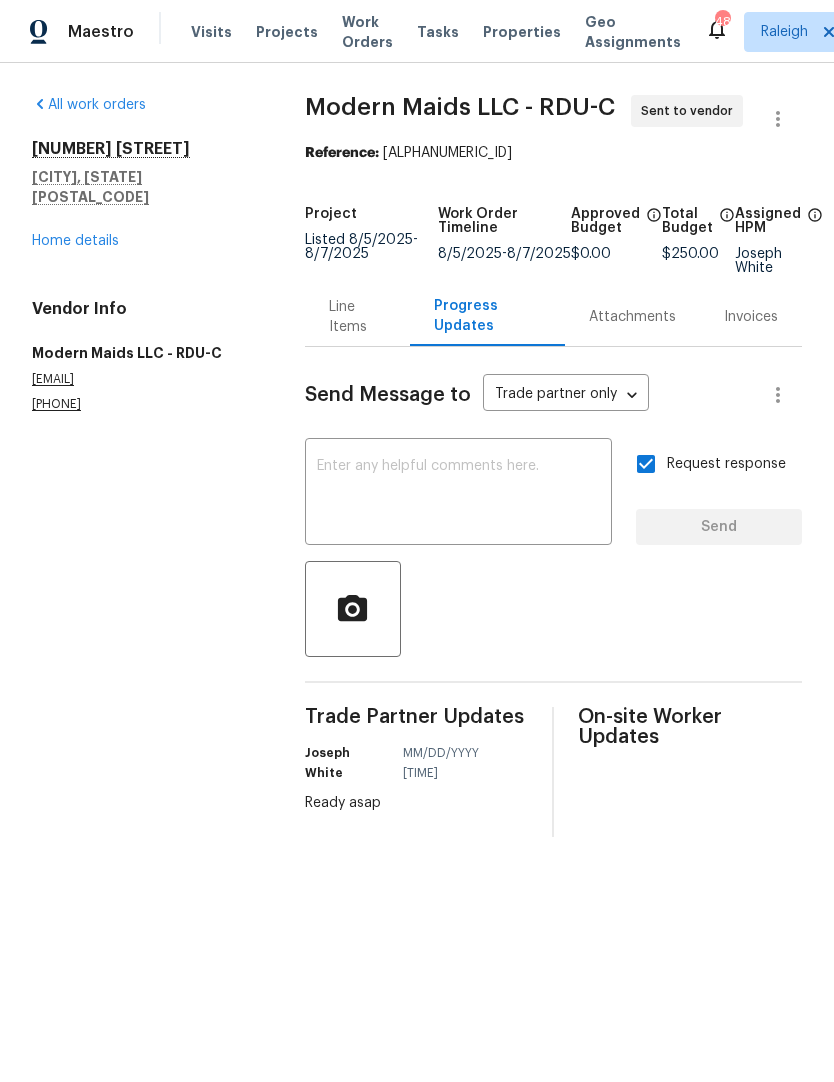 click on "Home details" at bounding box center [75, 241] 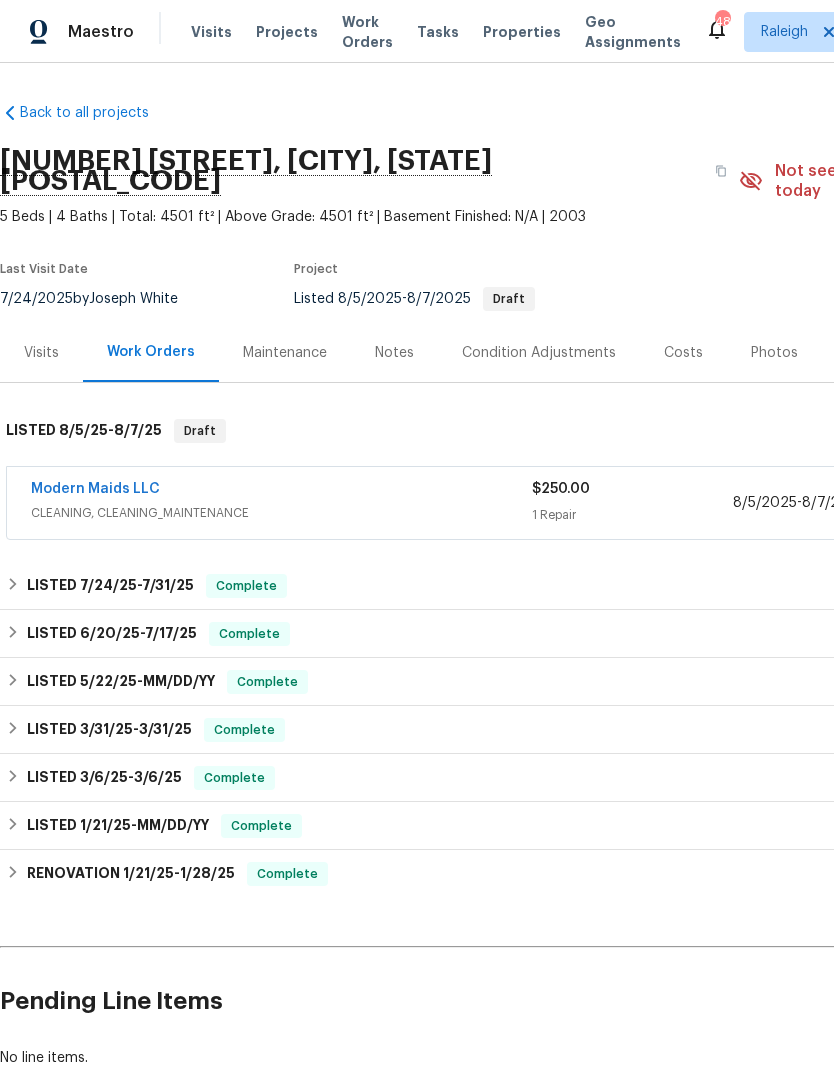 scroll, scrollTop: 0, scrollLeft: 0, axis: both 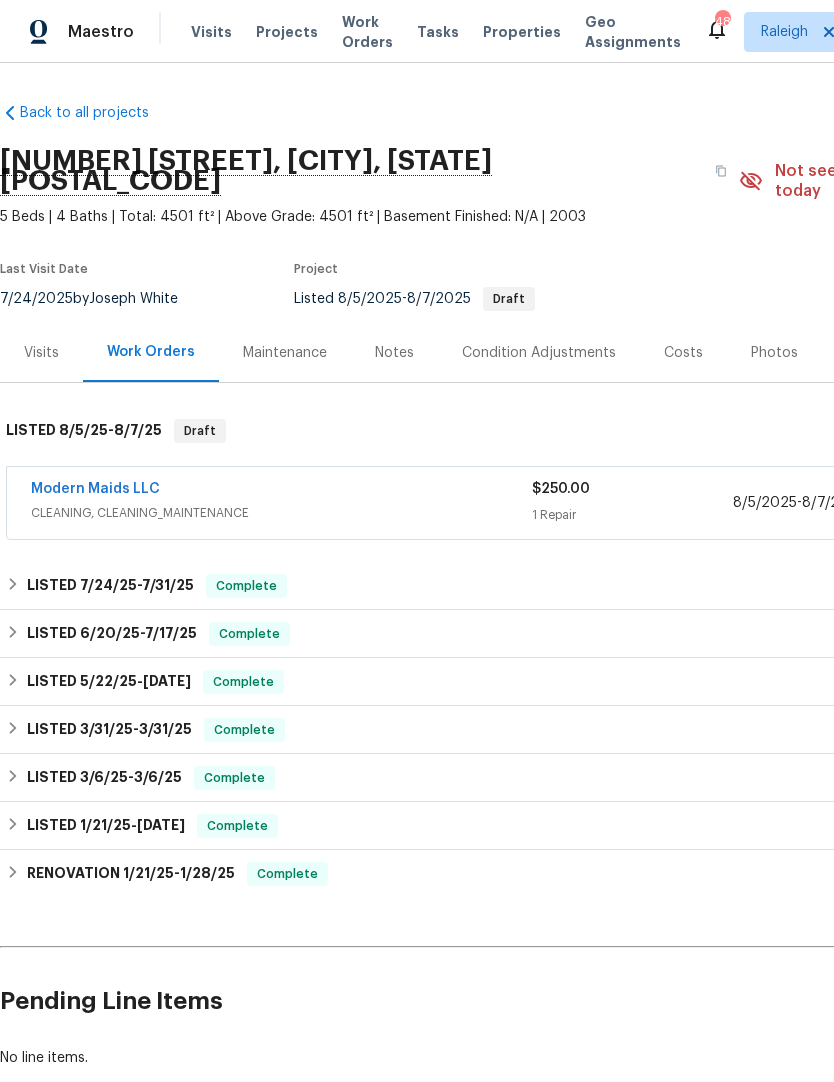 click on "Visits" at bounding box center (211, 32) 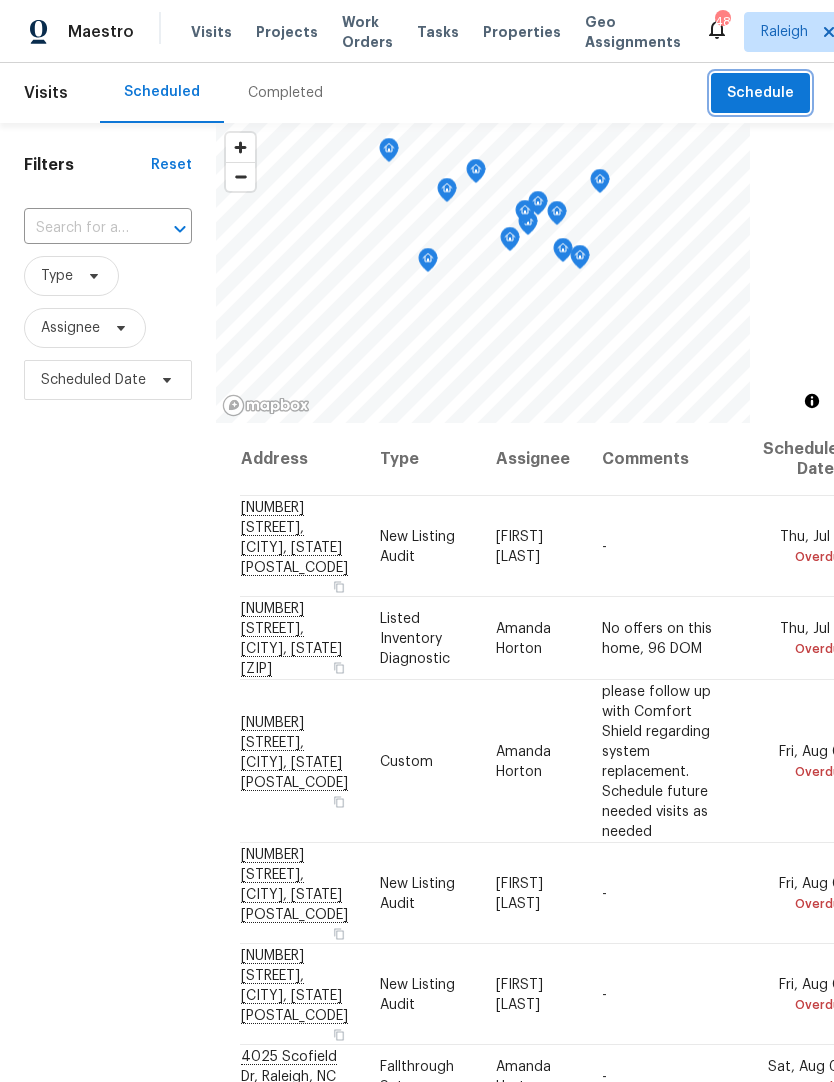 click on "Schedule" at bounding box center (760, 93) 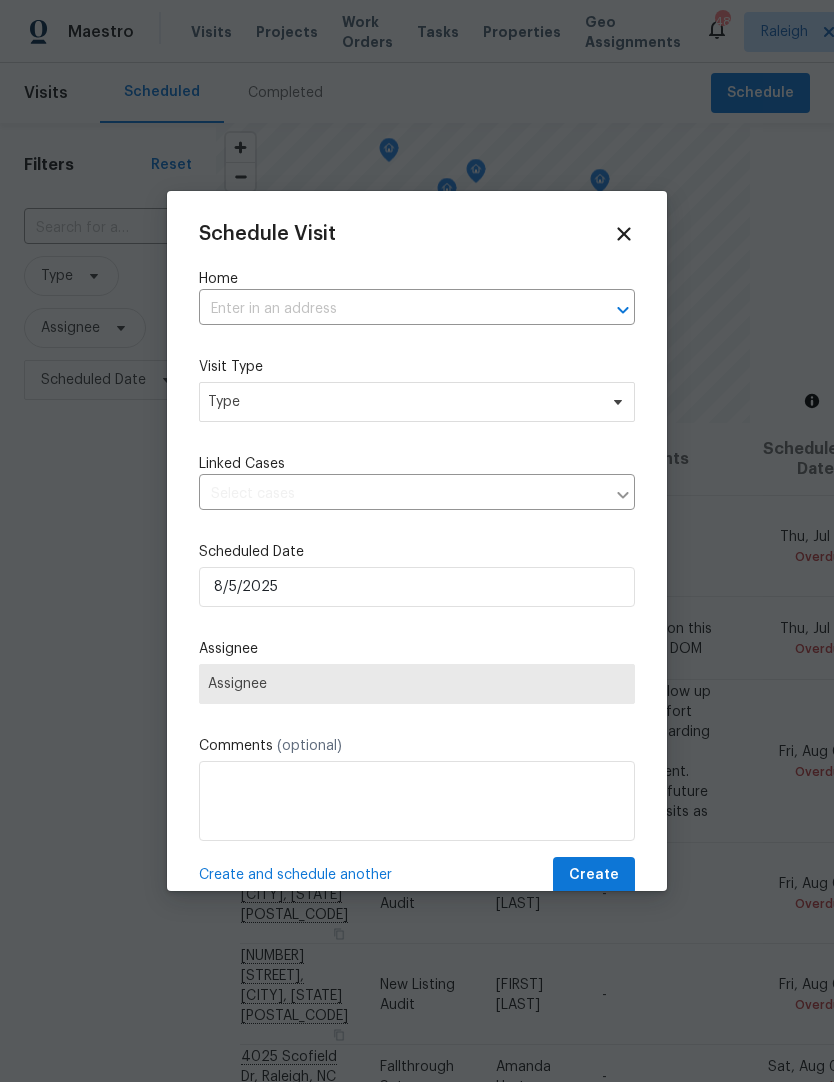 click at bounding box center [389, 309] 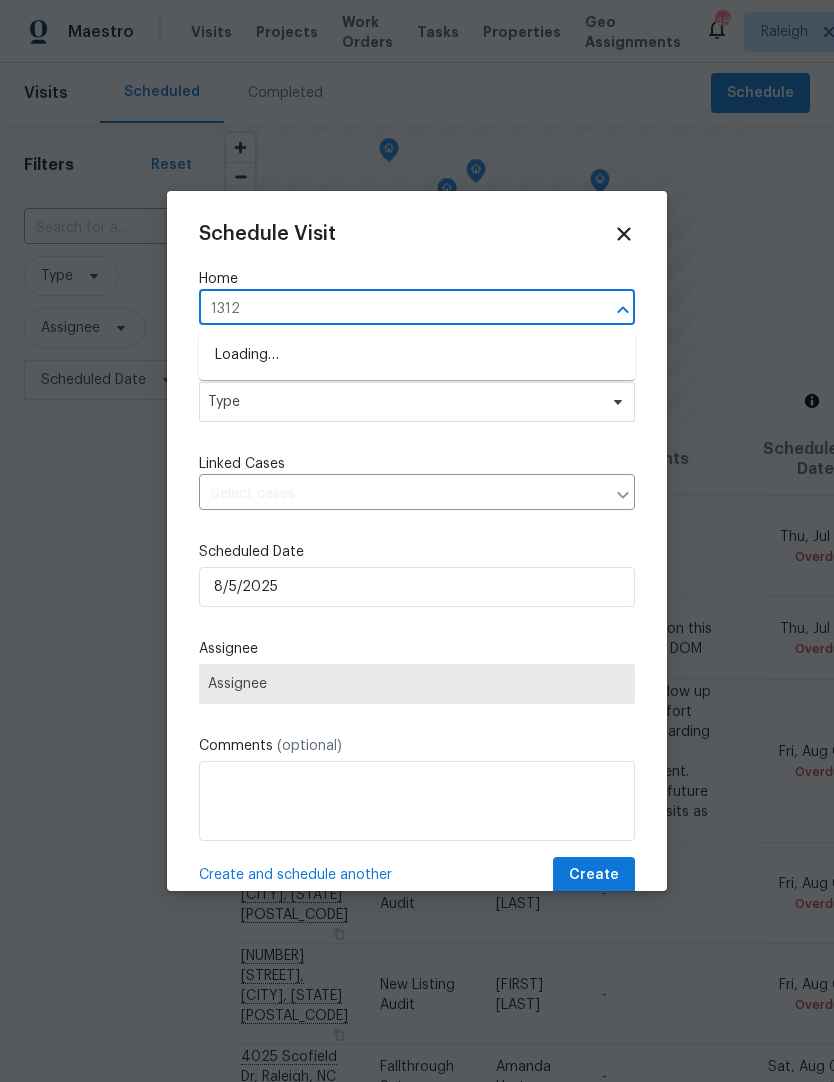 type on "1312" 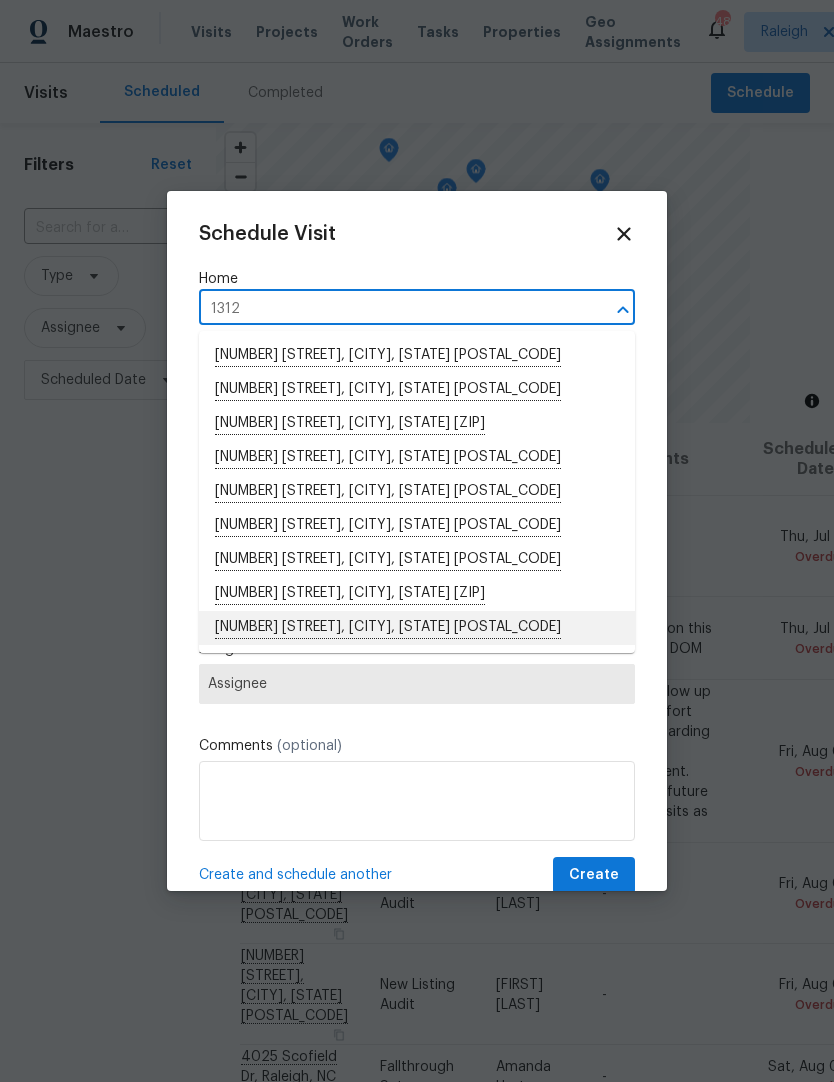 click on "[NUMBER] [STREET], [CITY], [STATE] [POSTAL_CODE]" at bounding box center (417, 628) 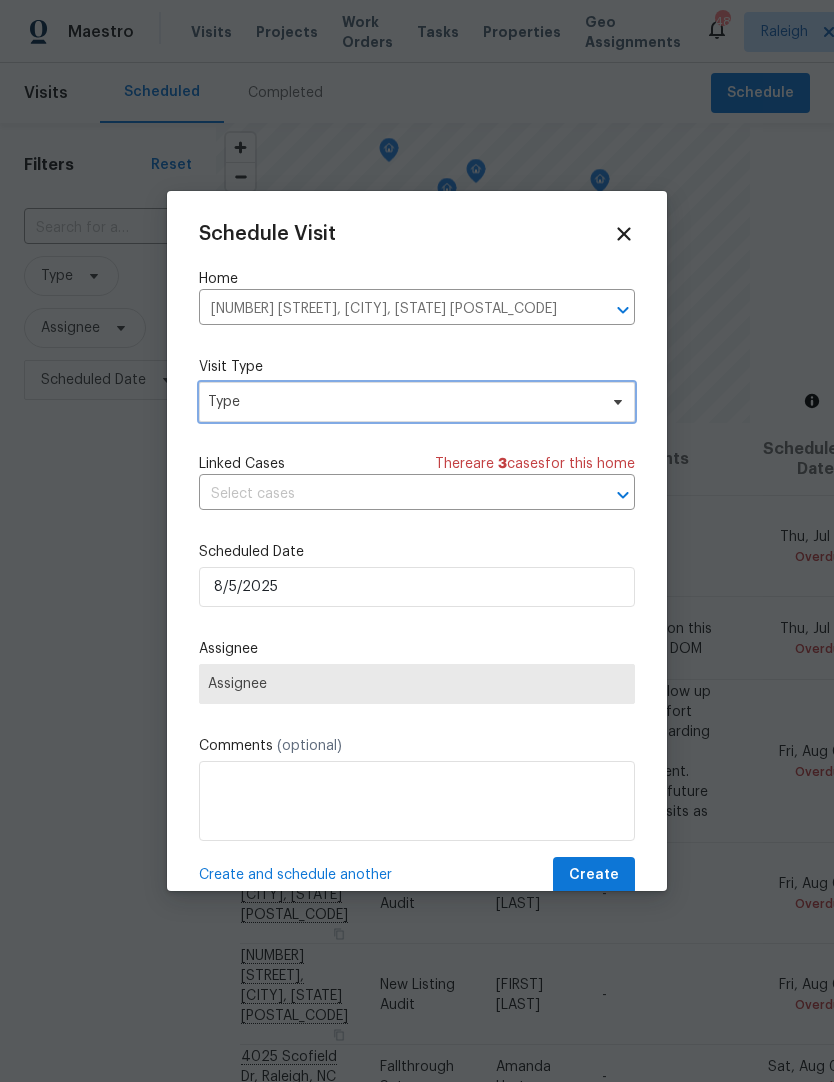 click on "Type" at bounding box center [402, 402] 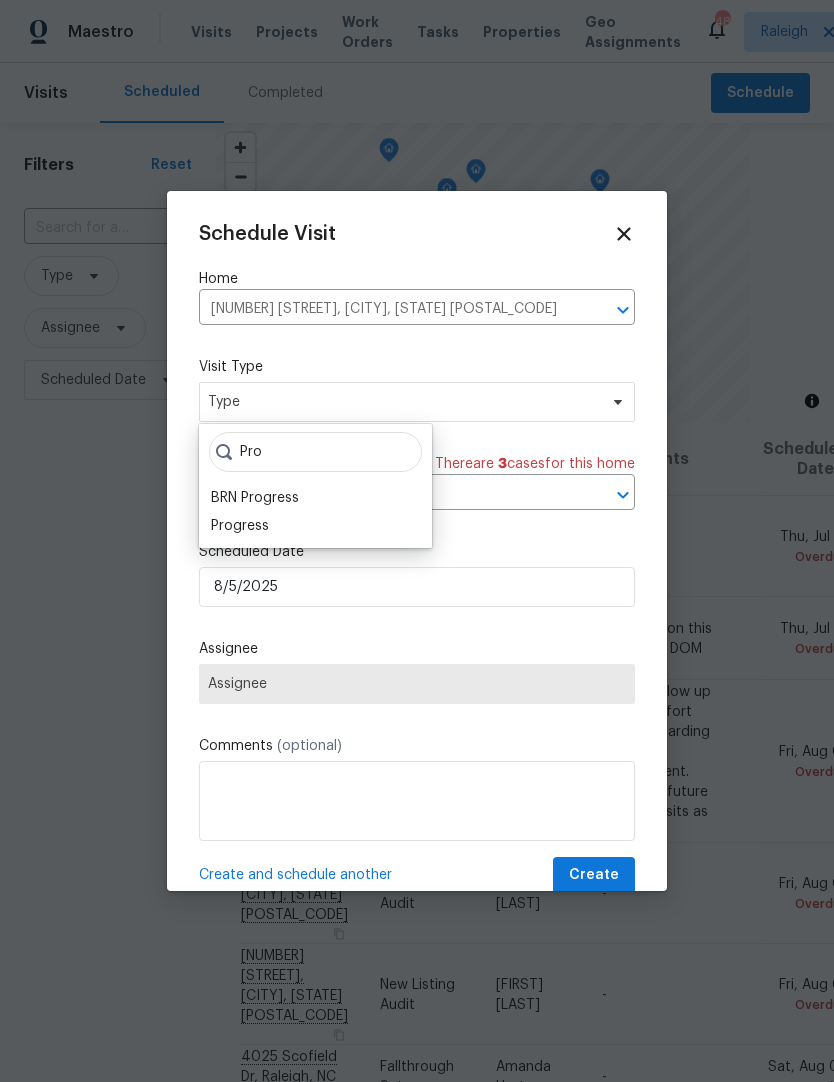 type on "Pro" 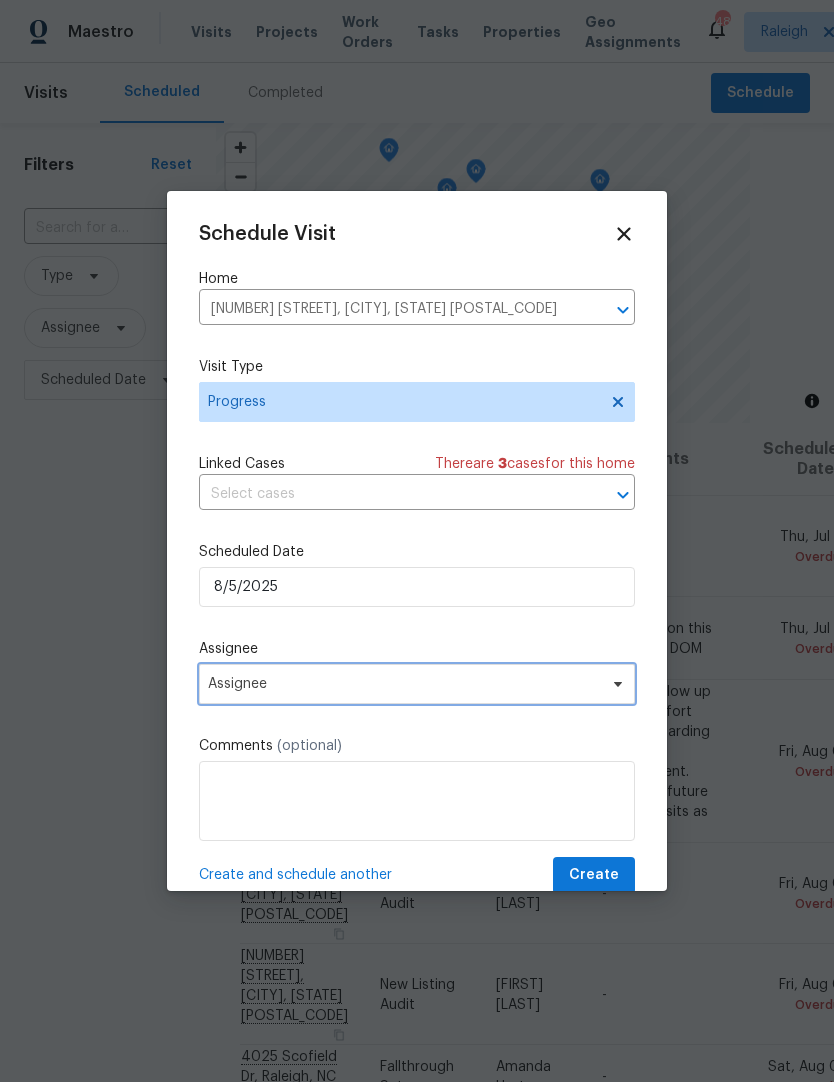 click on "Assignee" at bounding box center [404, 684] 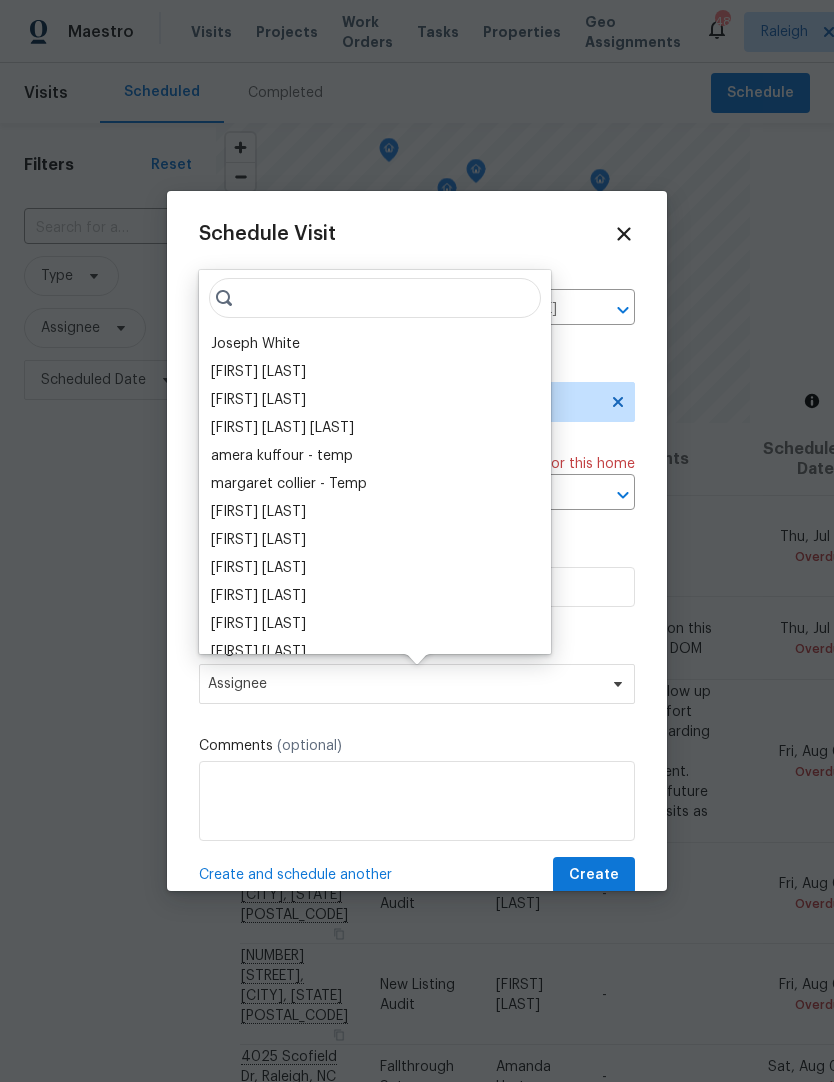 click on "Joseph White" at bounding box center (255, 344) 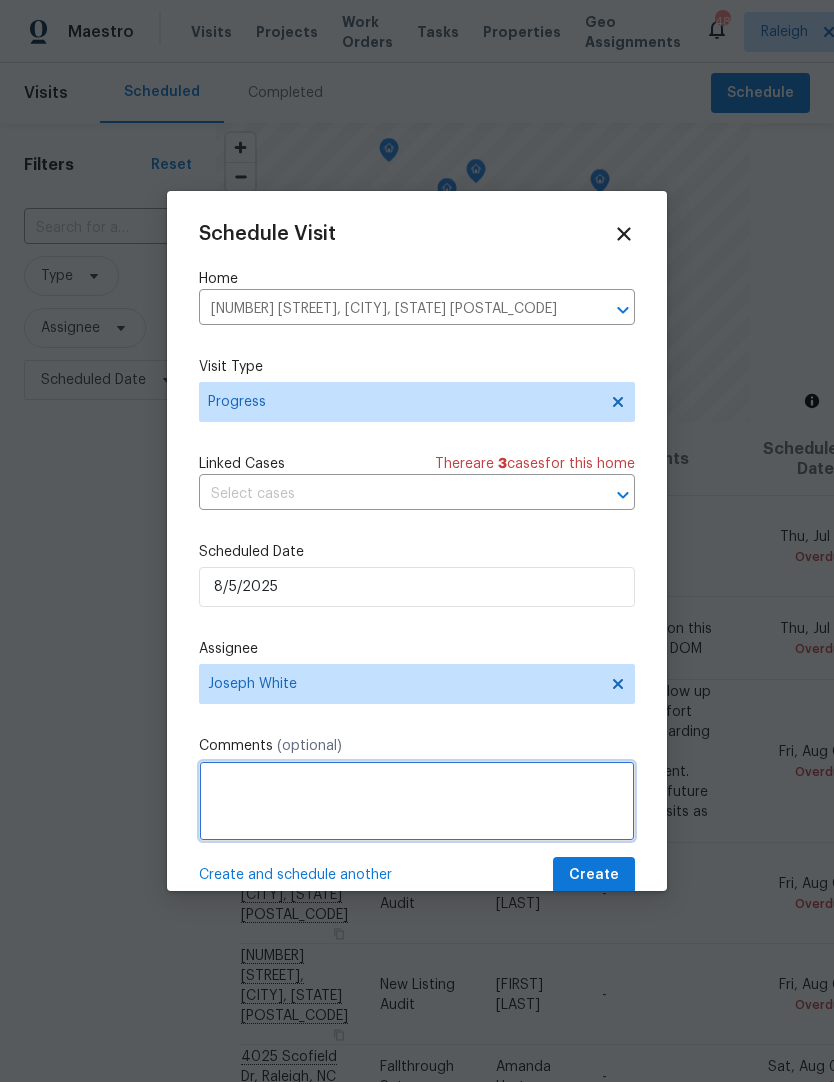 click at bounding box center (417, 801) 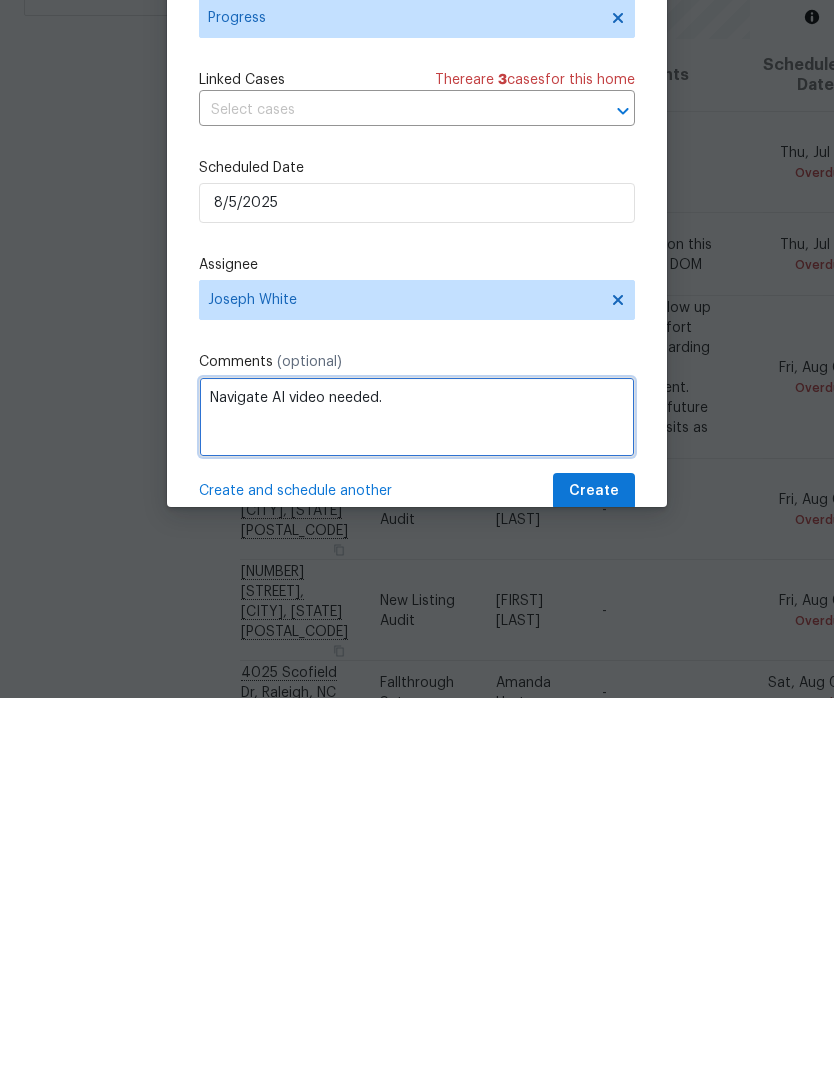 type on "Navigate AI video needed." 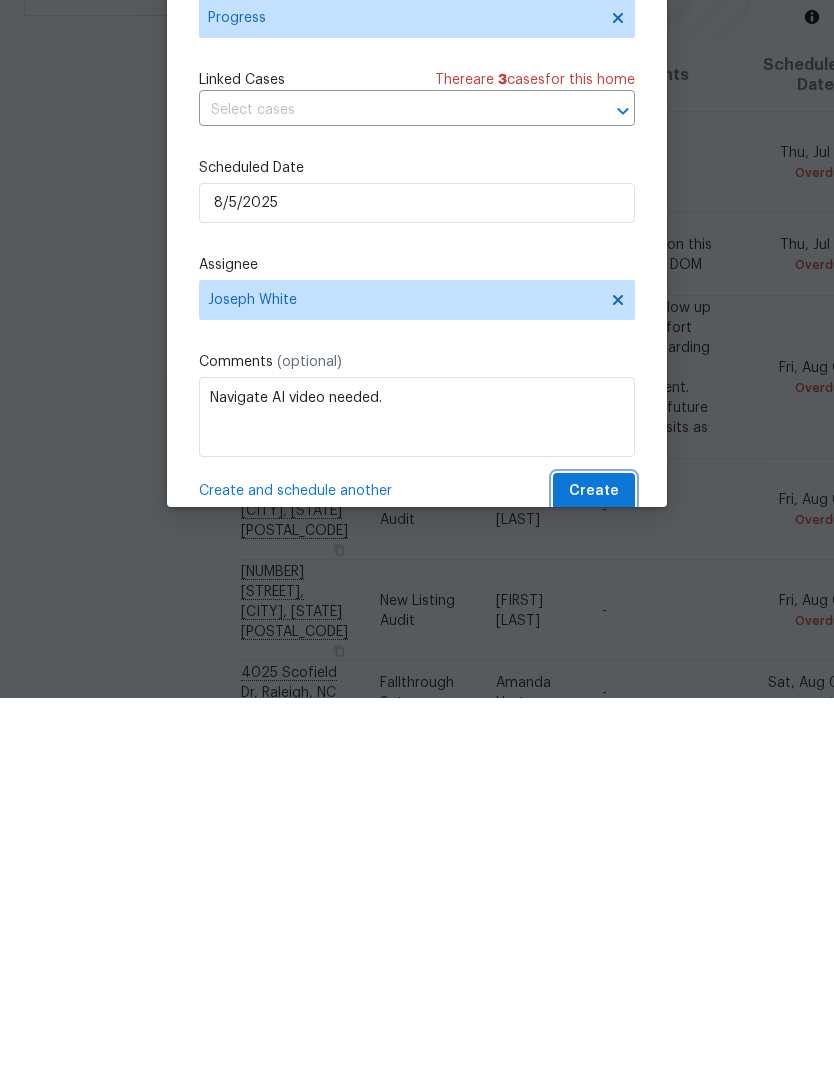 click on "Create" at bounding box center [594, 875] 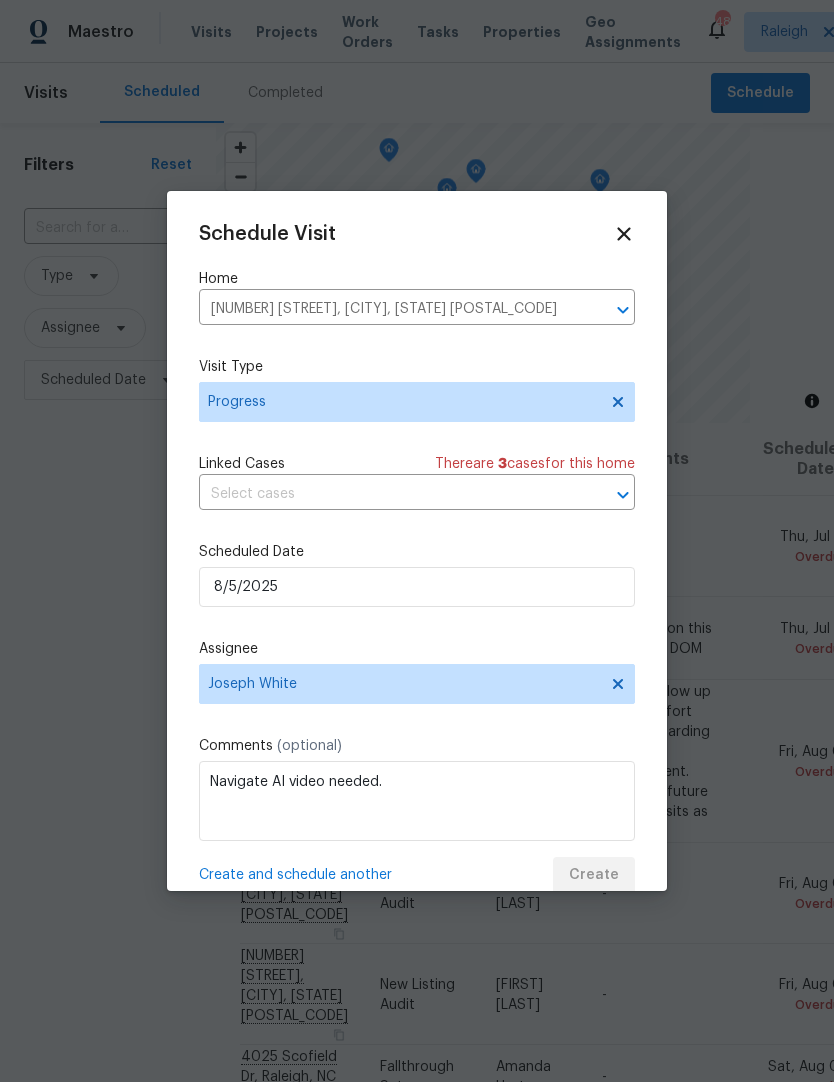 scroll, scrollTop: 0, scrollLeft: 0, axis: both 